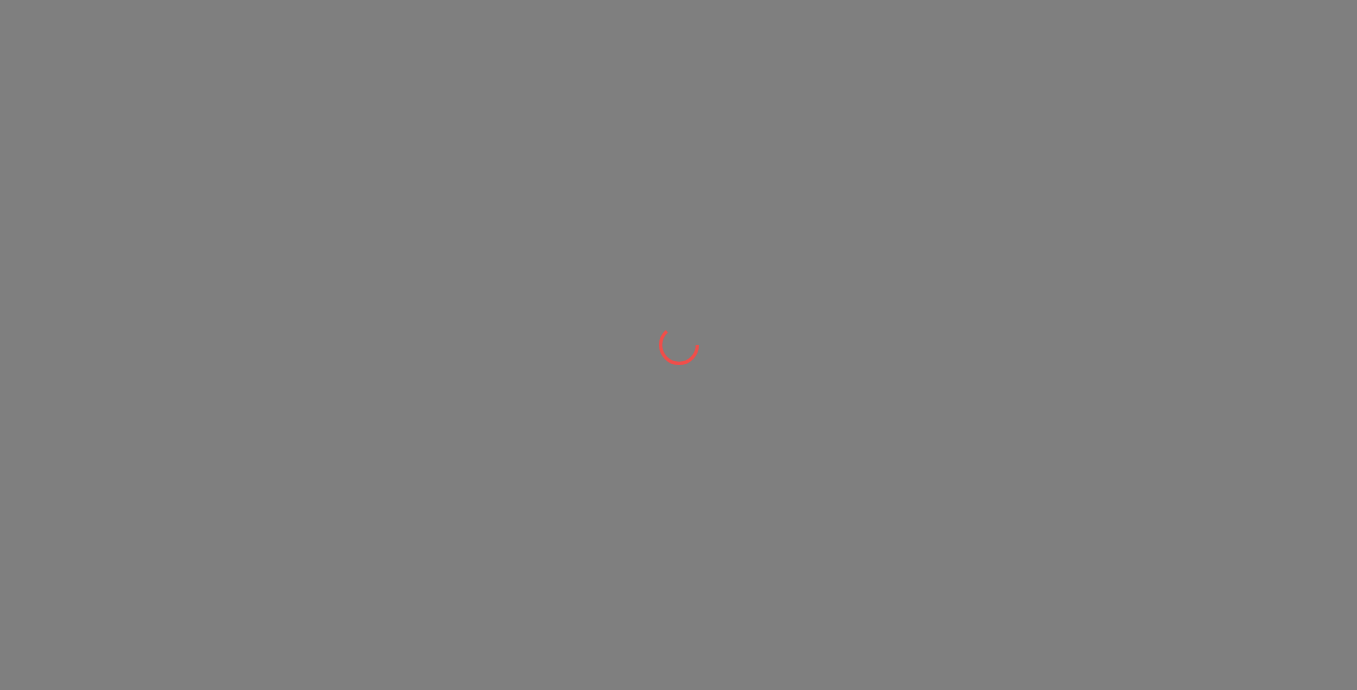 scroll, scrollTop: 0, scrollLeft: 0, axis: both 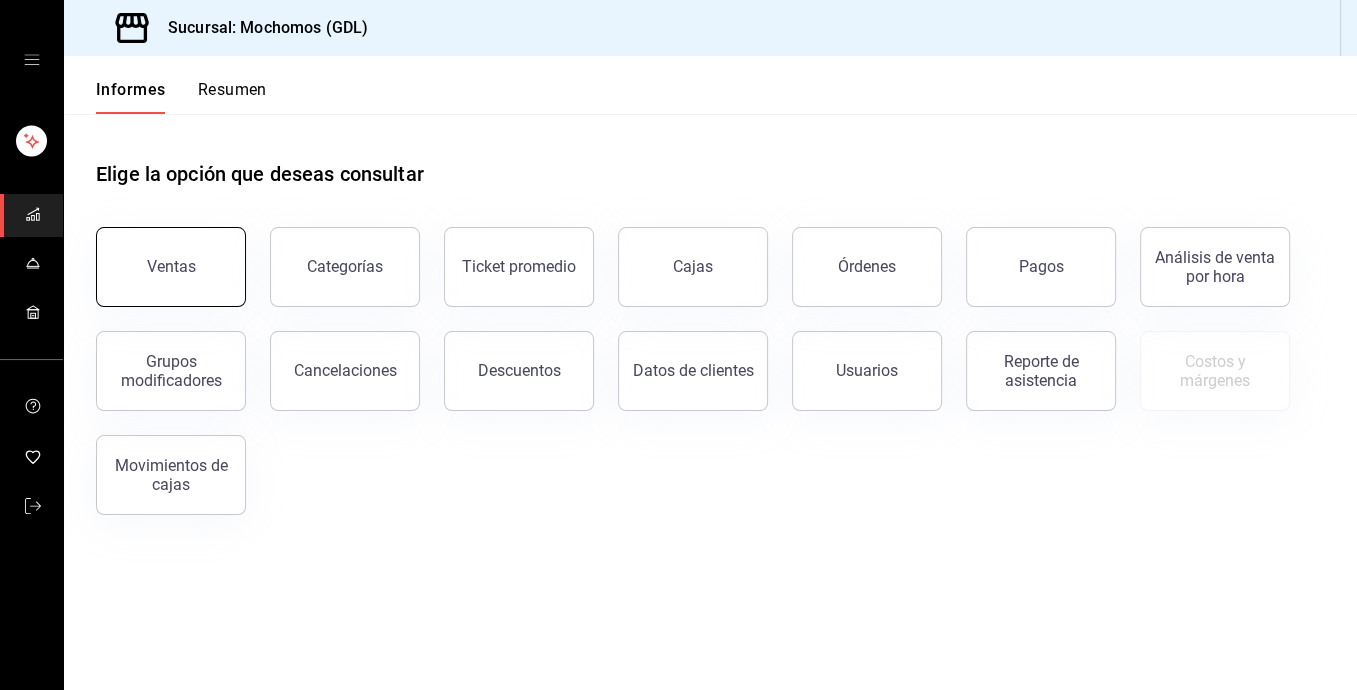 click on "Ventas" at bounding box center [171, 266] 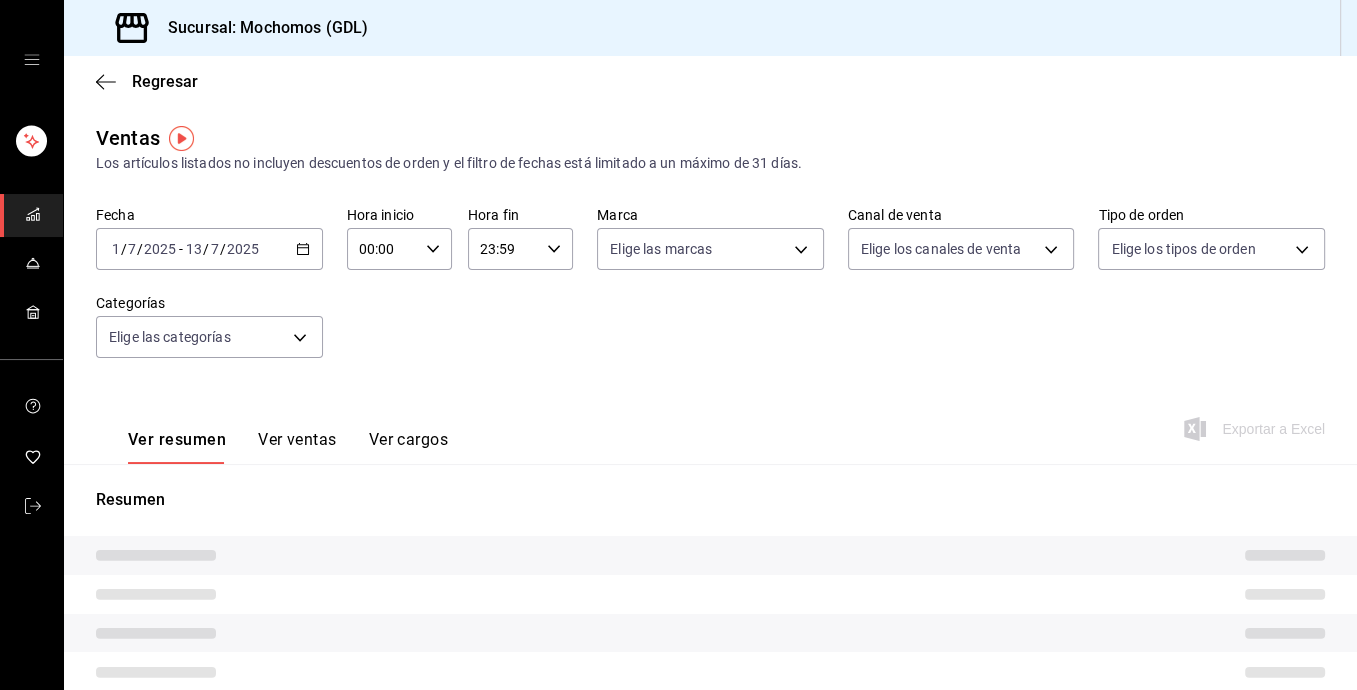 type on "05:00" 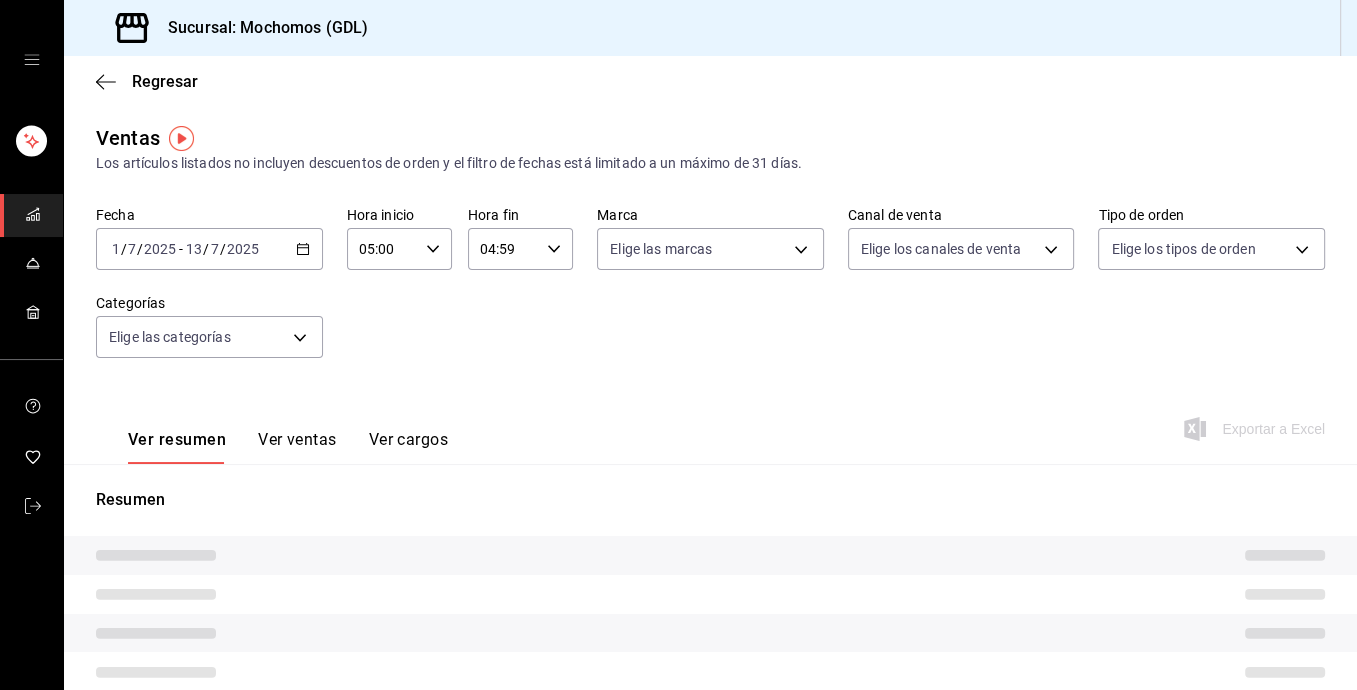 type on "PARROT,UBER_EATS,RAPPI,DIDI_FOOD,ONLINE" 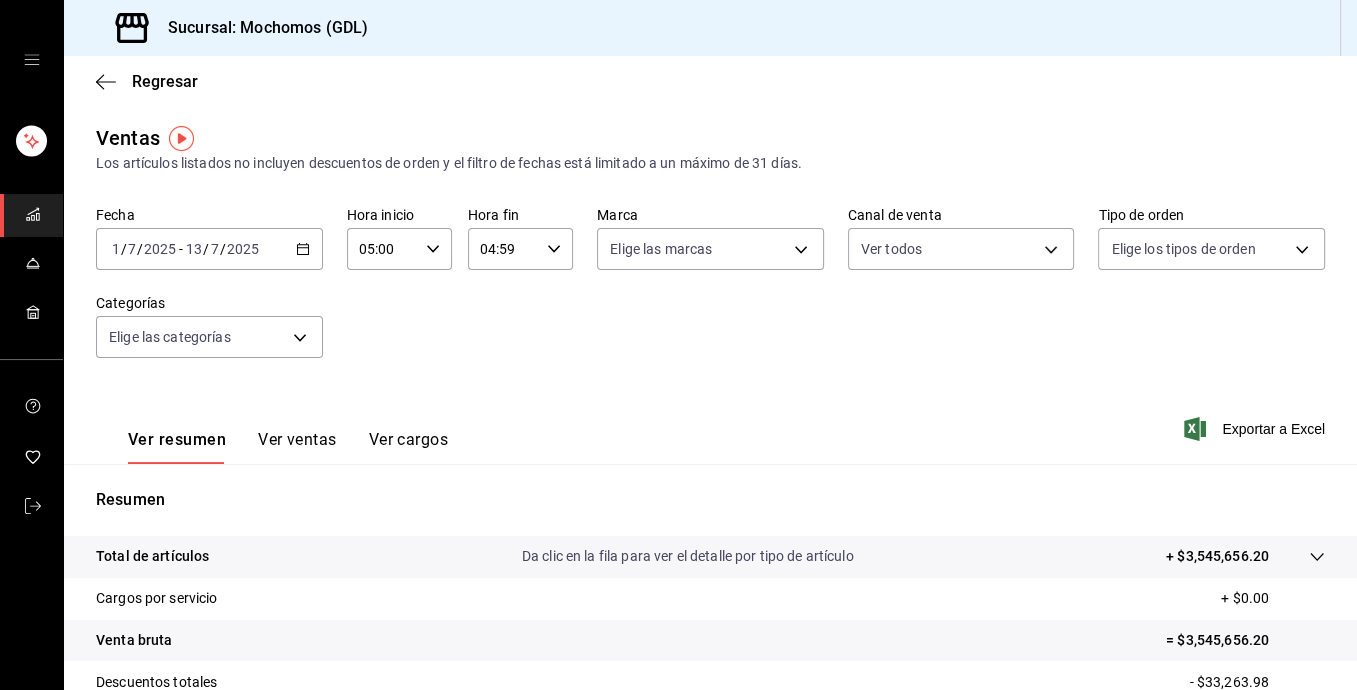 click 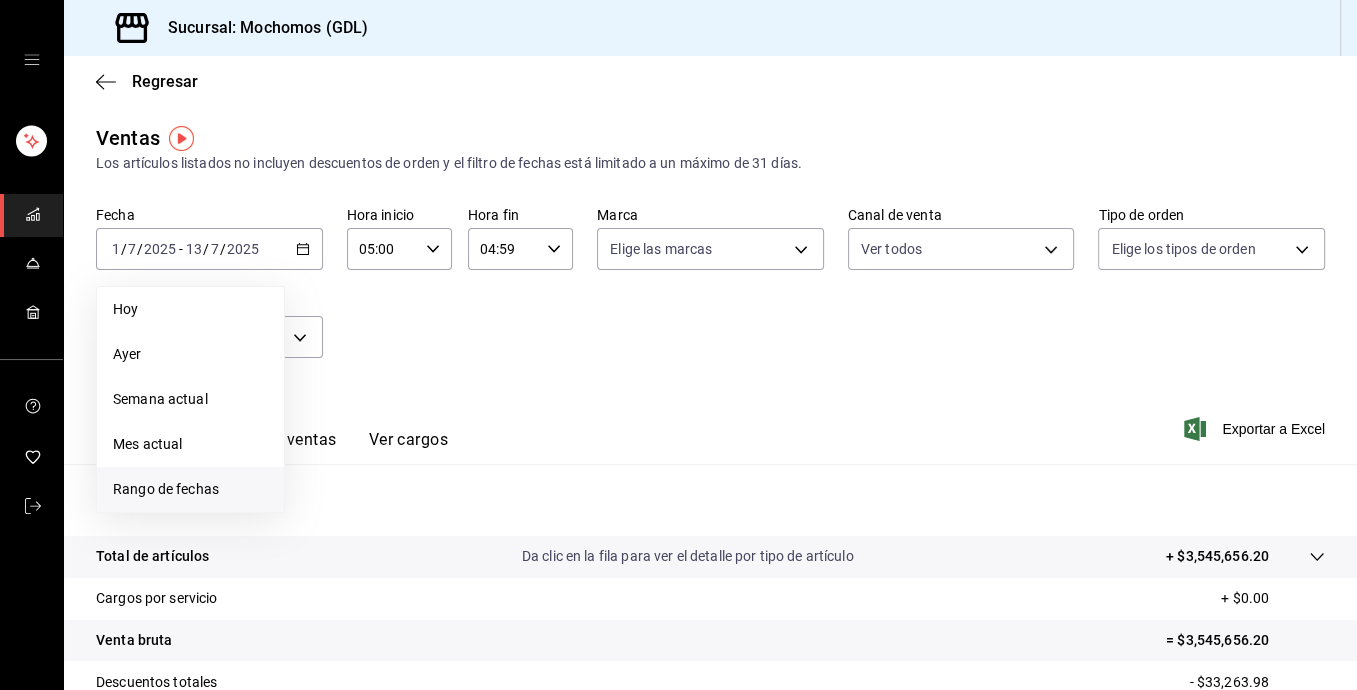 click on "Rango de fechas" at bounding box center (190, 489) 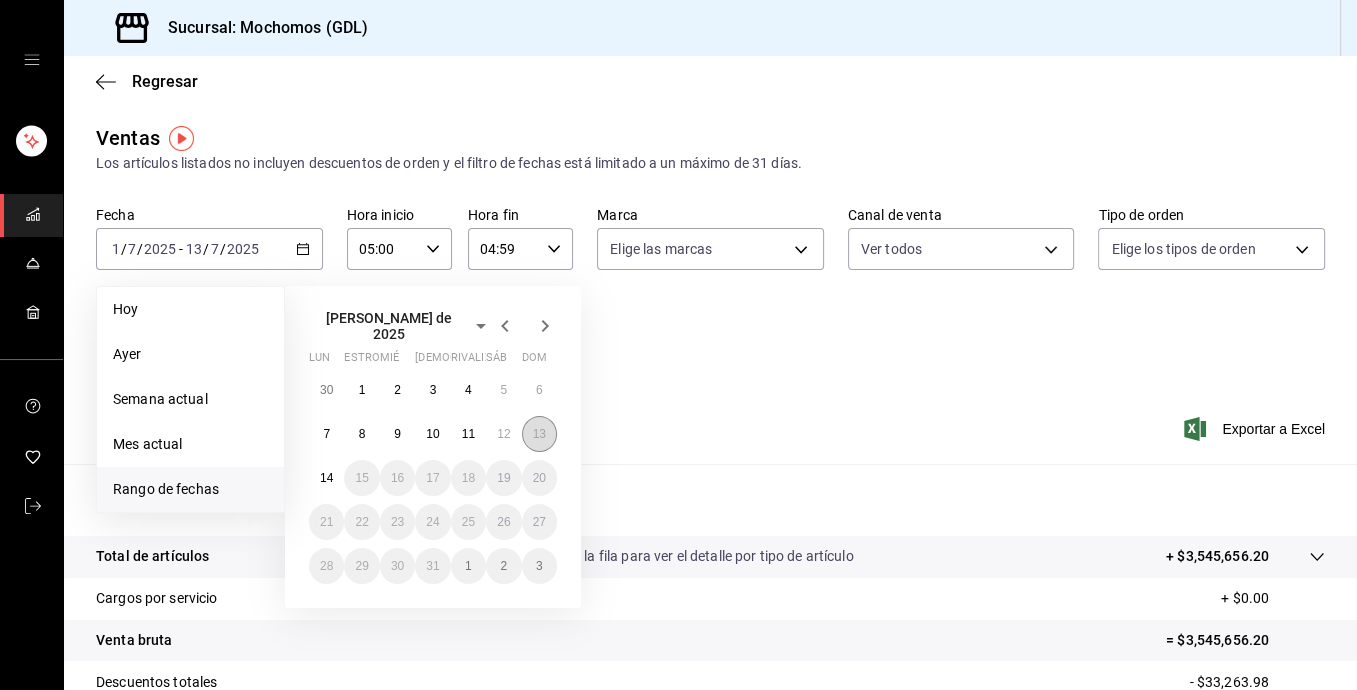 click on "13" at bounding box center (539, 434) 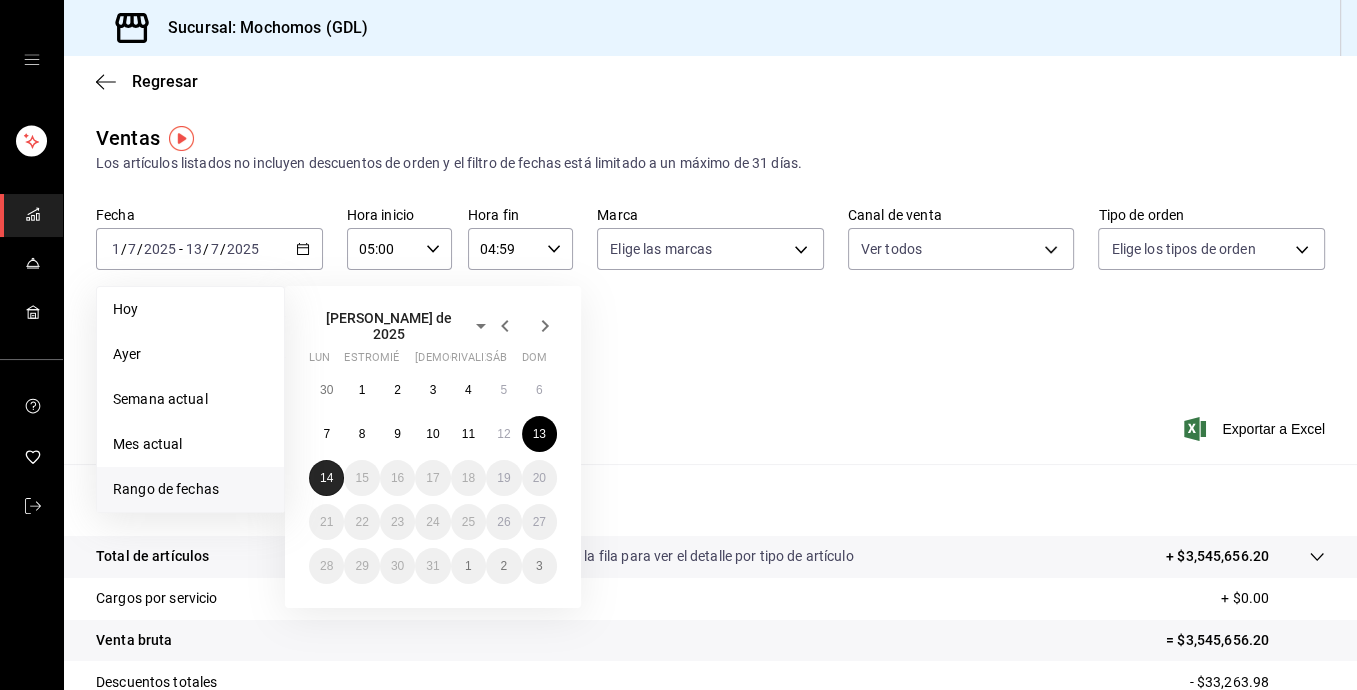 click on "14" at bounding box center (326, 478) 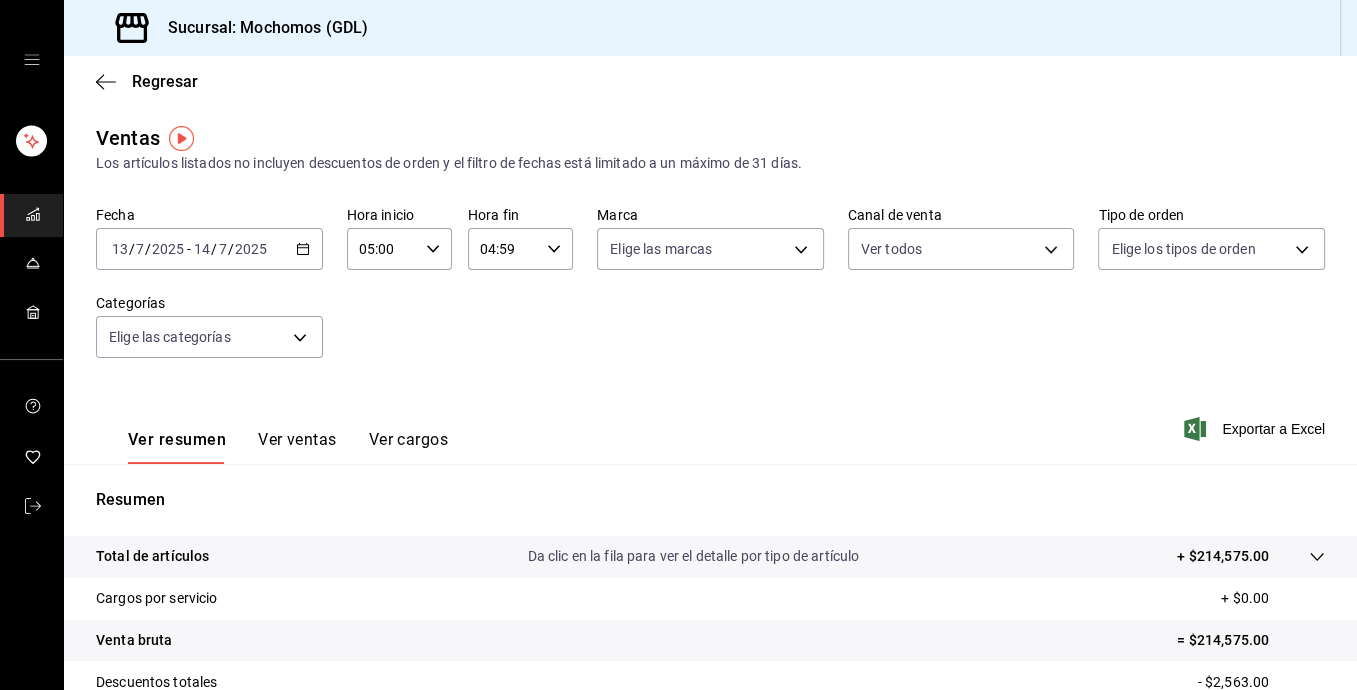 click 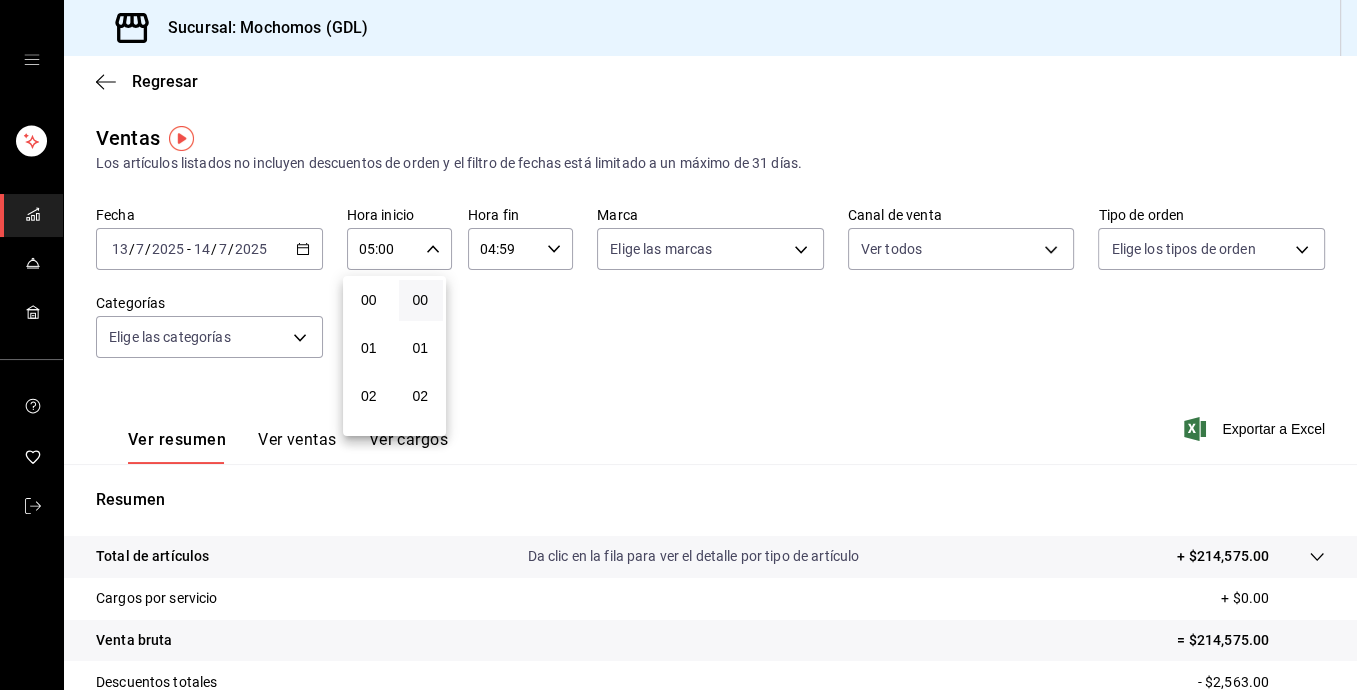 scroll, scrollTop: 244, scrollLeft: 0, axis: vertical 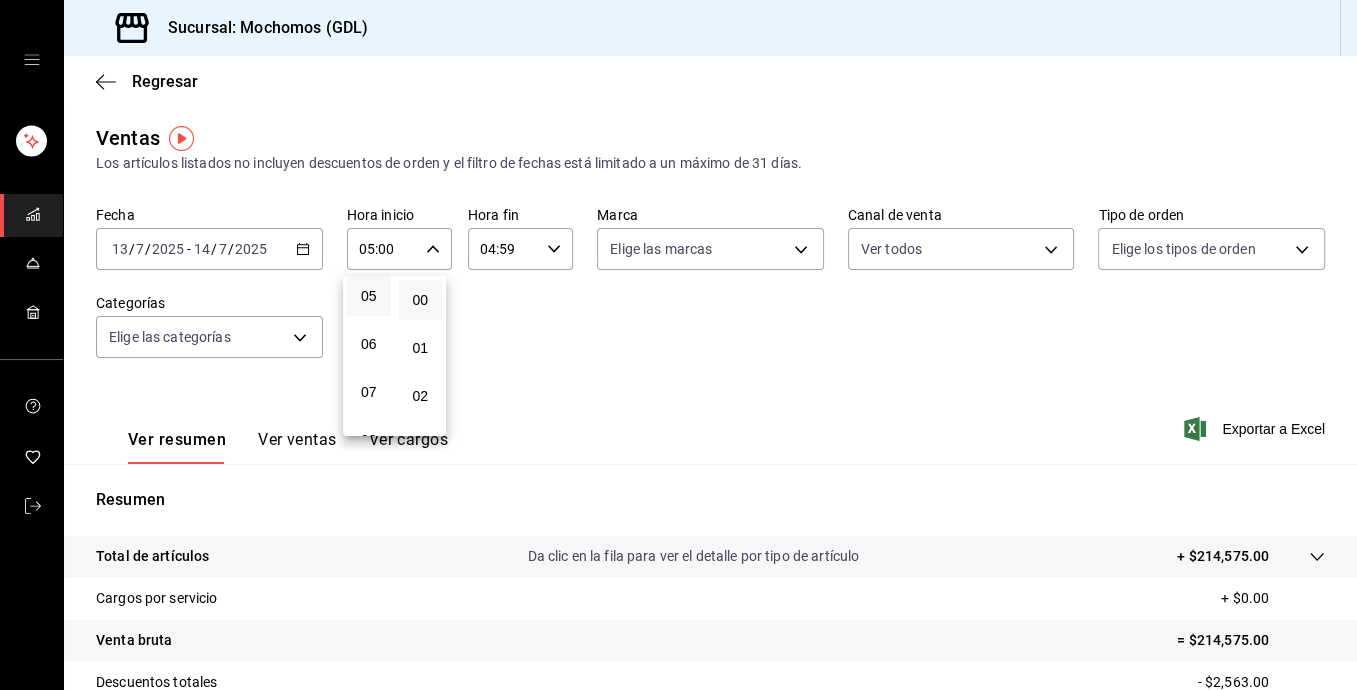 click at bounding box center (678, 345) 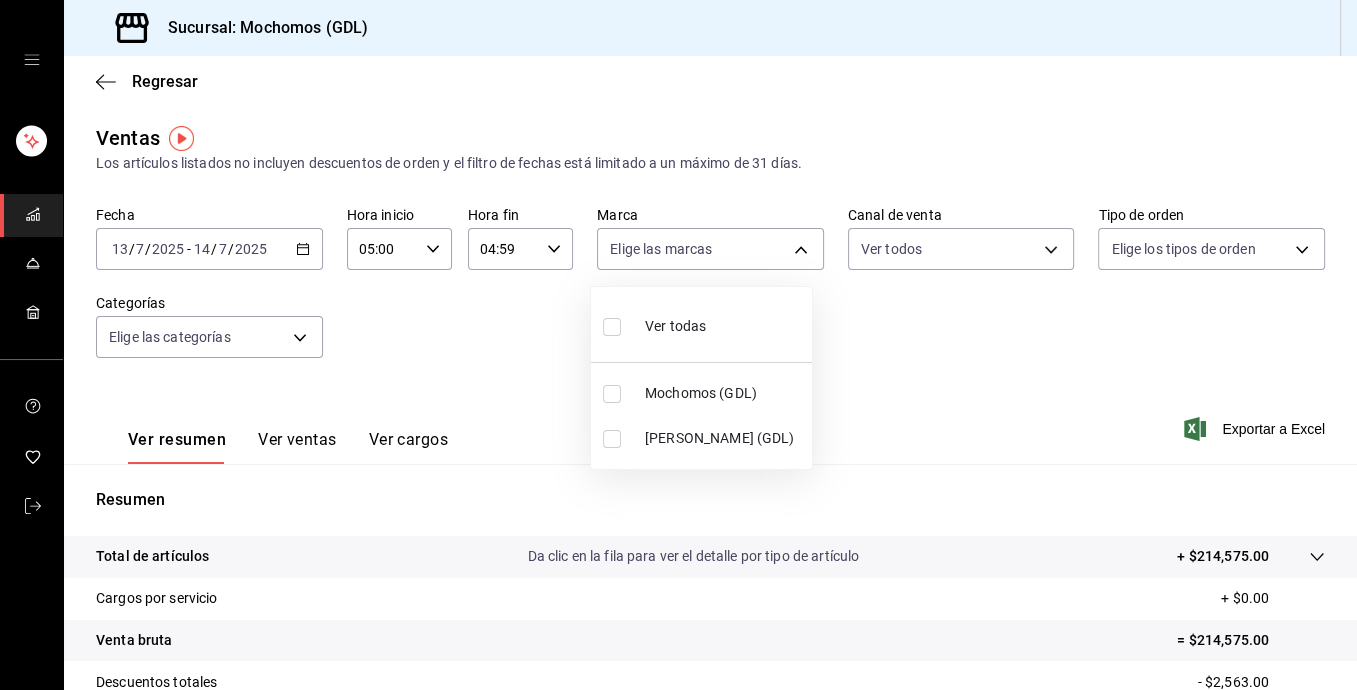 click on "Sucursal: Mochomos (GDL) Regresar Ventas Los artículos listados no incluyen descuentos de orden y el filtro de fechas está limitado a un máximo de 31 [PERSON_NAME]. Fecha [DATE] [DATE] - [DATE] [DATE] Hora inicio 05:00 Hora inicio Hora fin 04:59 Hora fin Marca Elige las marcas Canal de venta Ver todos PARROT,UBER_EATS,RAPPI,DIDI_FOOD,ONLINE Tipo de orden Elige los tipos de orden Categorías Elige las categorías Ver resumen Ver ventas Ver cargos Exportar a Excel Resumen Total de artículos Da clic en la fila para ver el detalle por tipo de artículo + $214,575.00 Cargos por servicio + $0.00 Venta bruta = $214,575.00 Descuentos totales - $2,563.00 Certificados de regalo - $3,118.00 Venta total = $208,894.00 Impuestos - $28,812.97 Venta [PERSON_NAME] = $180,081.03 GANA 1 MES GRATIS EN TU SUSCRIPCIÓN AQUÍ Ver video tutorial Ir a video Visitar centro de ayuda [PHONE_NUMBER] [EMAIL_ADDRESS][DOMAIN_NAME] Visitar centro de ayuda [PHONE_NUMBER] [EMAIL_ADDRESS][DOMAIN_NAME] Ver todas Mochomos (GDL) [PERSON_NAME] (GDL)" at bounding box center [678, 345] 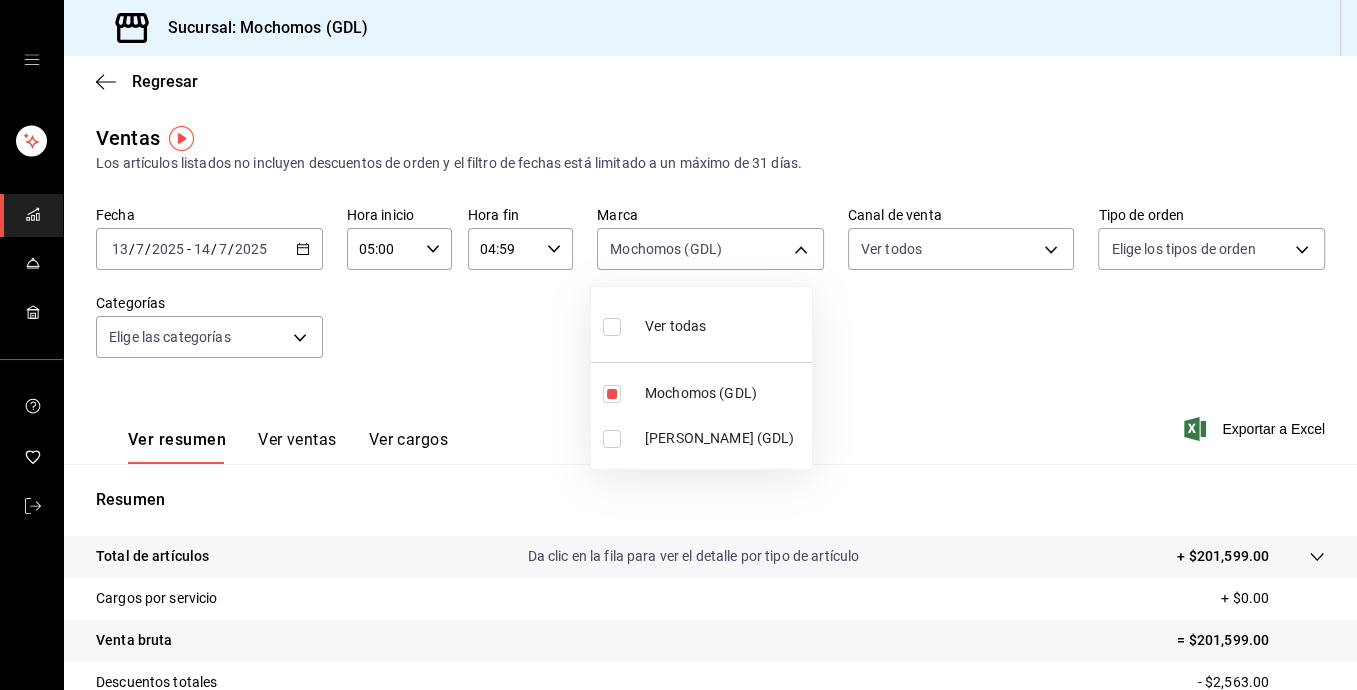 click at bounding box center (678, 345) 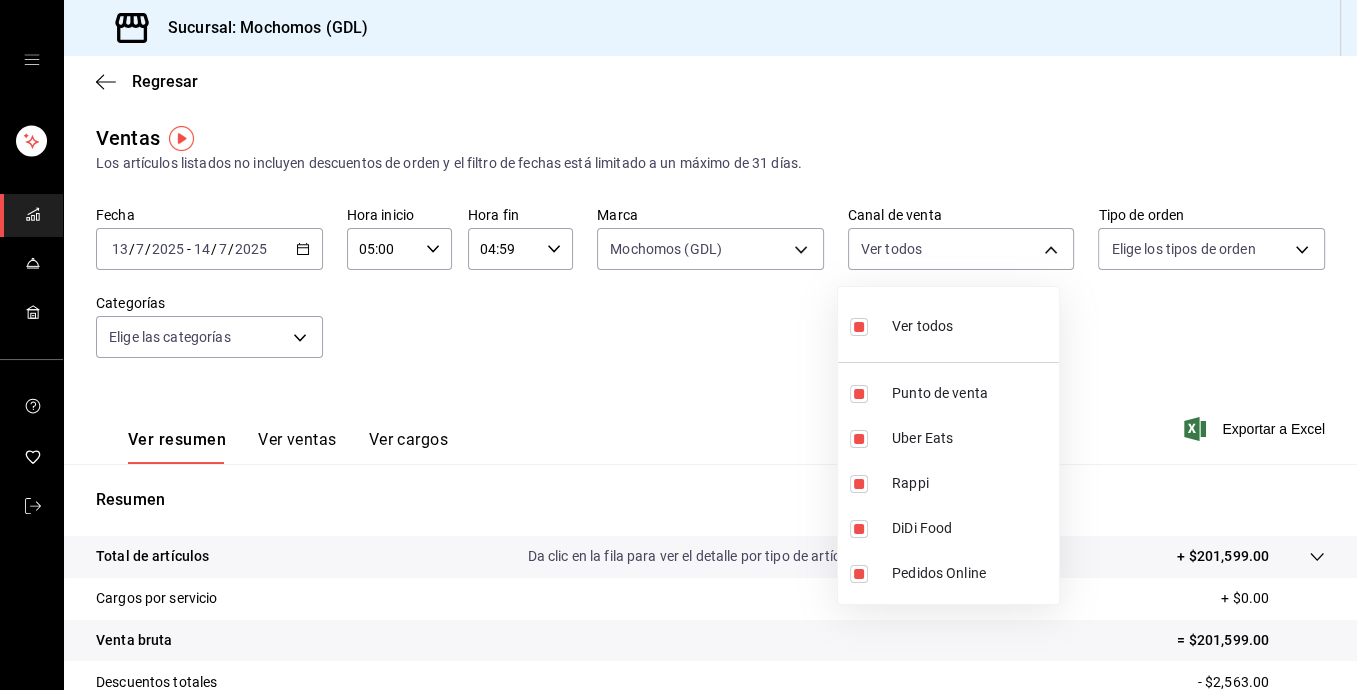 click on "Sucursal: Mochomos (GDL) Regresar Ventas Los artículos listados no incluyen descuentos de orden y el filtro de fechas está limitado a un máximo de 31 [PERSON_NAME]. Fecha [DATE] [DATE] - [DATE] [DATE] Hora inicio 05:00 Hora inicio Hora fin 04:59 Hora fin Marca Mochomos (GDL) 36c25d4a-7cb0-456c-a434-e981d54830bc Canal de venta Ver todos PARROT,UBER_EATS,RAPPI,DIDI_FOOD,ONLINE Tipo de orden Elige los tipos de orden Categorías Elige las categorías Ver resumen Ver ventas Ver cargos Exportar a Excel Resumen Total de artículos Da clic en la fila para ver el detalle por tipo de artículo + $201,599.00 Cargos por servicio + $0.00 Venta bruta = $201,599.00 Descuentos totales - $2,563.00 Certificados de regalo - $3,118.00 Venta total = $195,918.00 Impuestos - $27,023.17 Venta [PERSON_NAME] = $168,894.83 GANA 1 MES GRATIS EN TU SUSCRIPCIÓN AQUÍ Ver video tutorial Ir a video Visitar centro de ayuda [PHONE_NUMBER] [EMAIL_ADDRESS][DOMAIN_NAME] Visitar centro de ayuda [PHONE_NUMBER] [EMAIL_ADDRESS][DOMAIN_NAME] Rappi" at bounding box center [678, 345] 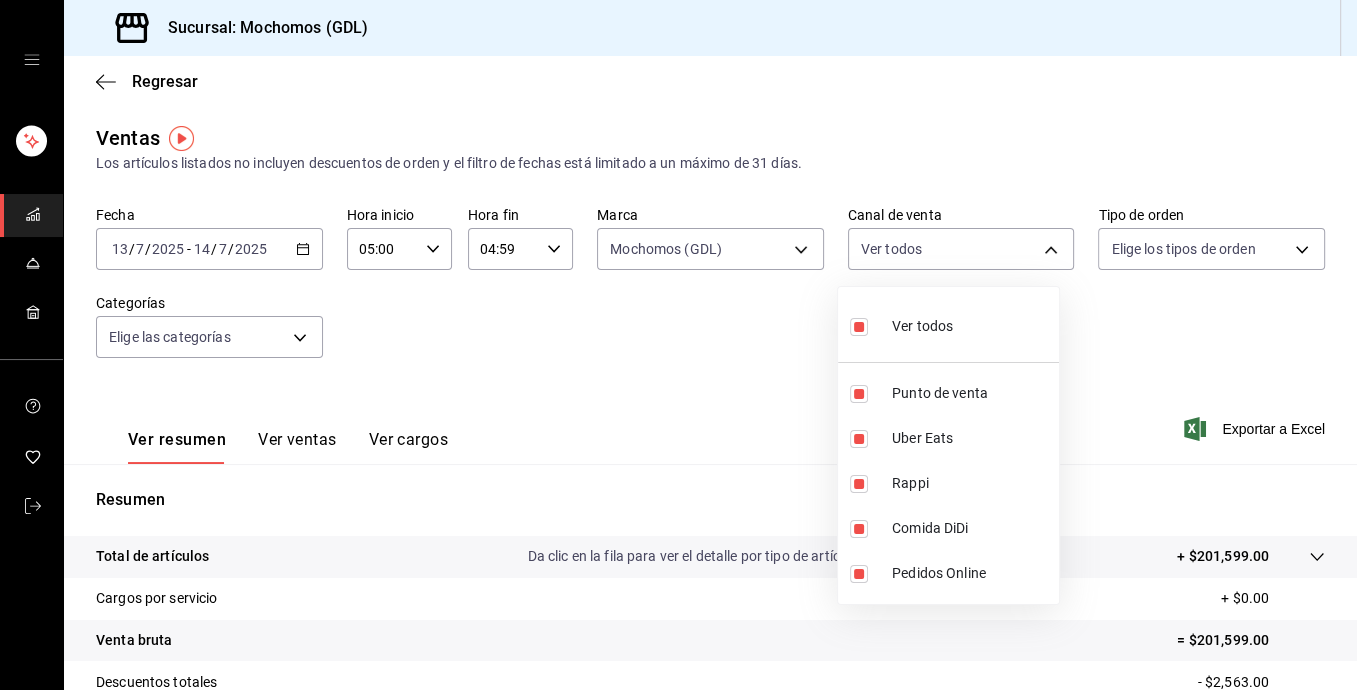 click at bounding box center [678, 345] 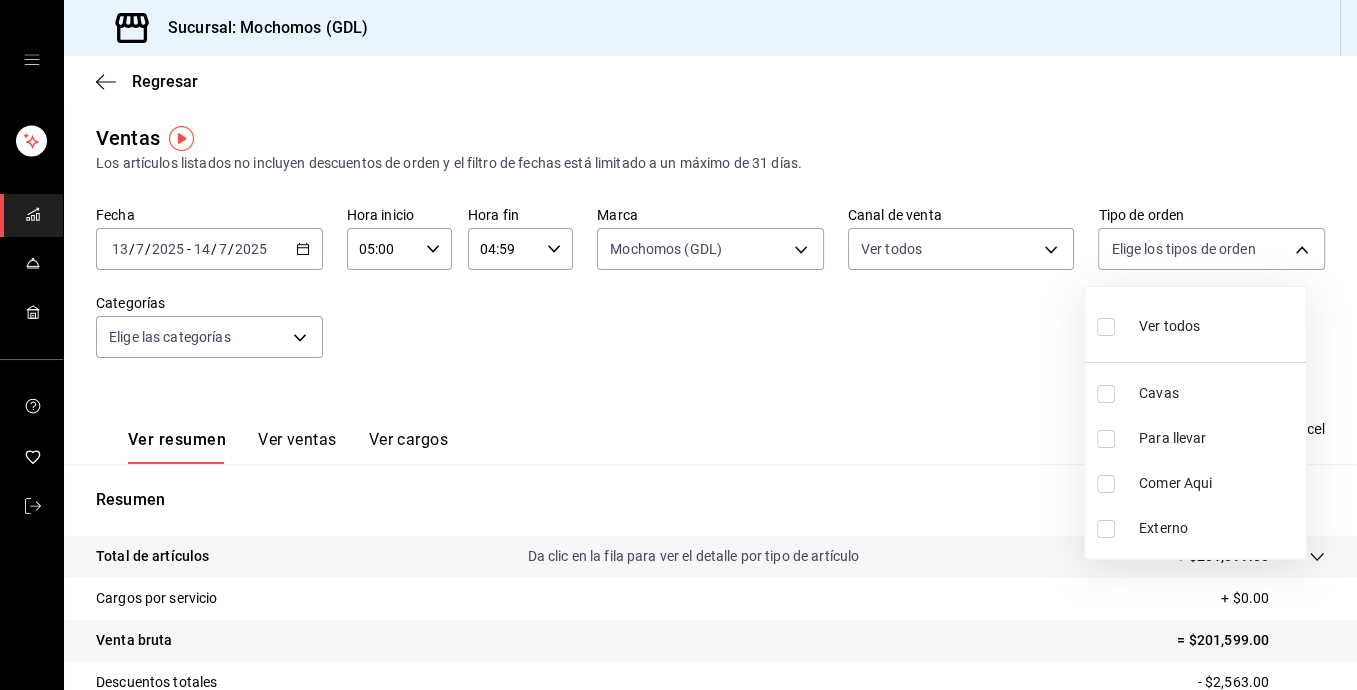 click on "Sucursal: Mochomos (GDL) Regresar Ventas Los artículos listados no incluyen descuentos de orden y el filtro de fechas está limitado a un máximo de 31 [PERSON_NAME]. Fecha [DATE] [DATE] - [DATE] [DATE] Hora inicio 05:00 Hora inicio Hora fin 04:59 Hora fin Marca Mochomos (GDL) 36c25d4a-7cb0-456c-a434-e981d54830bc Canal de venta Ver todos PARROT,UBER_EATS,RAPPI,DIDI_FOOD,ONLINE Tipo de orden Elige los tipos de orden Categorías Elige las categorías Ver resumen Ver ventas Ver cargos Exportar a Excel Resumen Total de artículos Da clic en la fila para ver el detalle por tipo de artículo + $201,599.00 Cargos por servicio + $0.00 Venta bruta = $201,599.00 Descuentos totales - $2,563.00 Certificados de regalo - $3,118.00 Venta total = $195,918.00 Impuestos - $27,023.17 Venta [PERSON_NAME] = $168,894.83 GANA 1 MES GRATIS EN TU SUSCRIPCIÓN AQUÍ Ver video tutorial Ir a video Visitar centro de ayuda [PHONE_NUMBER] [EMAIL_ADDRESS][DOMAIN_NAME] Visitar centro de ayuda [PHONE_NUMBER] [EMAIL_ADDRESS][DOMAIN_NAME] Cavas" at bounding box center [678, 345] 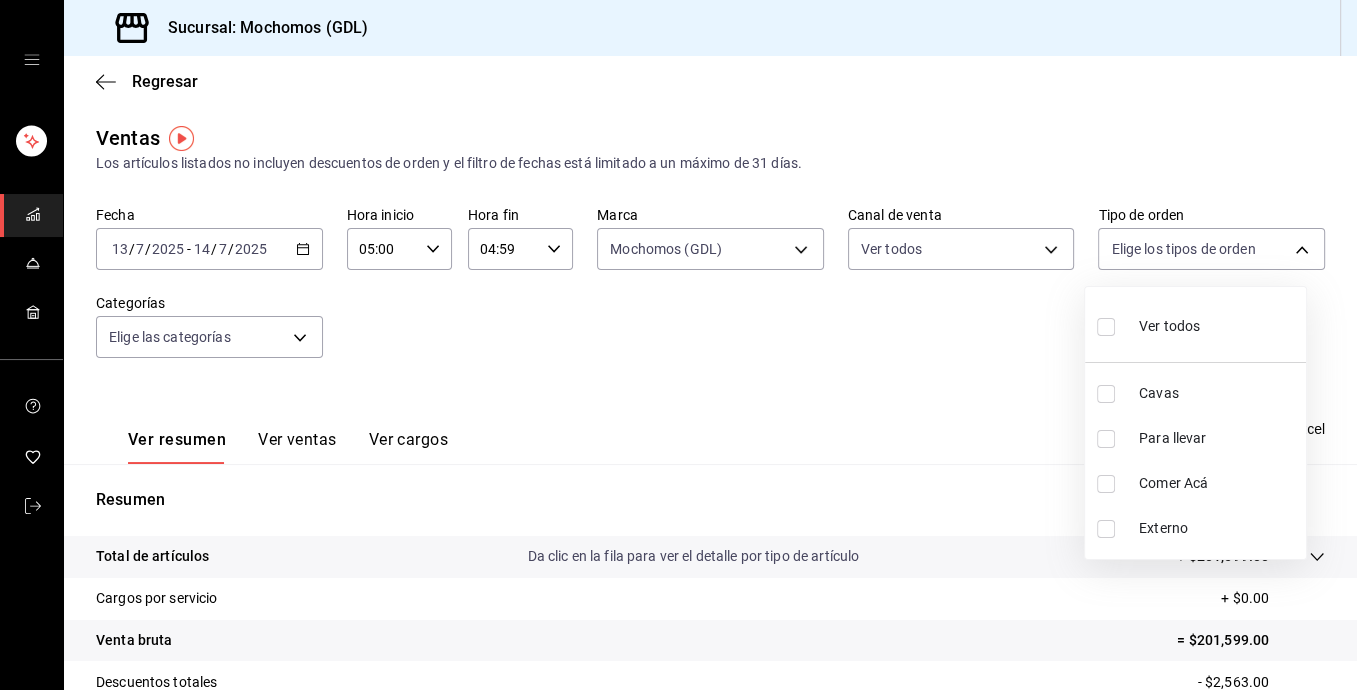 click at bounding box center (1106, 327) 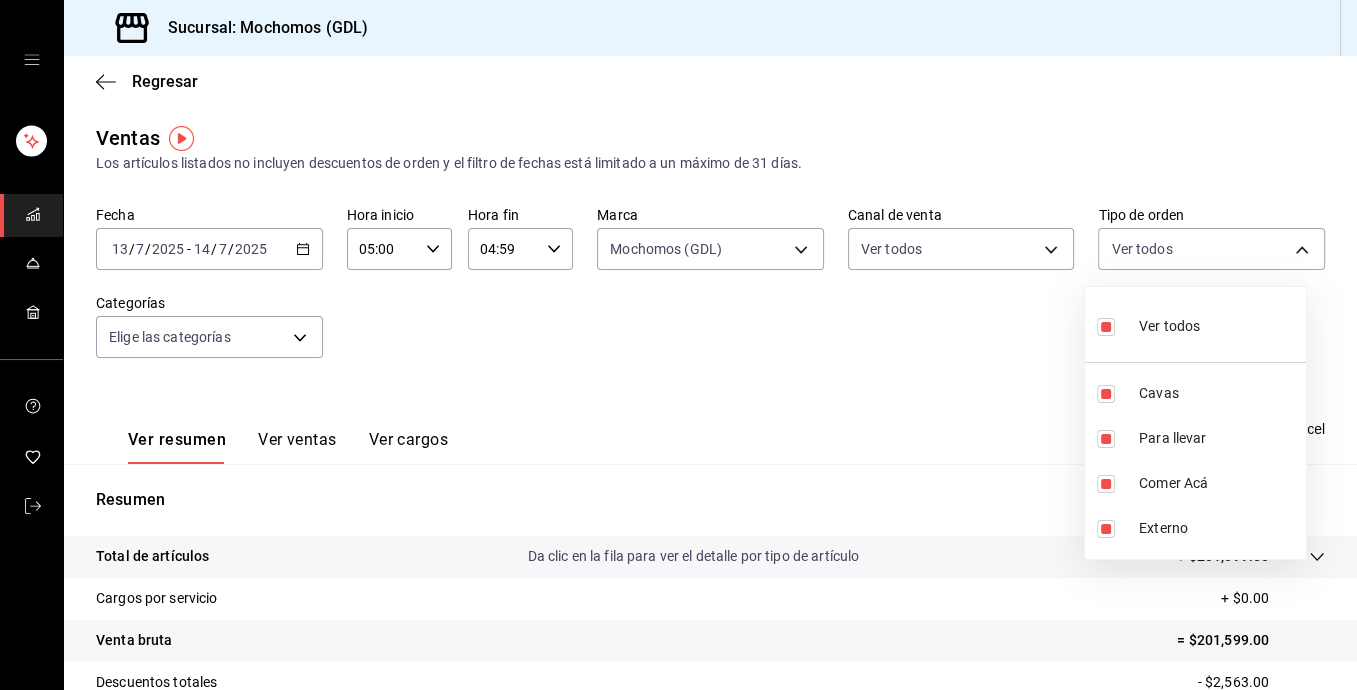 click at bounding box center (678, 345) 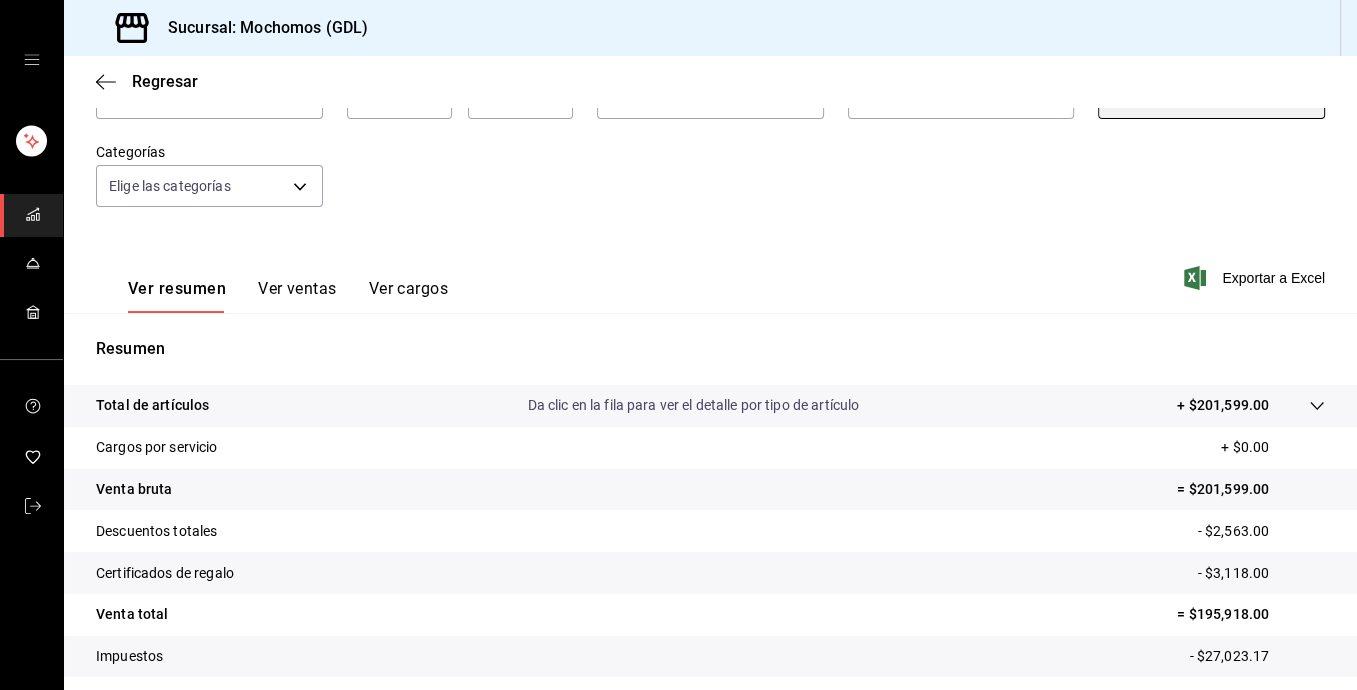 scroll, scrollTop: 268, scrollLeft: 0, axis: vertical 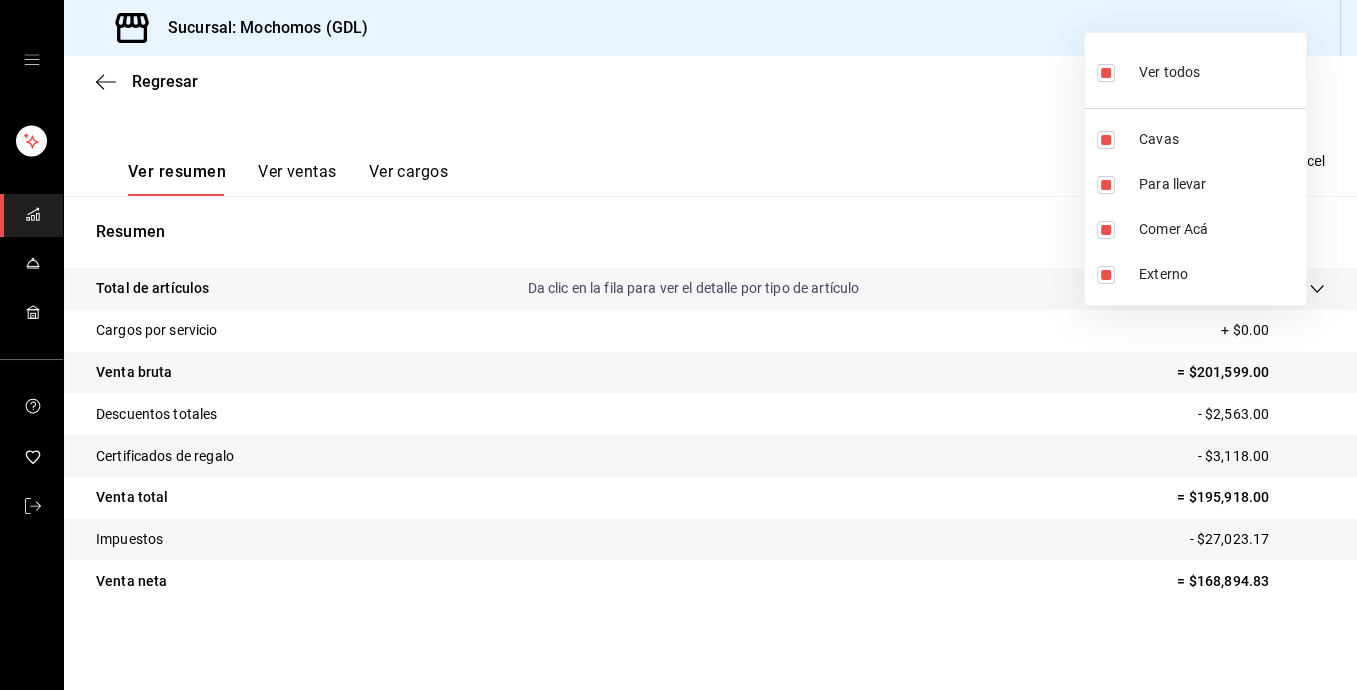 click at bounding box center (678, 345) 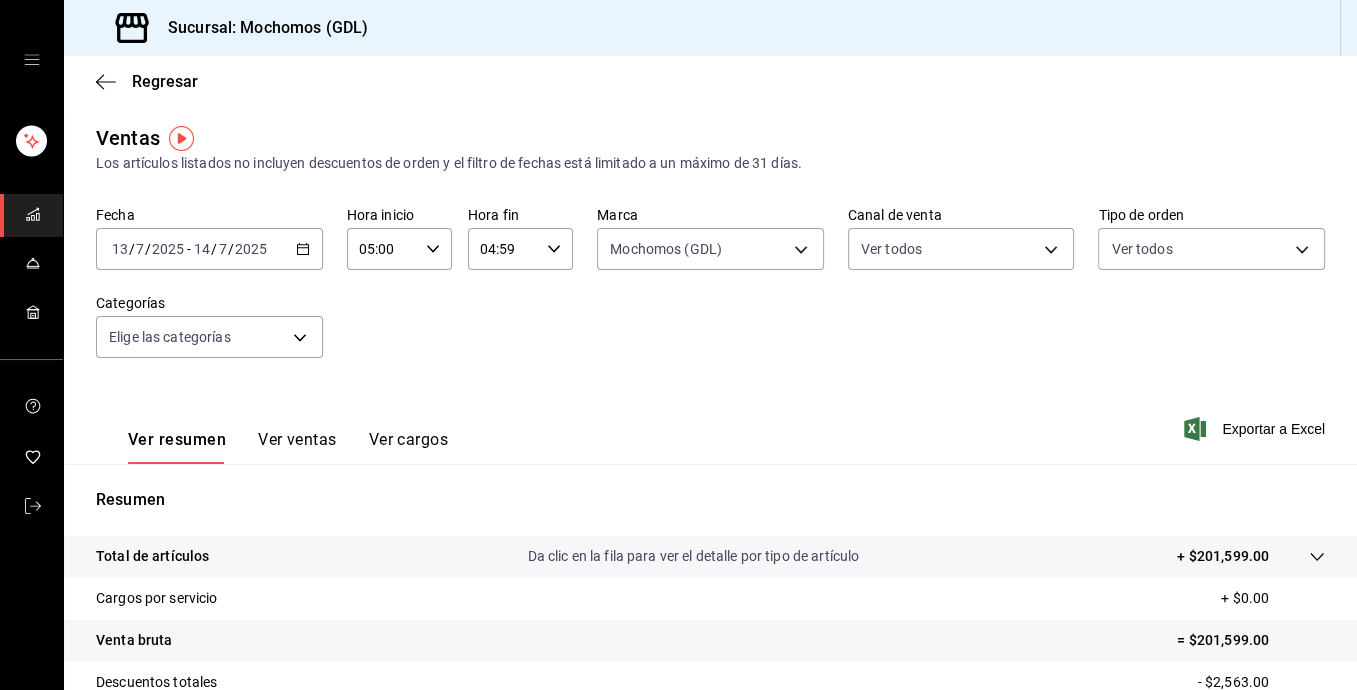 click 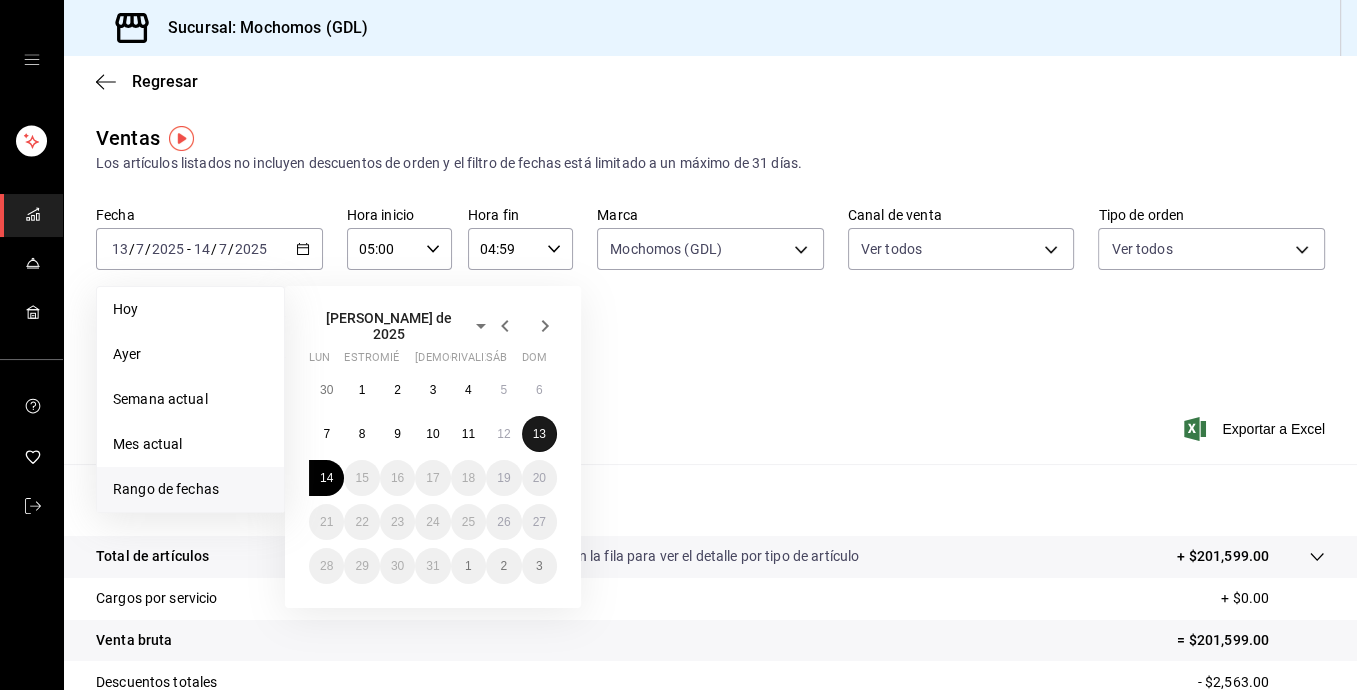 click on "13" at bounding box center (539, 434) 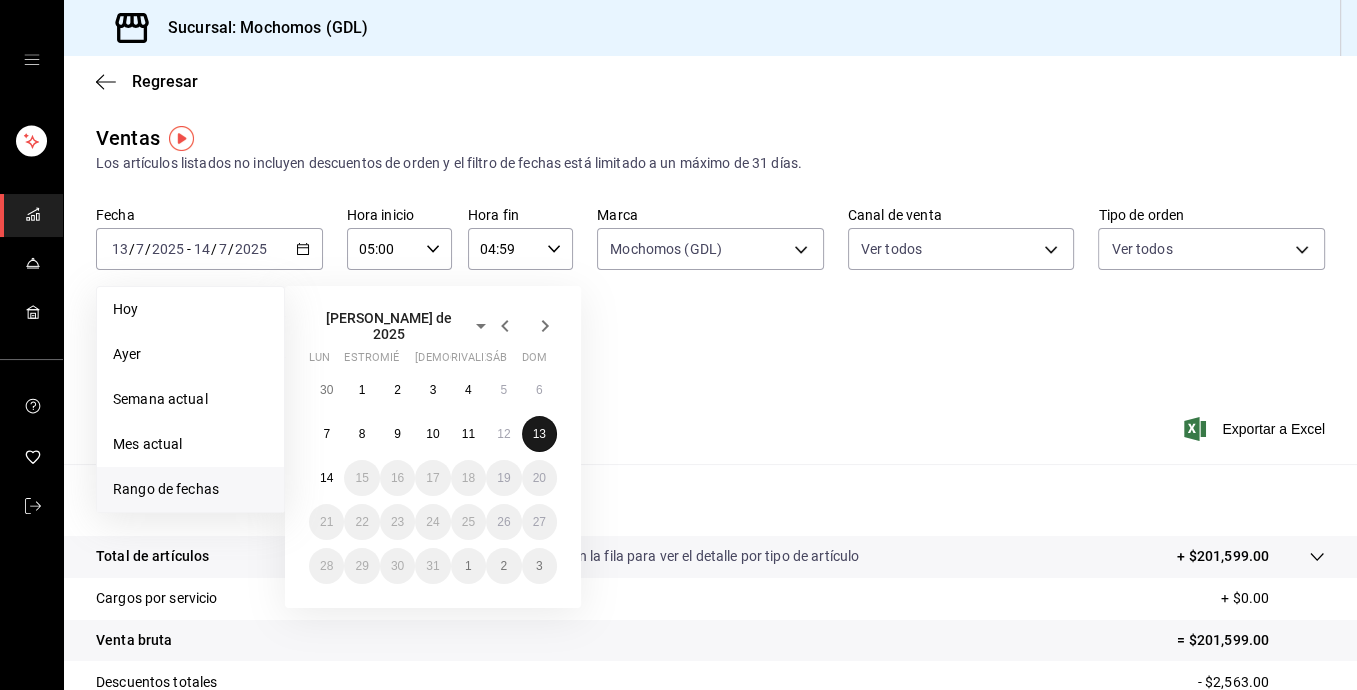 click on "13" at bounding box center (539, 434) 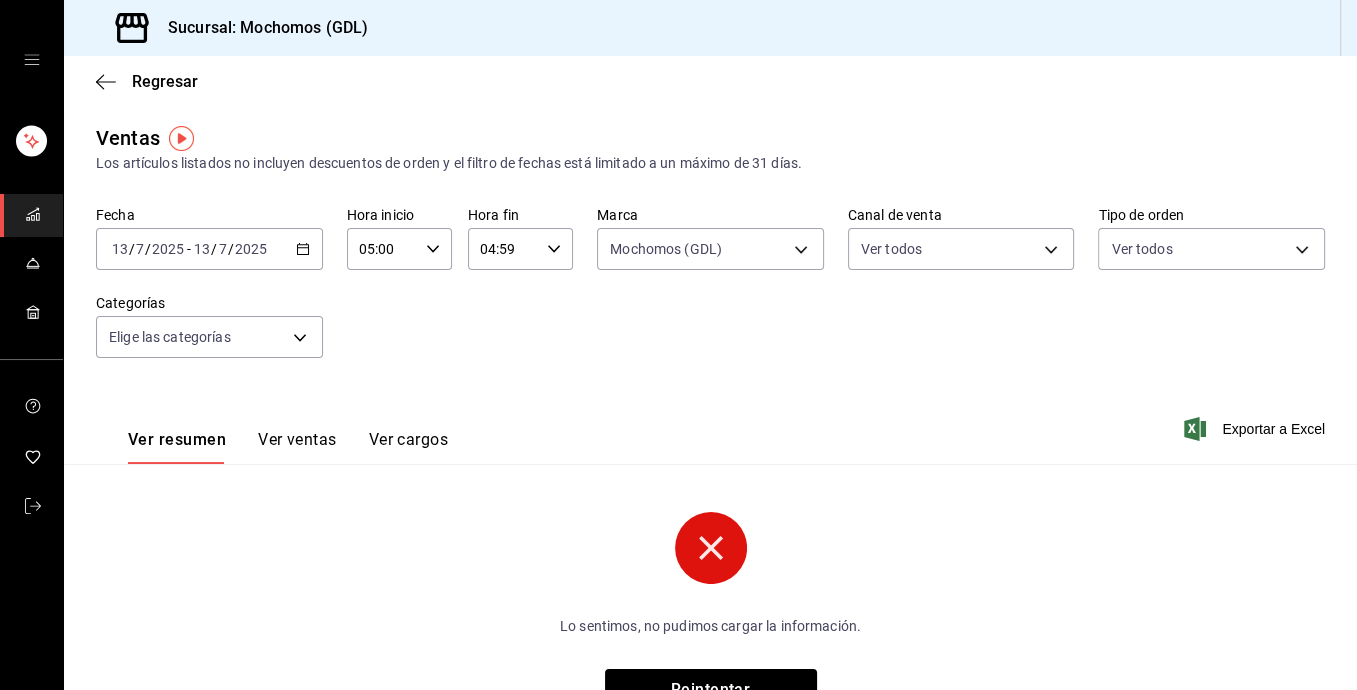 click 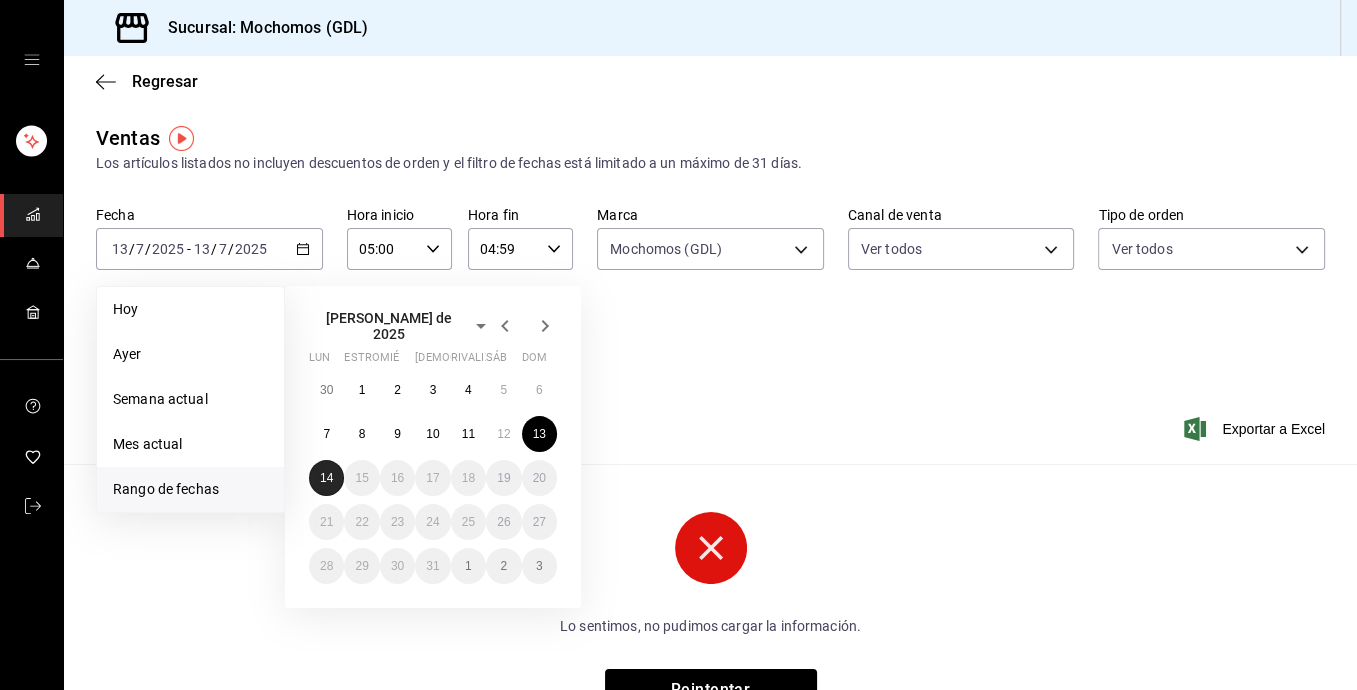 click on "14" at bounding box center (326, 478) 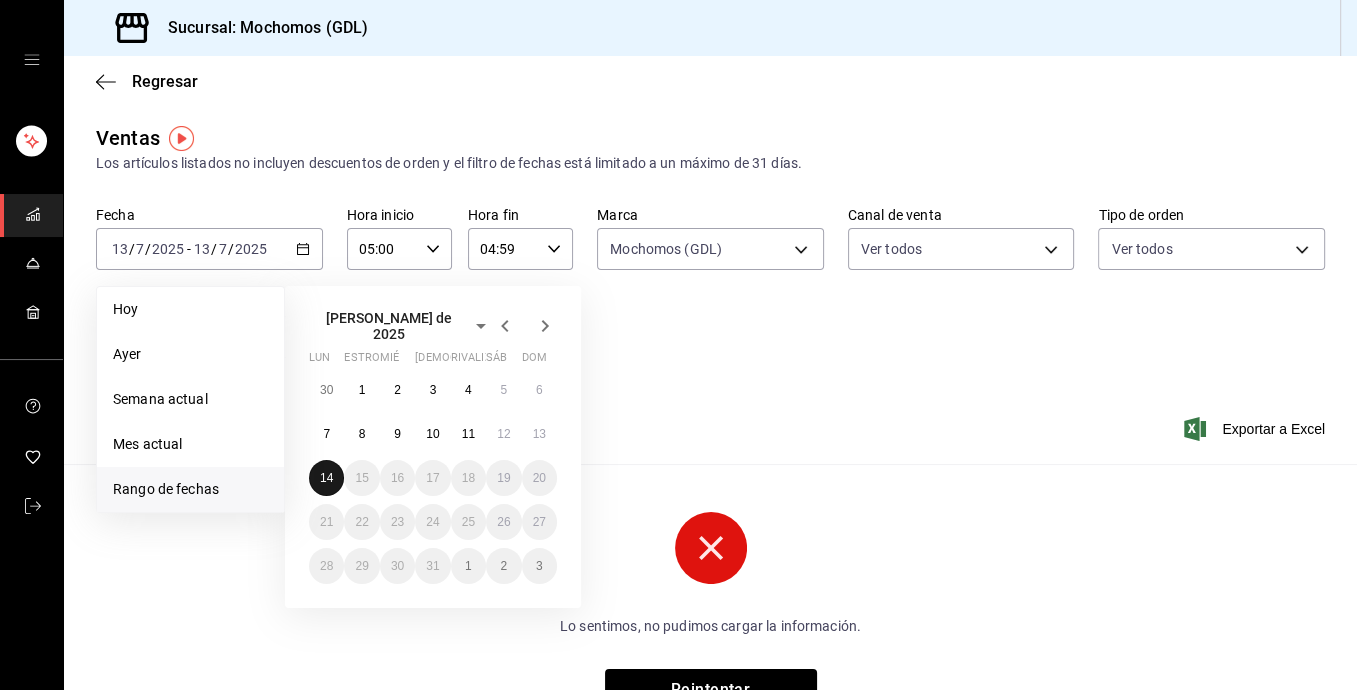 click on "14" at bounding box center [326, 478] 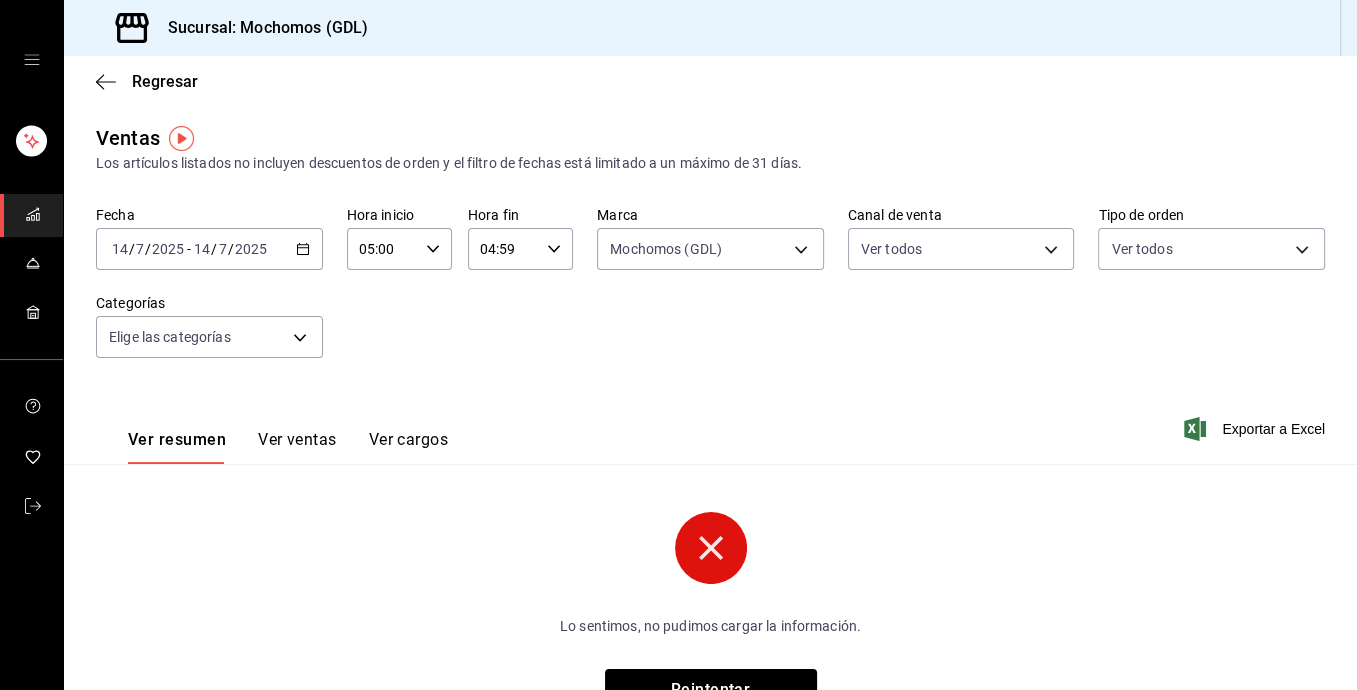 click 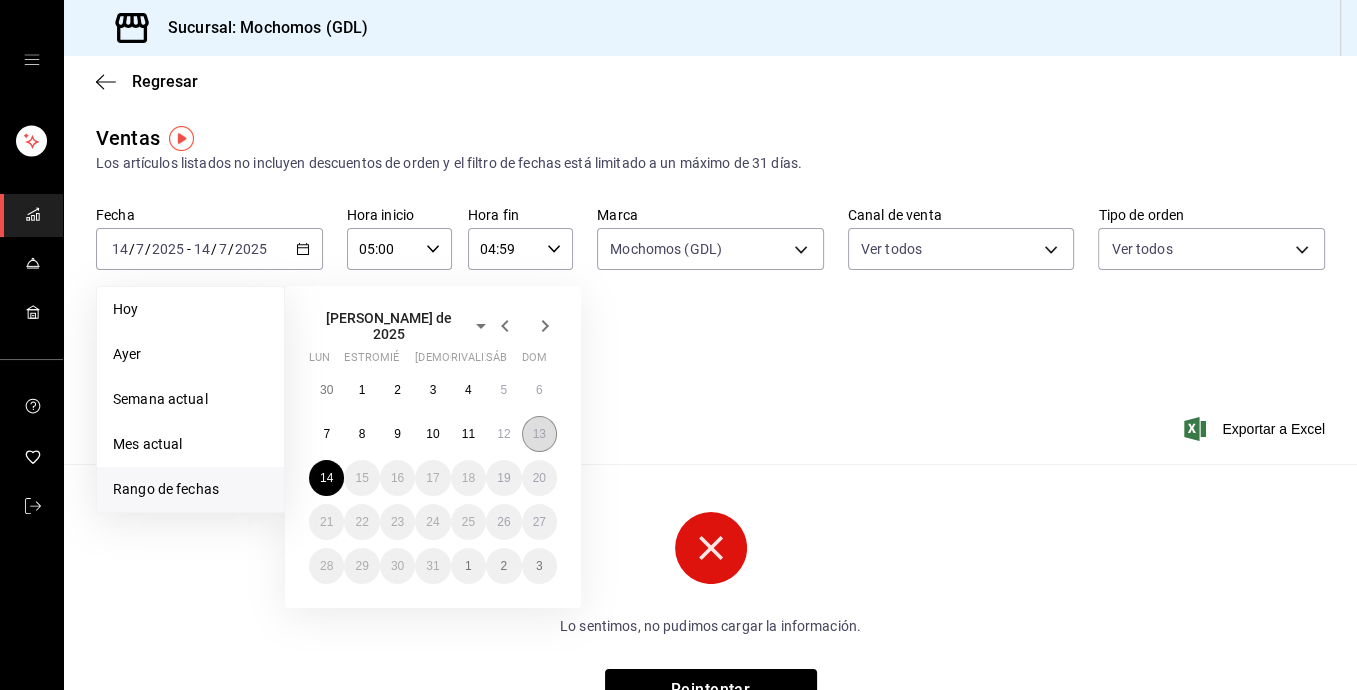 click on "13" at bounding box center [539, 434] 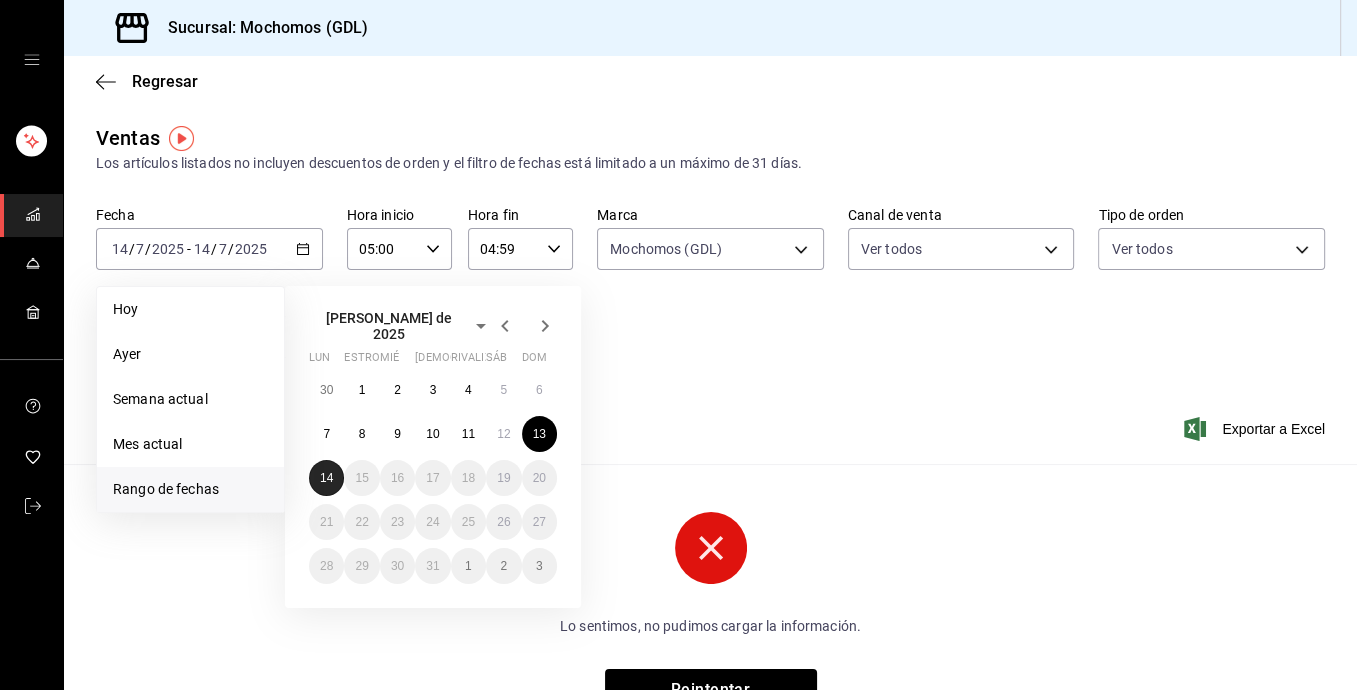 click on "14" at bounding box center (326, 478) 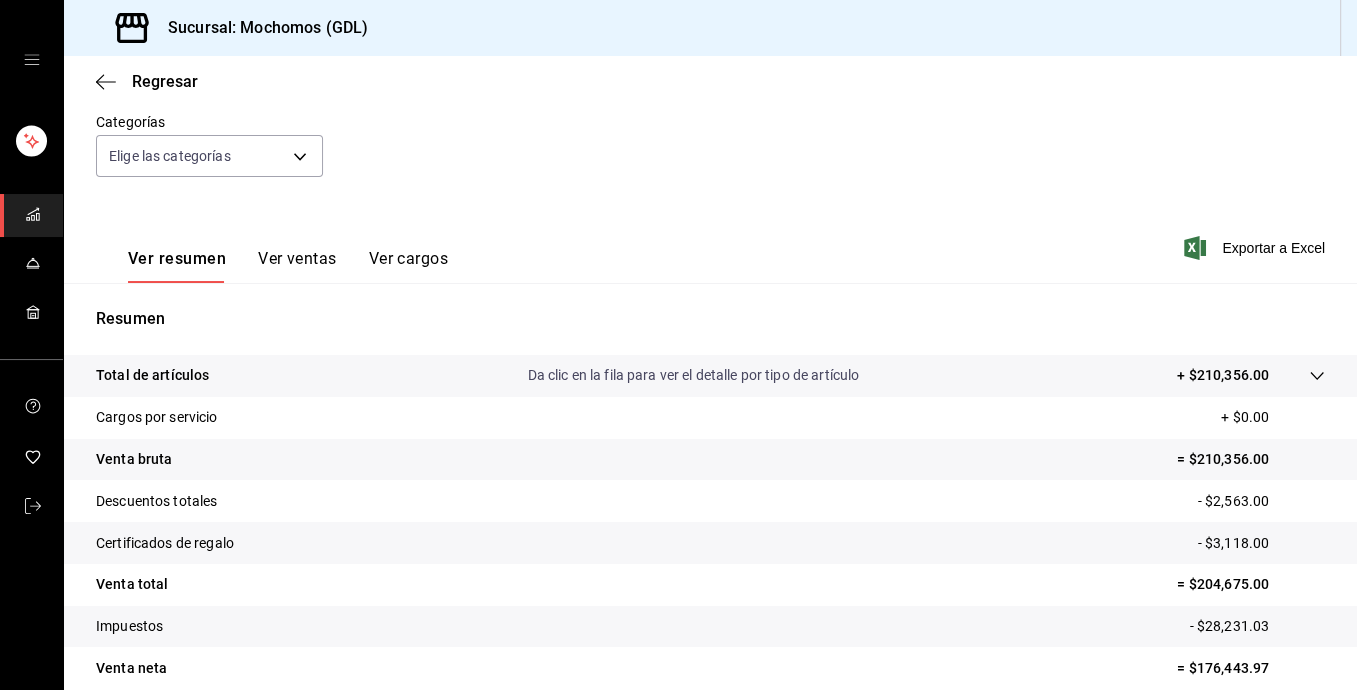 scroll, scrollTop: 268, scrollLeft: 0, axis: vertical 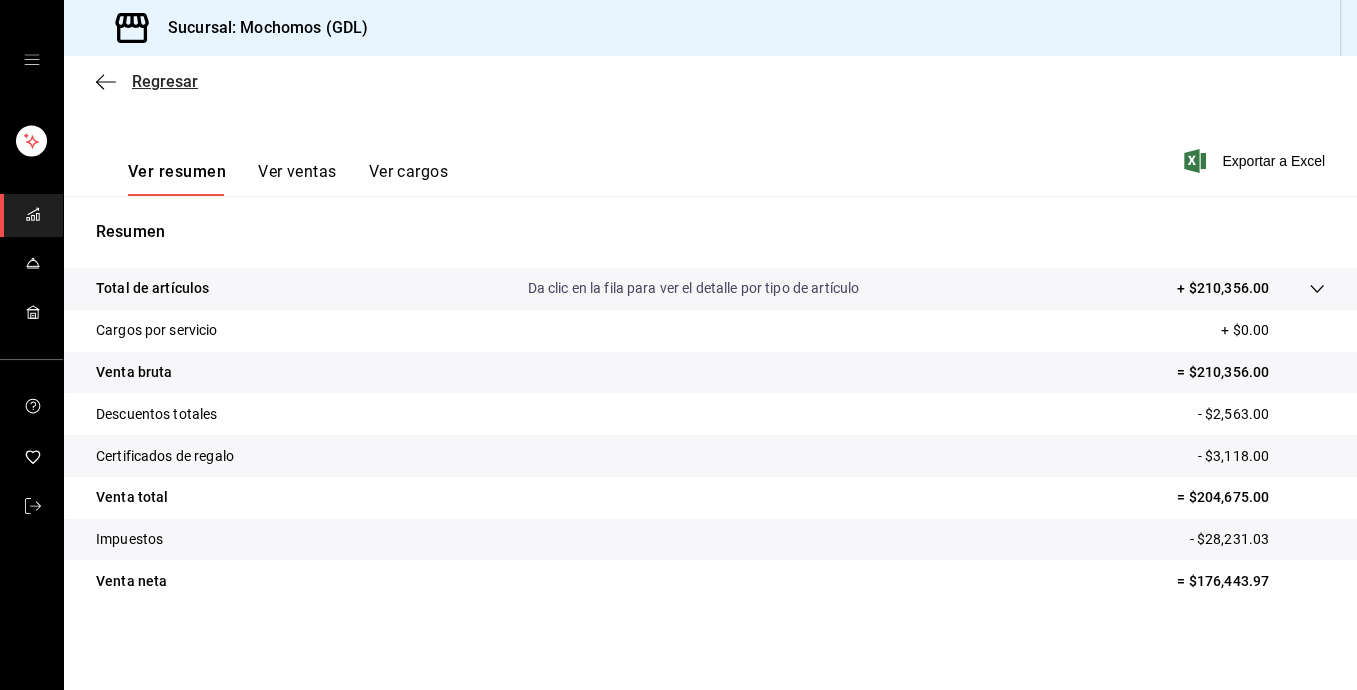 click on "Regresar" at bounding box center [165, 81] 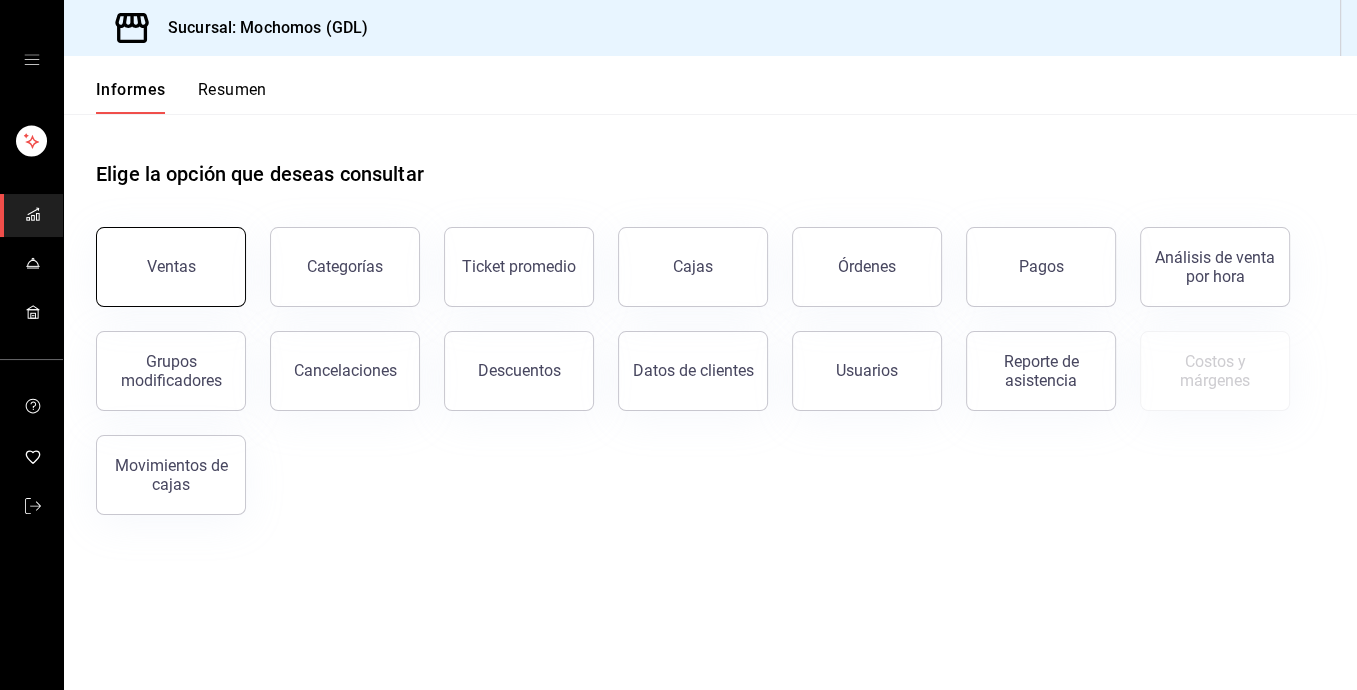 click on "Ventas" at bounding box center (171, 267) 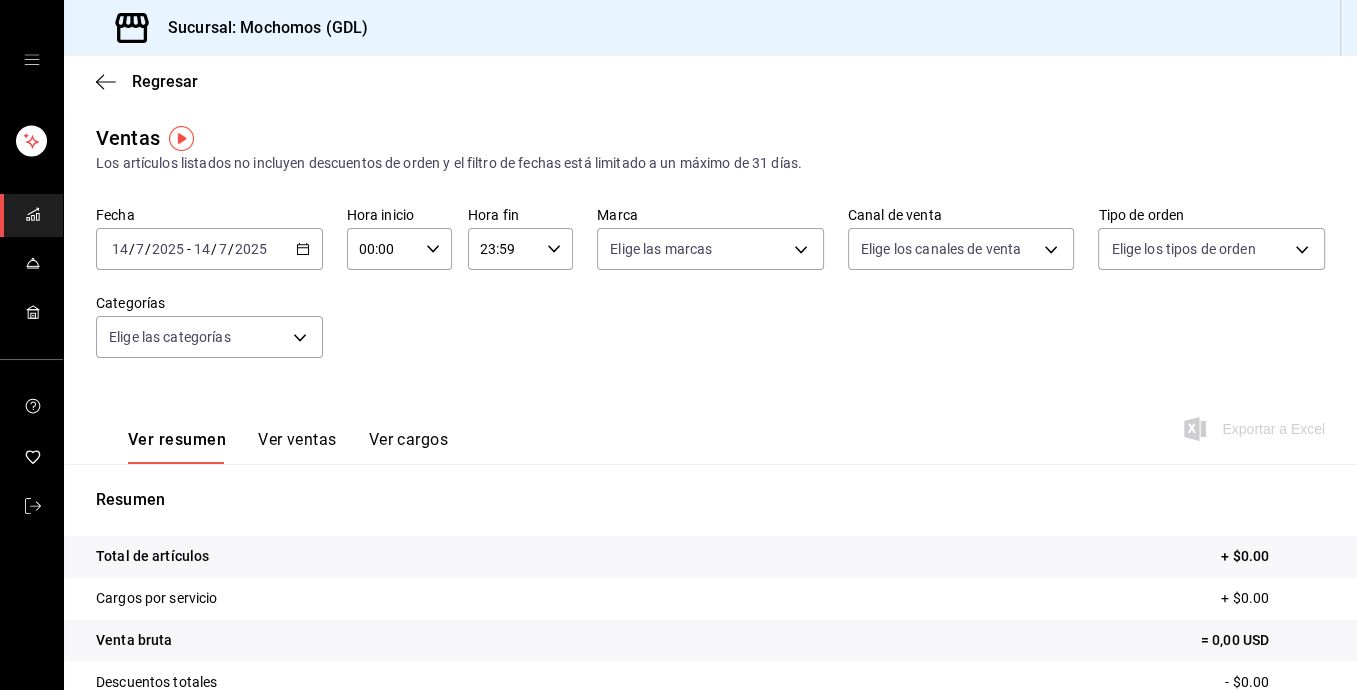 click 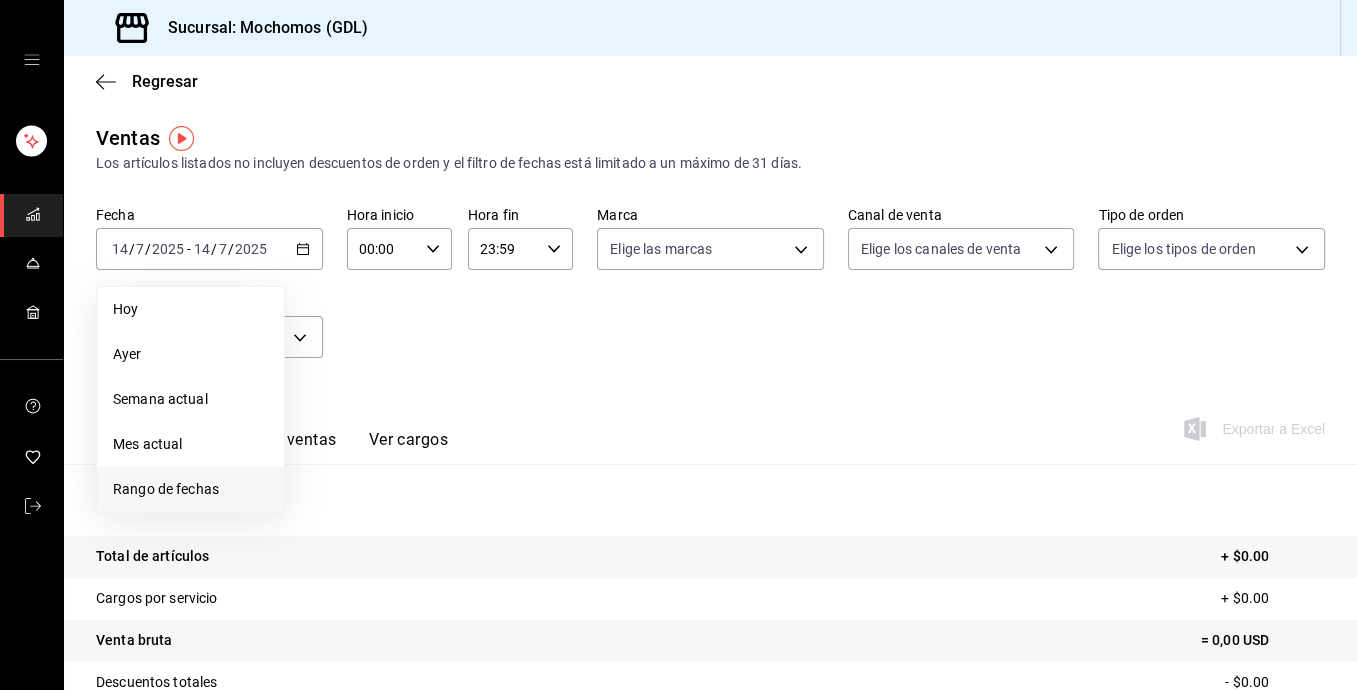 click on "Rango de fechas" at bounding box center (190, 489) 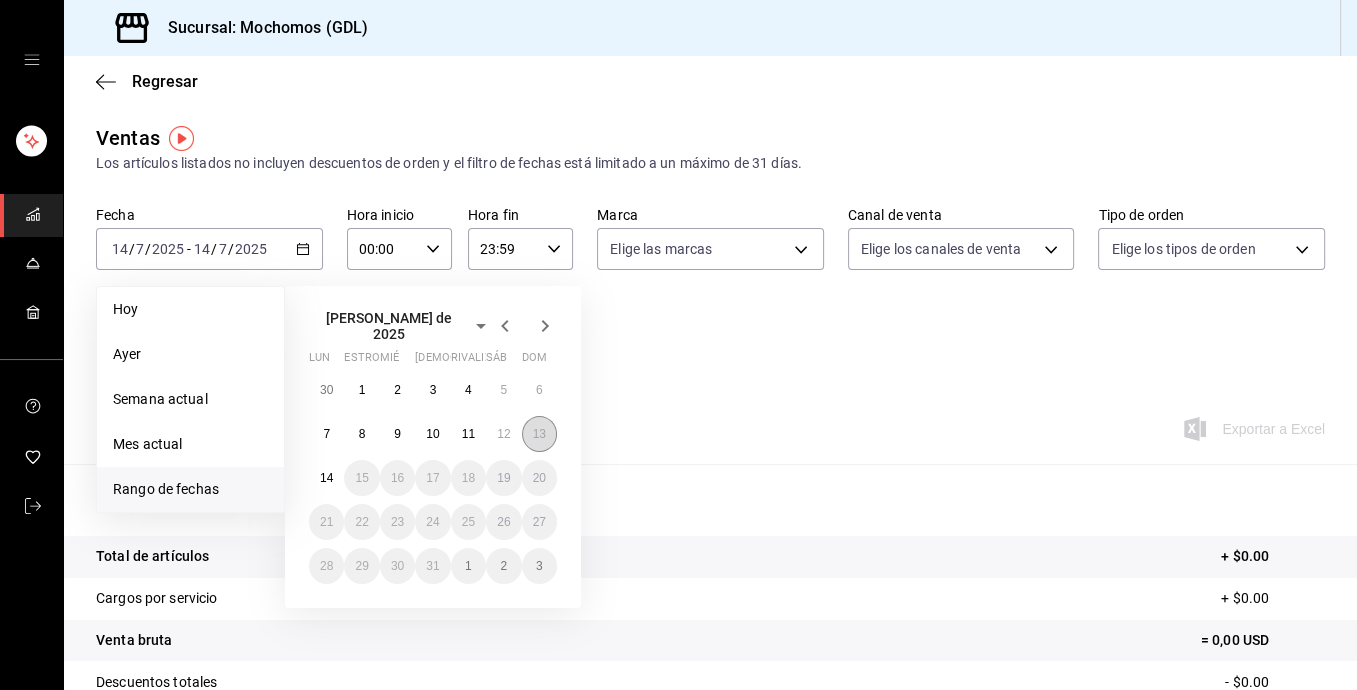 click on "13" at bounding box center (539, 434) 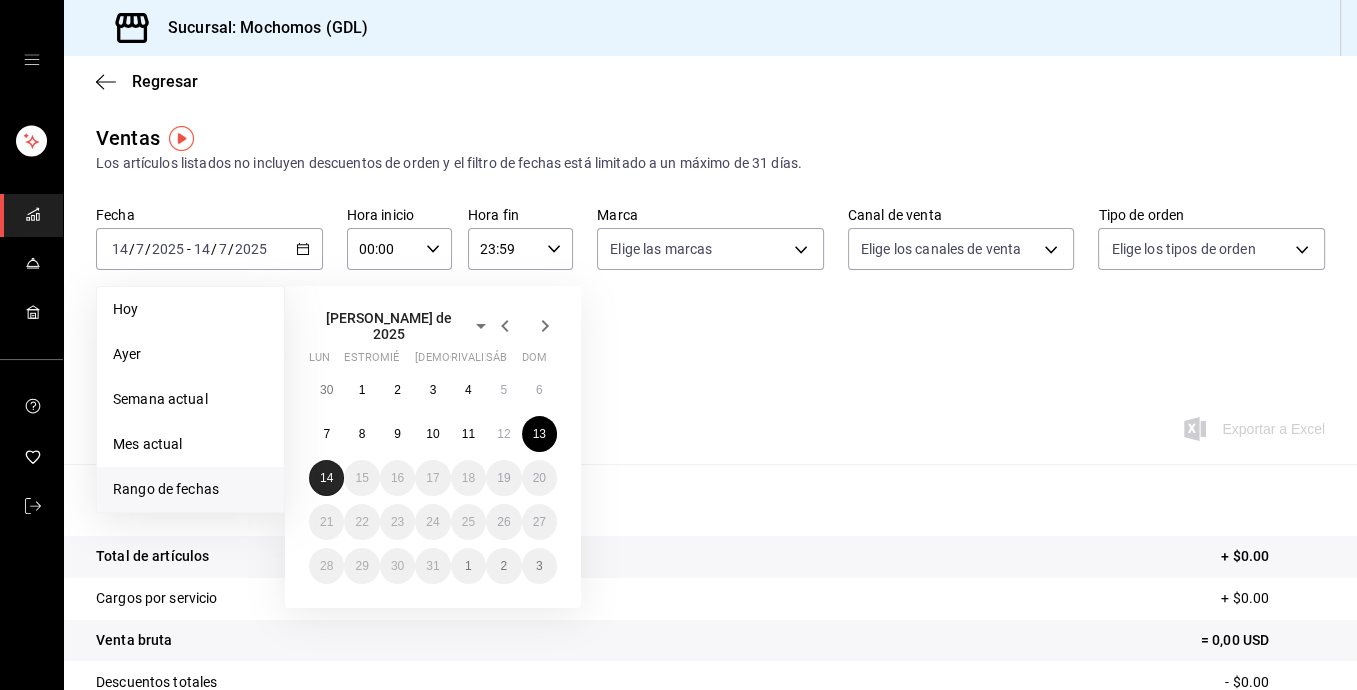 click on "14" at bounding box center (326, 478) 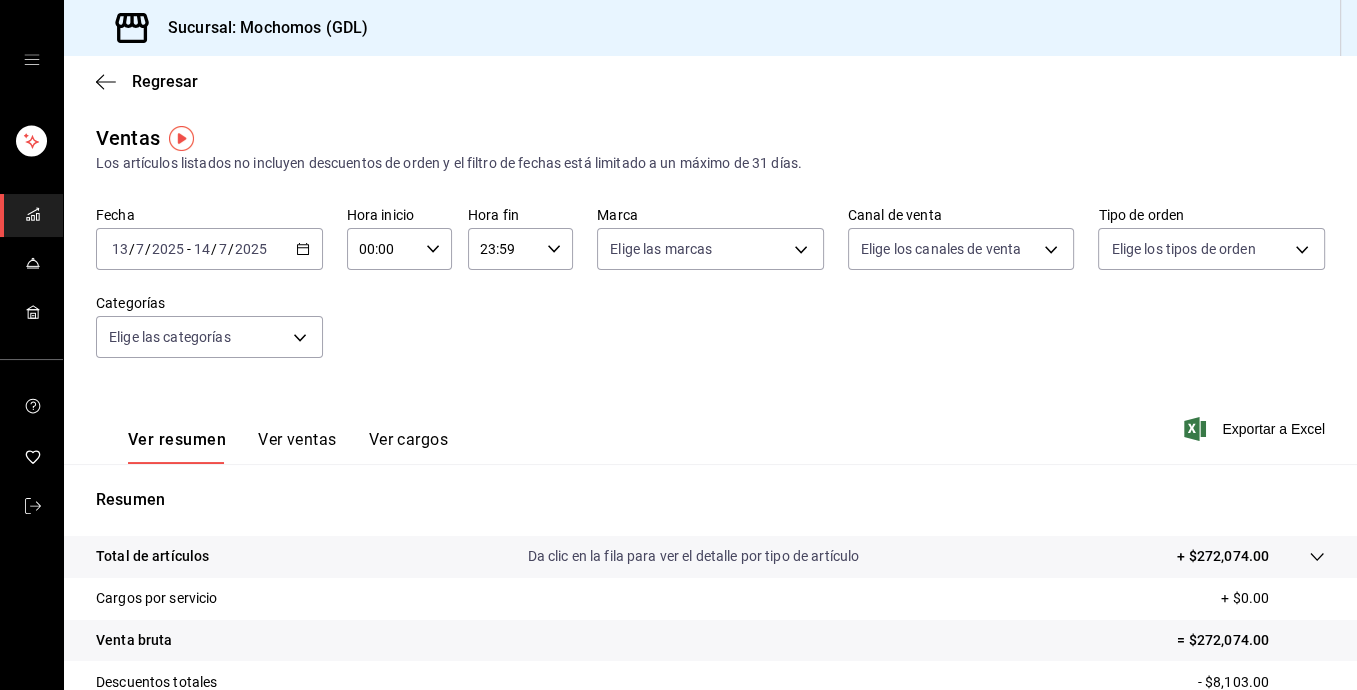 click 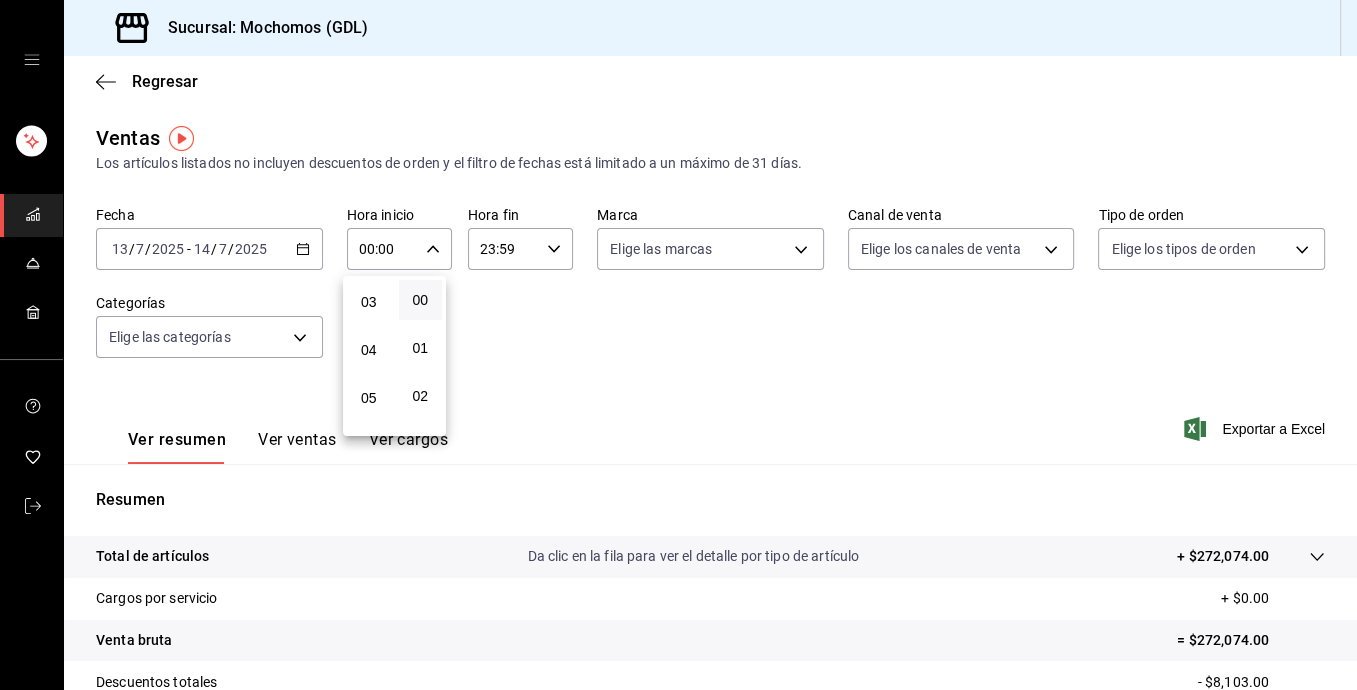 scroll, scrollTop: 176, scrollLeft: 0, axis: vertical 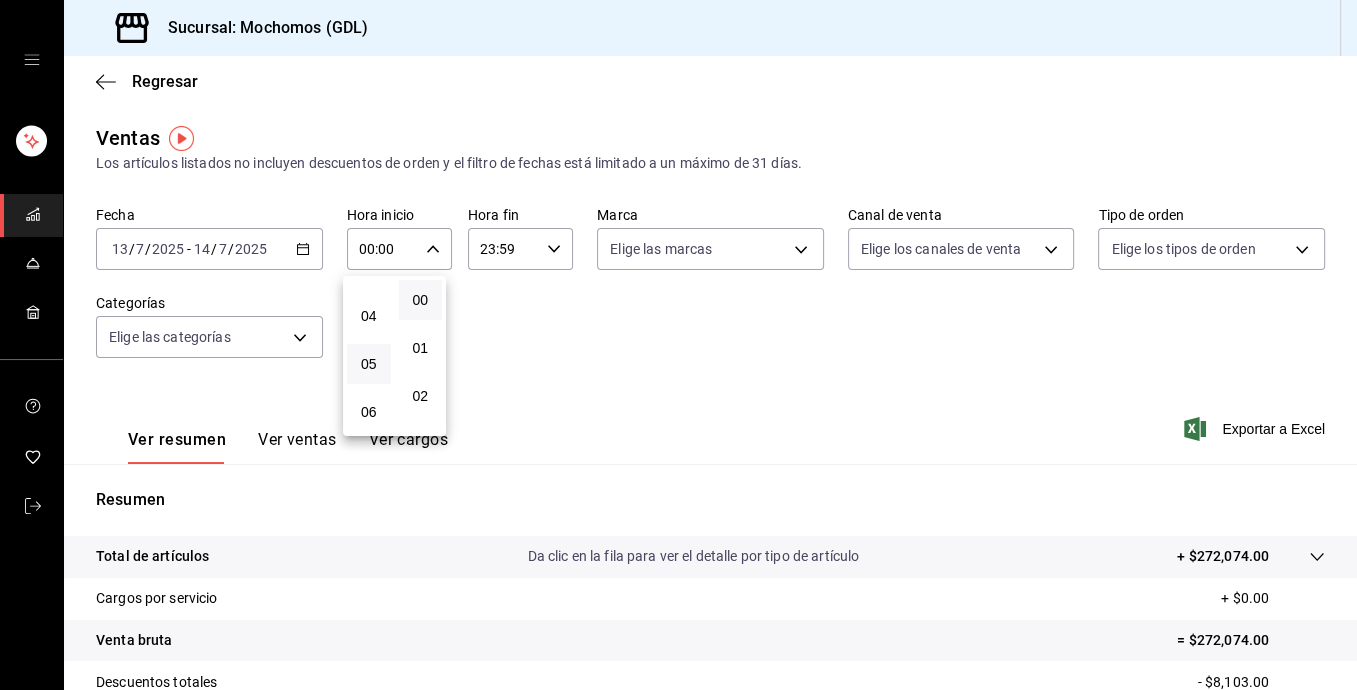 click on "05" at bounding box center [369, 364] 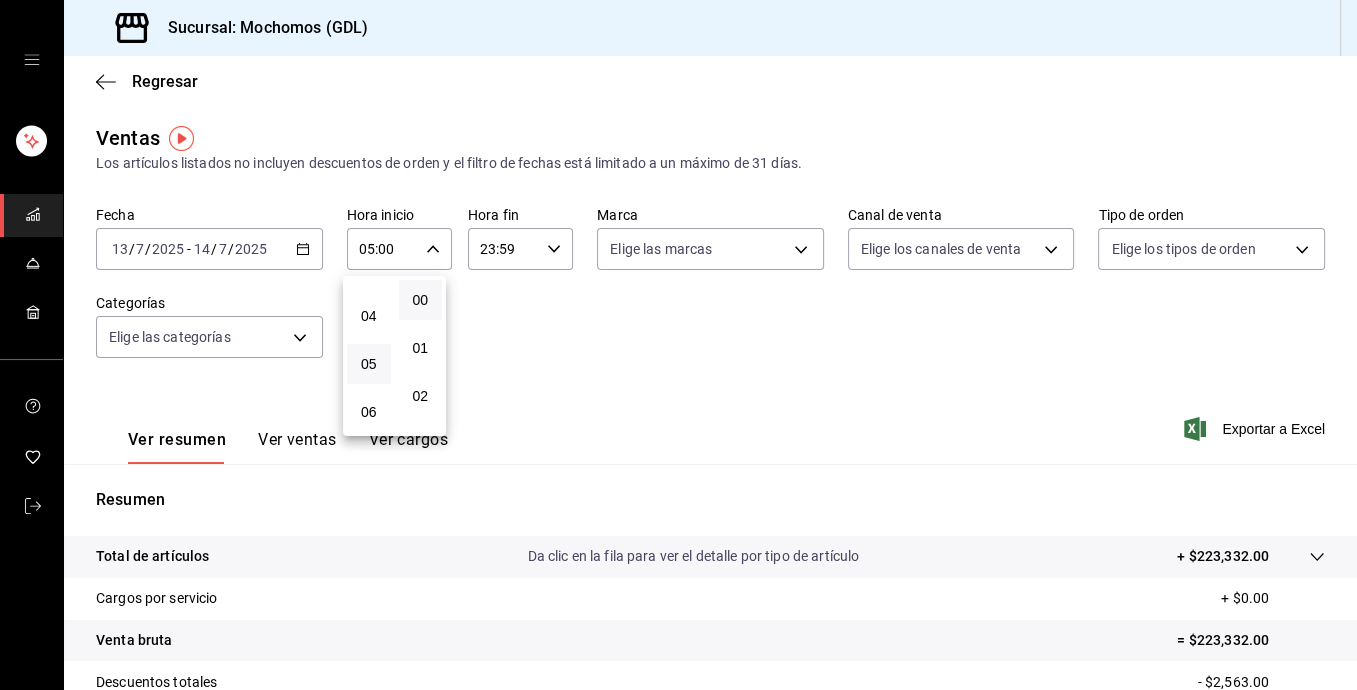 click at bounding box center [678, 345] 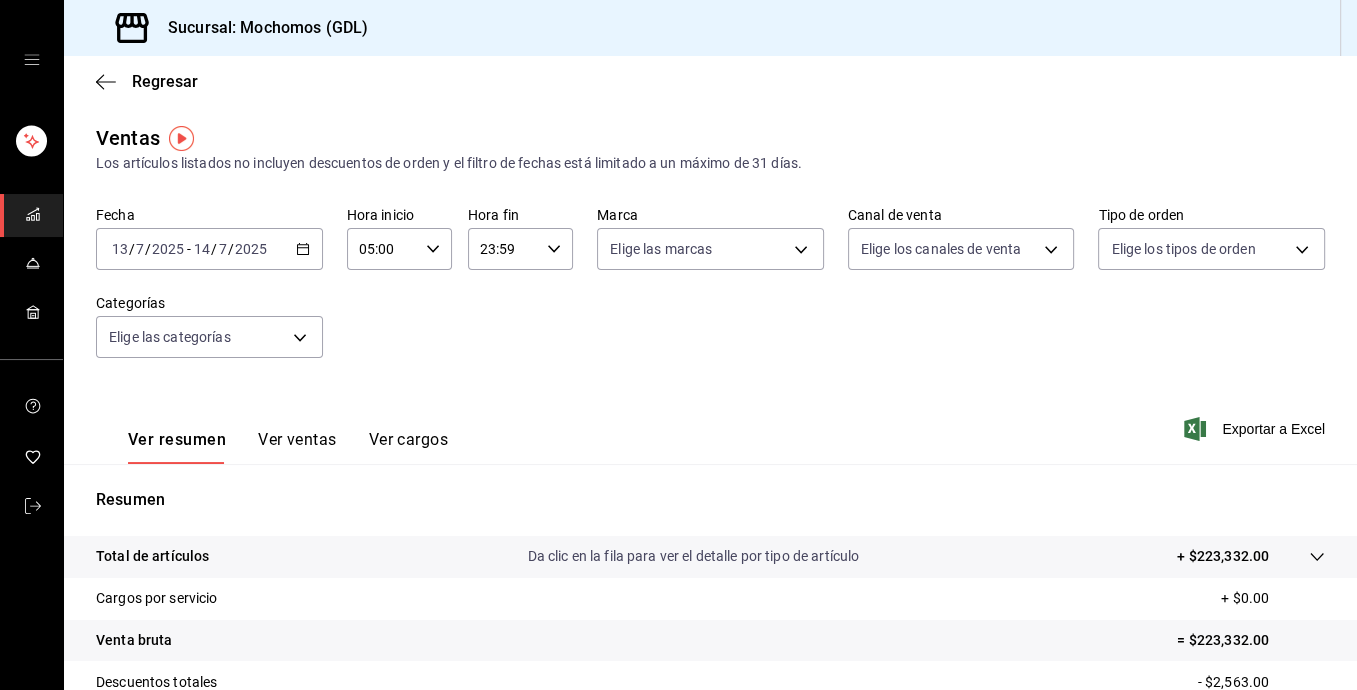 click on "23:59 Hora fin" at bounding box center [520, 249] 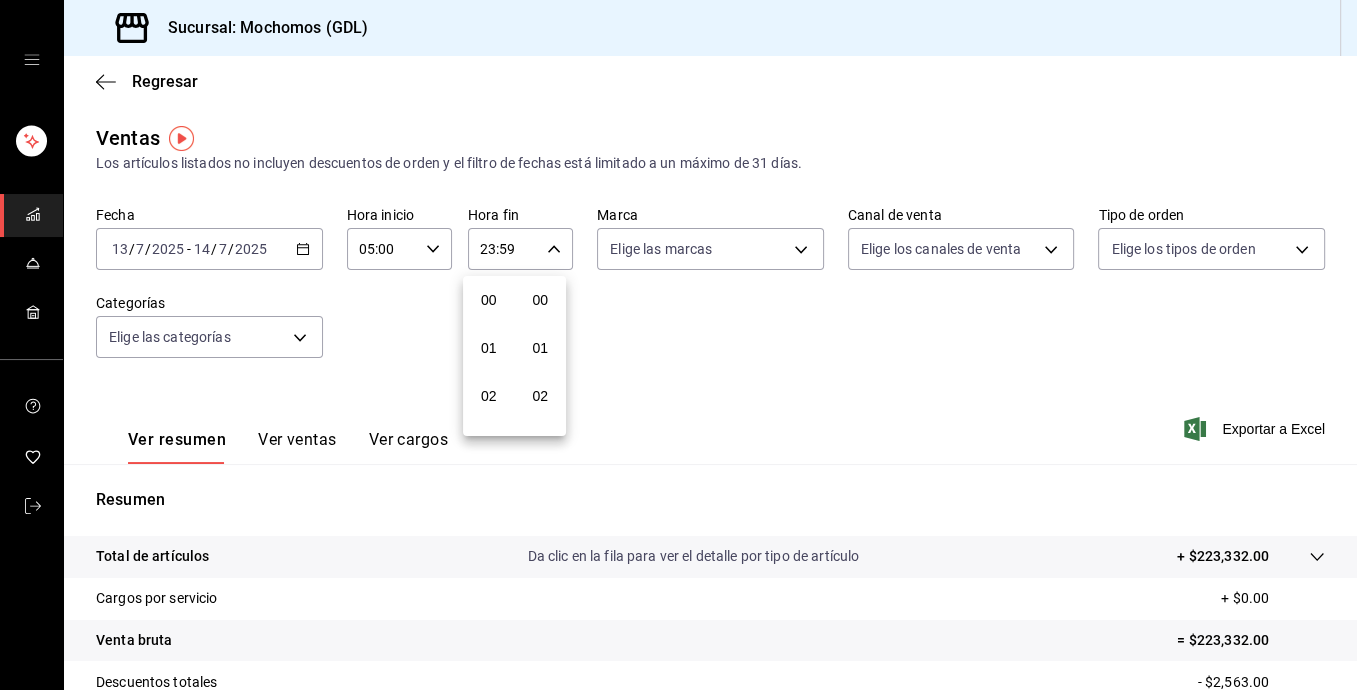 scroll, scrollTop: 1011, scrollLeft: 0, axis: vertical 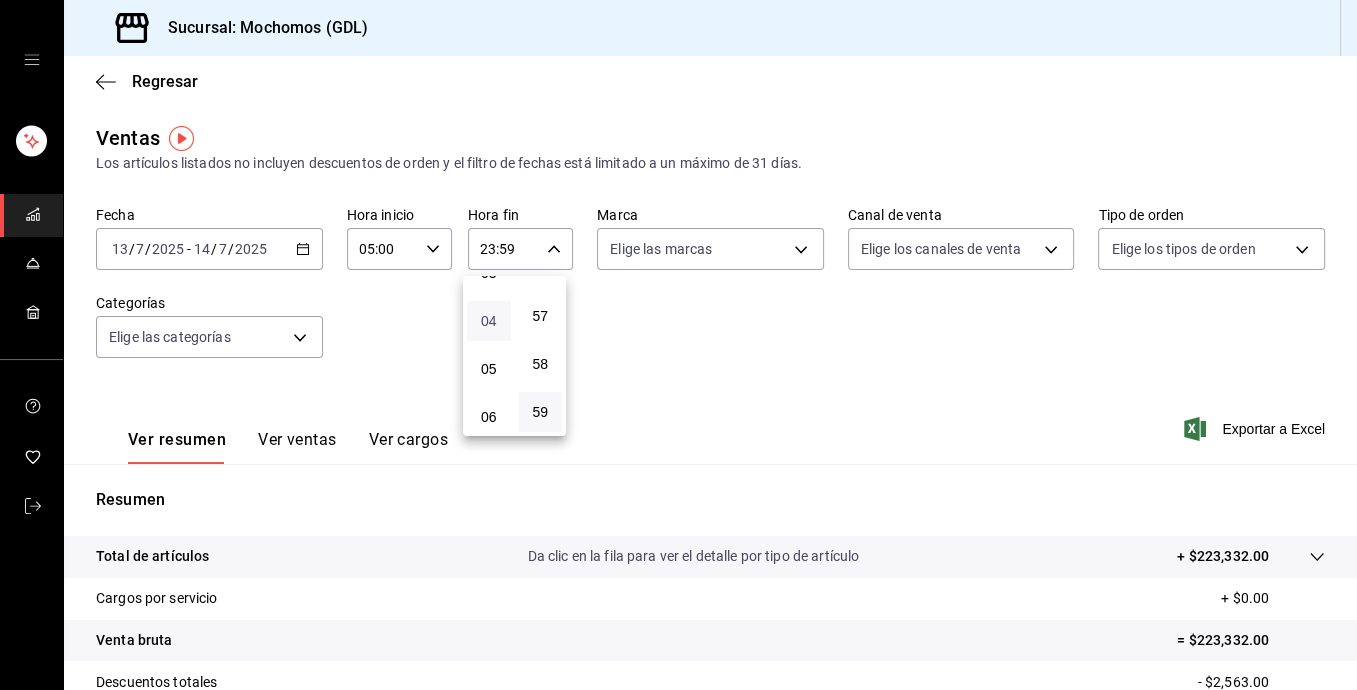 click on "04" at bounding box center [489, 321] 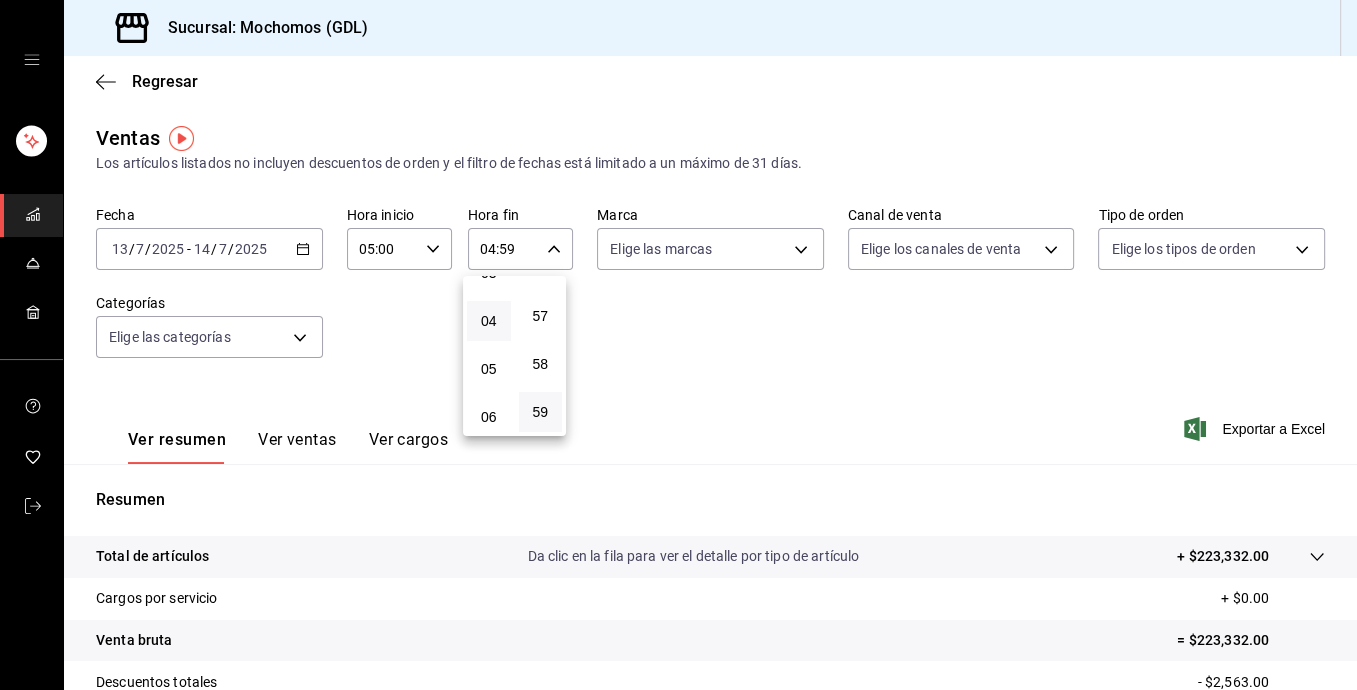 click at bounding box center (678, 345) 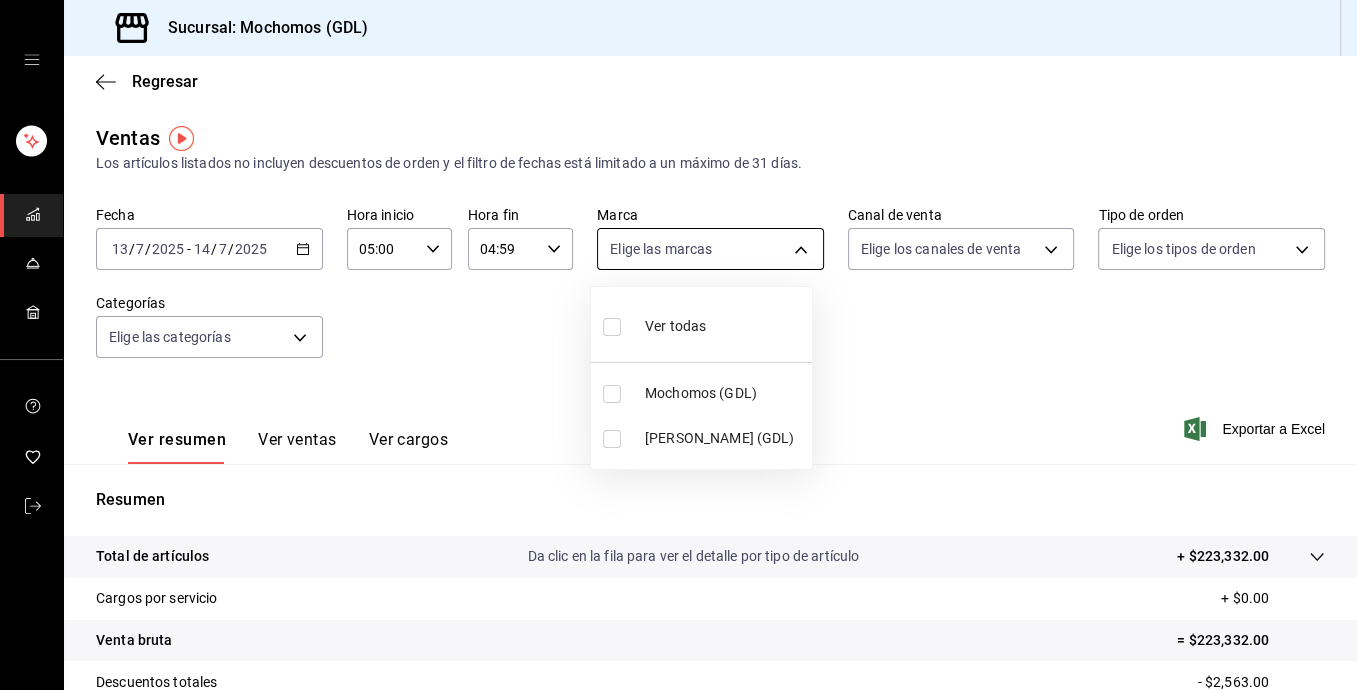 click on "Sucursal: Mochomos (GDL) Regresar Ventas Los artículos listados no incluyen descuentos de orden y el filtro de fechas está limitado a un máximo de 31 [PERSON_NAME]. Fecha [DATE] [DATE] - [DATE] [DATE] Hora inicio 05:00 Hora inicio Hora fin 04:59 Hora fin Marca Elige las marcas Canal de venta Elige los [PERSON_NAME] de venta Tipo de orden Elige los tipos de orden Categorías Elige las categorías Ver resumen Ver ventas Ver cargos Exportar a Excel Resumen Total de artículos Da clic en la fila para ver el detalle por tipo de artículo + $223,332.00 Cargos por servicio + $0.00 Venta bruta = $223,332.00 Descuentos totales - $2,563.00 Certificados de regalo - $3,118.00 Venta total = $217,651.00 Impuestos - $30,020.83 Venta [PERSON_NAME] = $187,630.17 GANA 1 MES GRATIS EN TU SUSCRIPCIÓN AQUÍ Ver video tutorial Ir a video Visitar centro de ayuda [PHONE_NUMBER] [EMAIL_ADDRESS][DOMAIN_NAME] Visitar centro de ayuda [PHONE_NUMBER] [EMAIL_ADDRESS][DOMAIN_NAME] Ver todas Mochomos (GDL) Mika (GDL)" at bounding box center [678, 345] 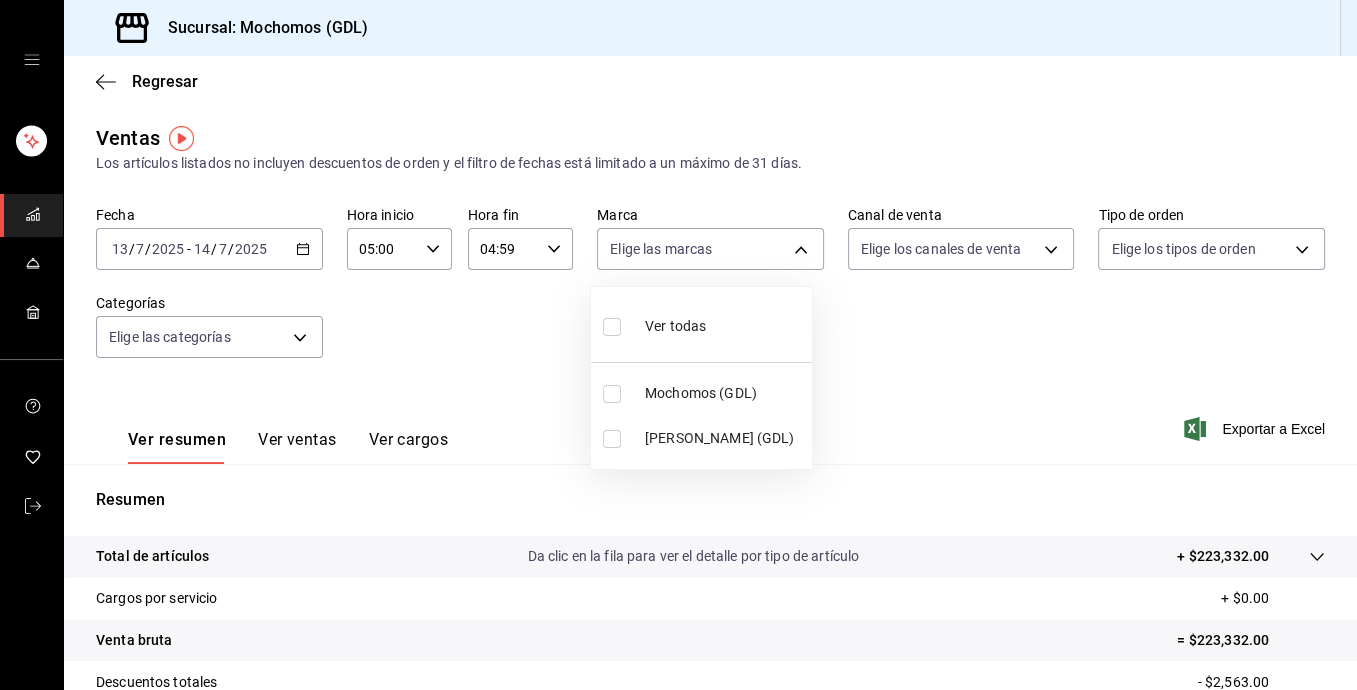 click at bounding box center (612, 394) 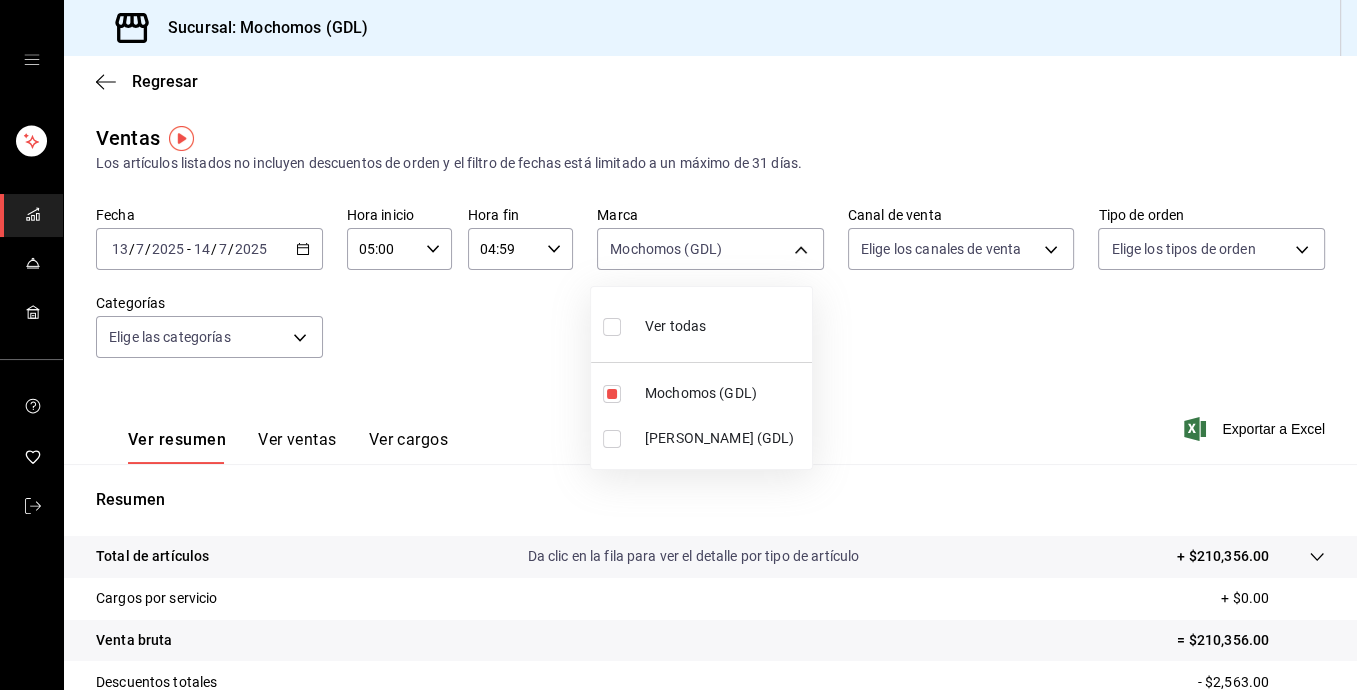 click at bounding box center [678, 345] 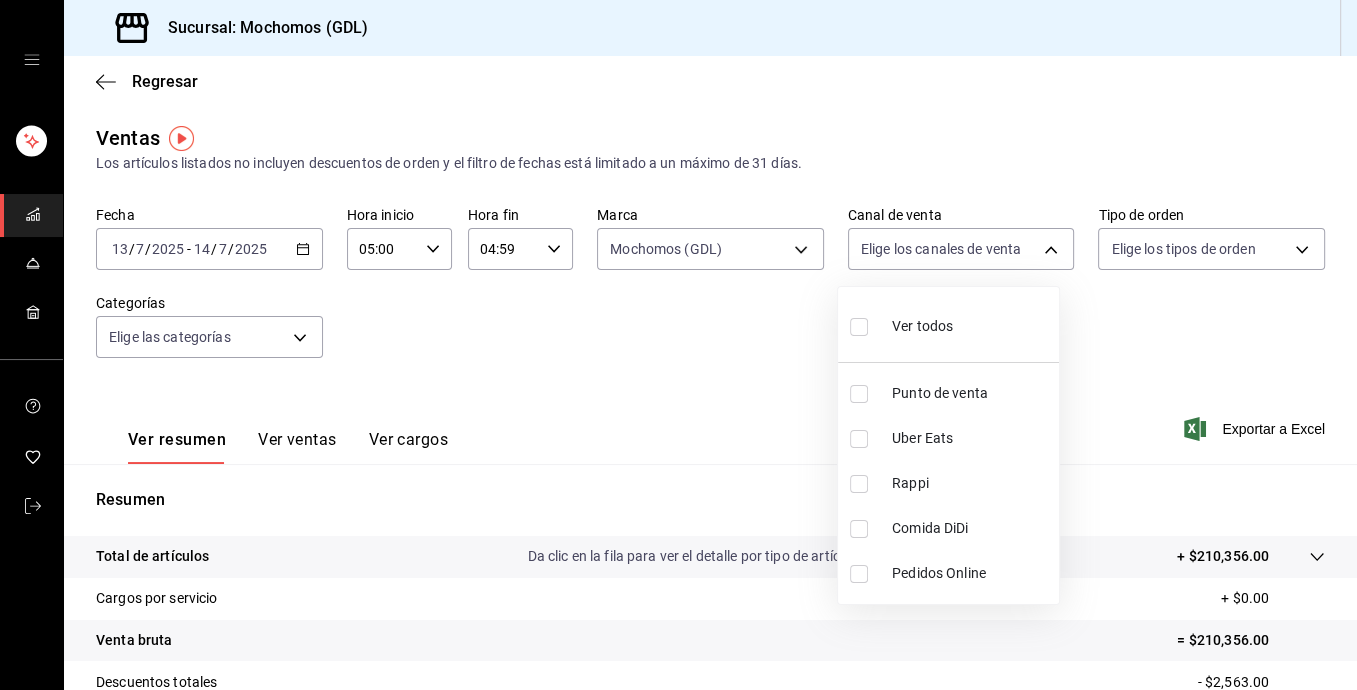 click on "Sucursal: Mochomos (GDL) Regresar Ventas Los artículos listados no incluyen descuentos de orden y el filtro de fechas está limitado a un máximo de 31 [PERSON_NAME]. Fecha [DATE] [DATE] - [DATE] [DATE] Hora inicio 05:00 Hora inicio Hora fin 04:59 Hora fin Marca Mochomos (GDL) 36c25d4a-7cb0-456c-a434-e981d54830bc Canal de venta Elige los [PERSON_NAME] de venta Tipo de orden Elige los tipos de orden Categorías Elige las categorías Ver resumen Ver ventas Ver cargos Exportar a Excel Resumen Total de artículos Da clic en la fila para ver el detalle por tipo de artículo + $210,356.00 Cargos por servicio + $0.00 Venta bruta = $210,356.00 Descuentos totales - $2,563.00 Certificados de regalo - $3,118.00 Venta total = $204,675.00 Impuestos - $28,231.03 Venta [PERSON_NAME] = $176,443.97 GANA 1 MES GRATIS EN TU SUSCRIPCIÓN AQUÍ Ver video tutorial Ir a video Visitar centro de ayuda [PHONE_NUMBER] [EMAIL_ADDRESS][DOMAIN_NAME] Visitar centro de ayuda [PHONE_NUMBER] [EMAIL_ADDRESS][DOMAIN_NAME] Ver todos Punto de venta" at bounding box center (678, 345) 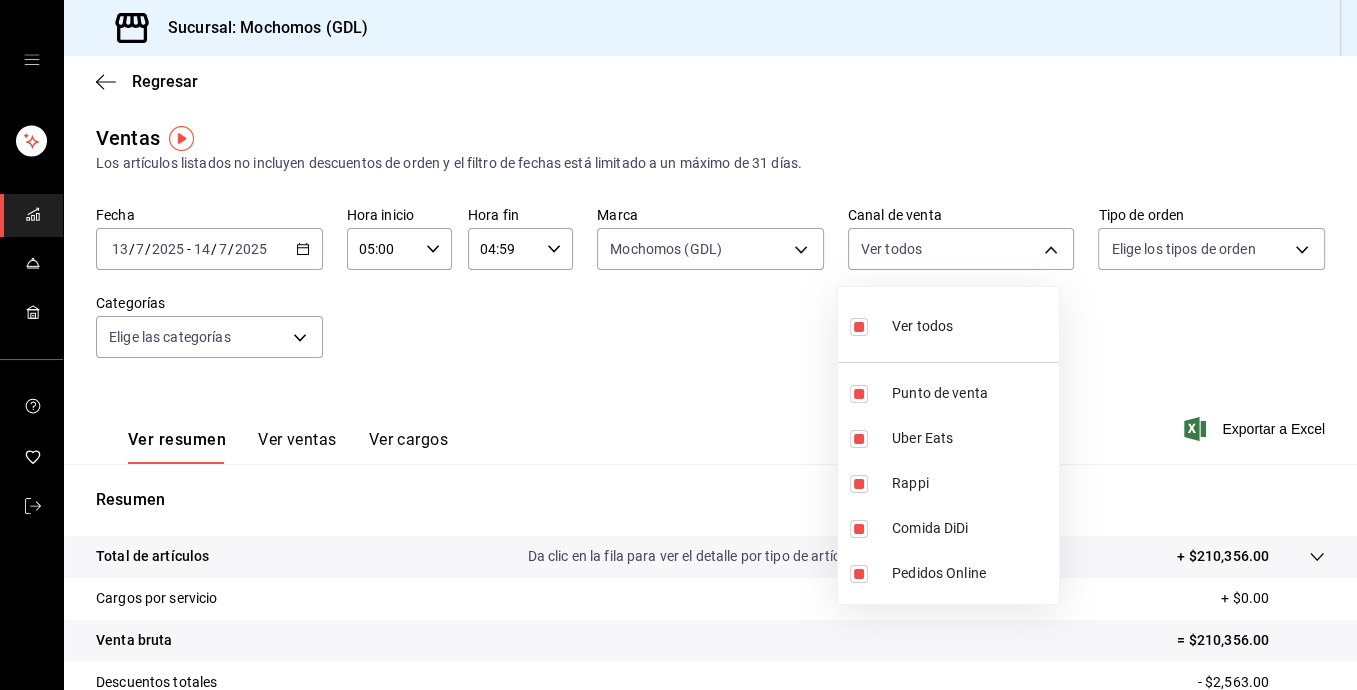 click at bounding box center (678, 345) 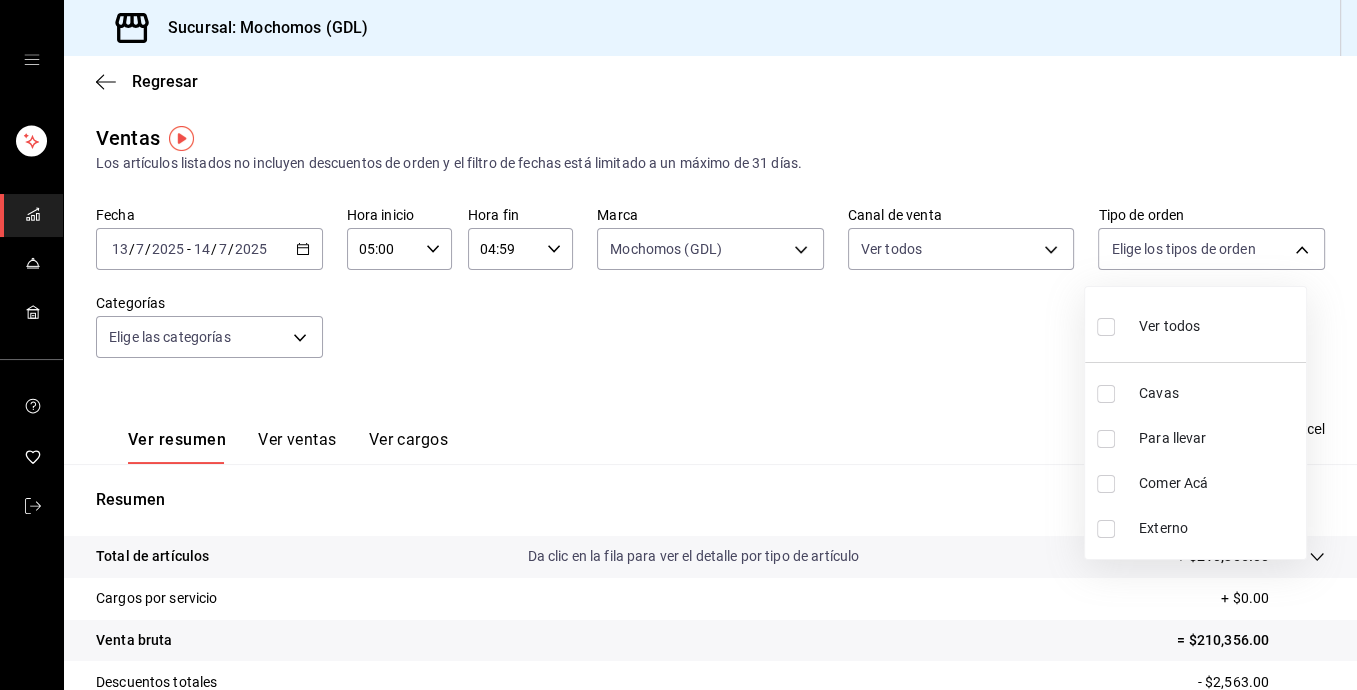 click on "Sucursal: Mochomos (GDL) Regresar Ventas Los artículos listados no incluyen descuentos de orden y el filtro de fechas está limitado a un máximo de 31 [PERSON_NAME]. Fecha [DATE] [DATE] - [DATE] [DATE] Hora inicio 05:00 Hora inicio Hora fin 04:59 Hora fin Marca Mochomos (GDL) 36c25d4a-7cb0-456c-a434-e981d54830bc Canal de venta Ver todos PARROT,UBER_EATS,RAPPI,DIDI_FOOD,ONLINE Tipo de orden Elige los tipos de orden Categorías Elige las categorías Ver resumen Ver ventas Ver cargos Exportar a Excel Resumen Total de artículos Da clic en la fila para ver el detalle por tipo de artículo + $210,356.00 Cargos por servicio + $0.00 Venta bruta = $210,356.00 Descuentos totales - $2,563.00 Certificados de regalo - $3,118.00 Venta total = $204,675.00 Impuestos - $28,231.03 Venta [PERSON_NAME] = $176,443.97 GANA 1 MES GRATIS EN TU SUSCRIPCIÓN AQUÍ Ver video tutorial Ir a video Visitar centro de ayuda [PHONE_NUMBER] [EMAIL_ADDRESS][DOMAIN_NAME] Visitar centro de ayuda [PHONE_NUMBER] [EMAIL_ADDRESS][DOMAIN_NAME] Cavas" at bounding box center (678, 345) 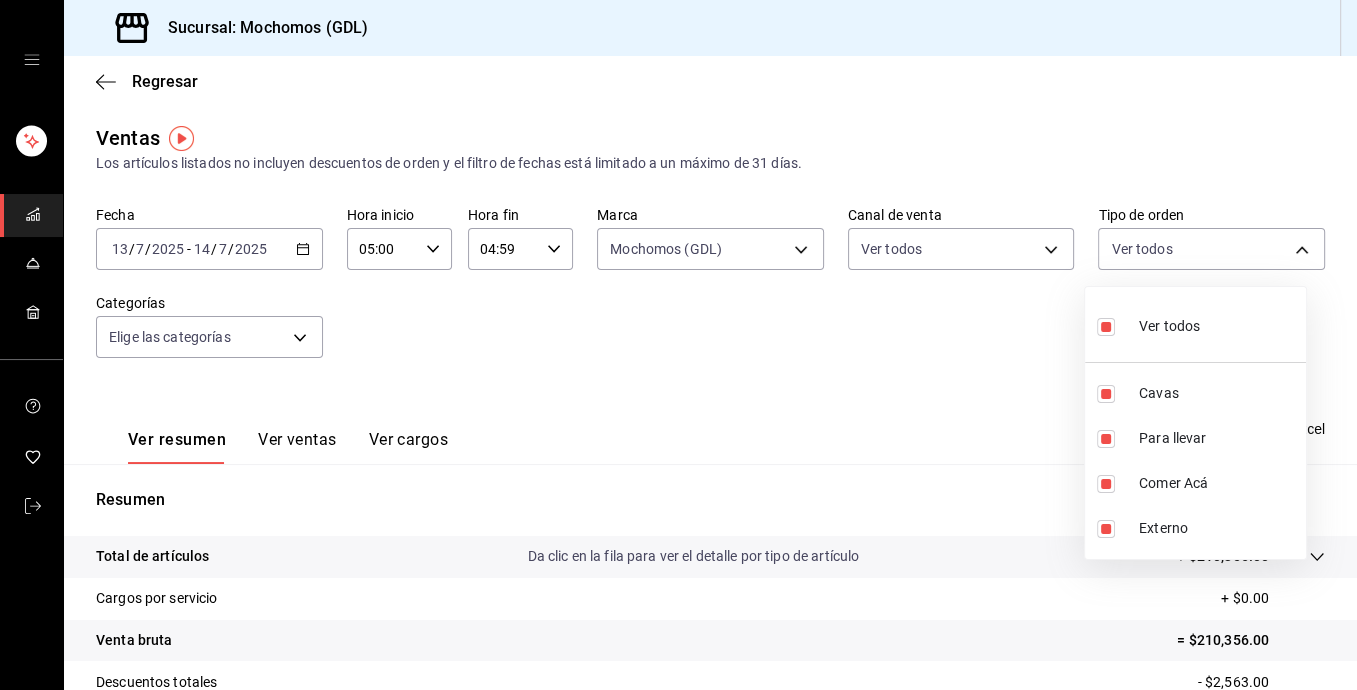 click at bounding box center (678, 345) 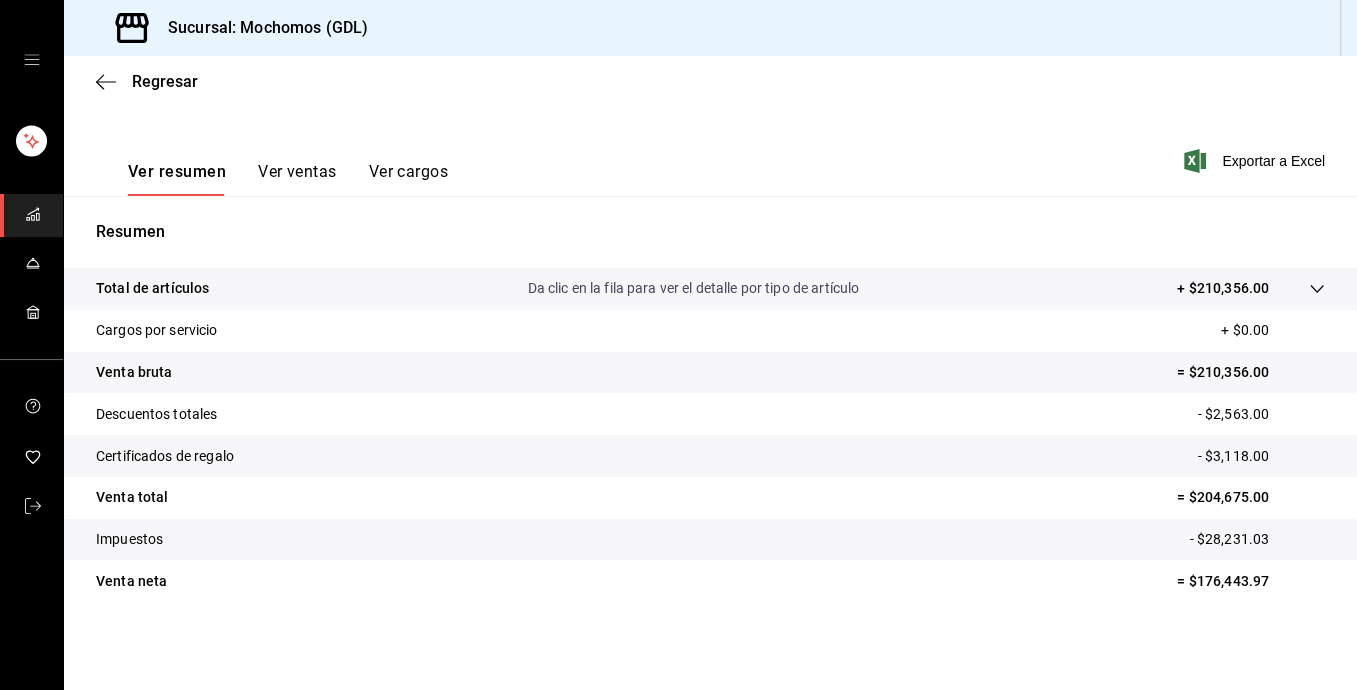 scroll, scrollTop: 0, scrollLeft: 0, axis: both 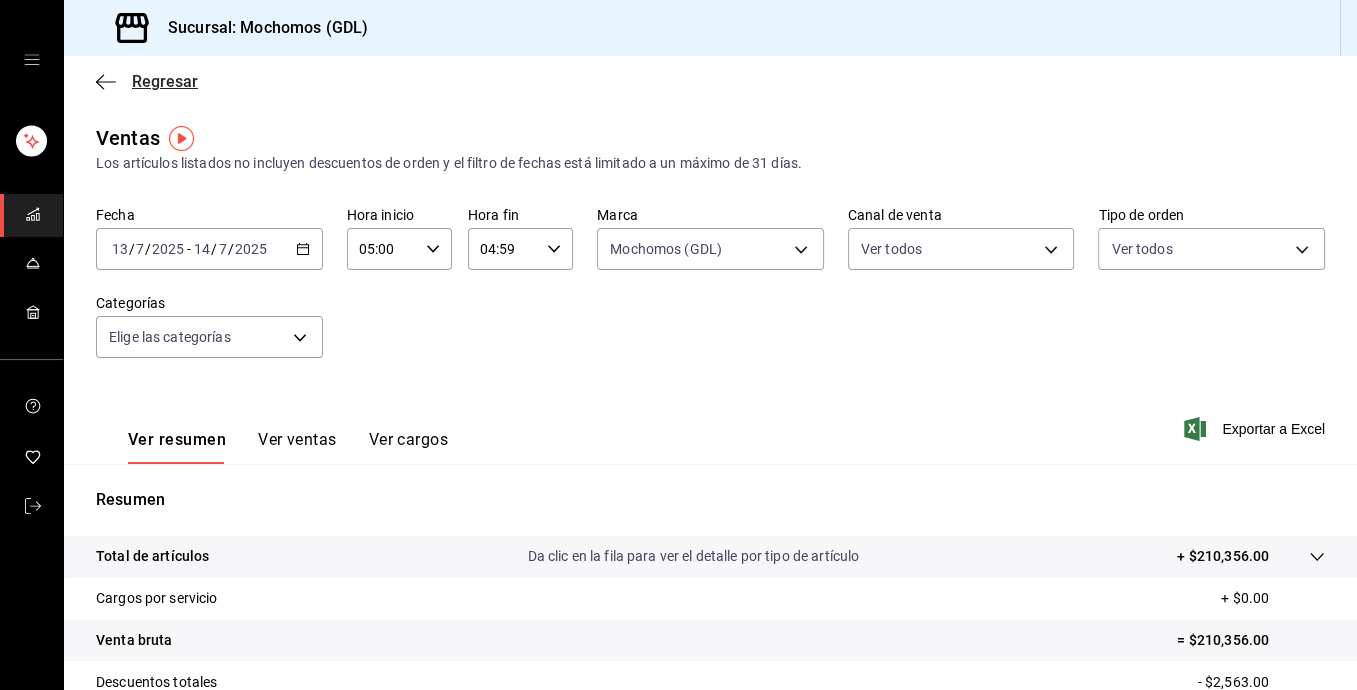 click on "Regresar" at bounding box center [165, 81] 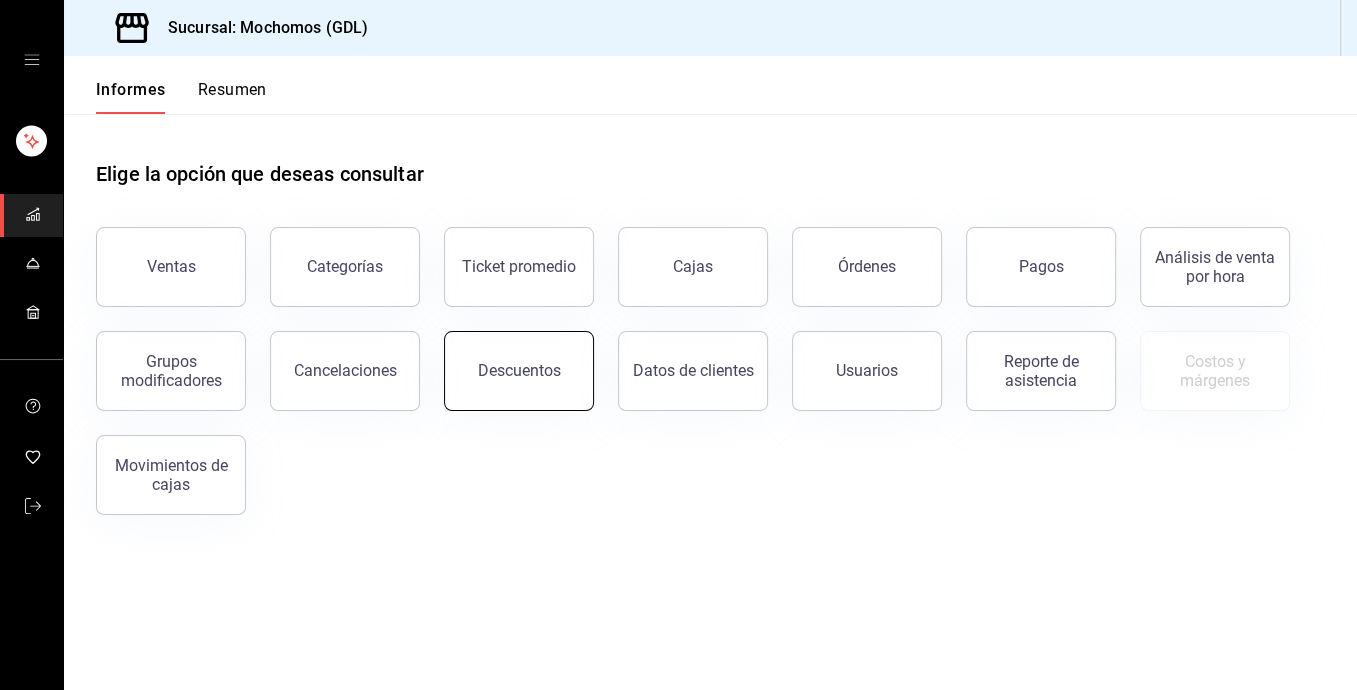 click on "Descuentos" at bounding box center [519, 371] 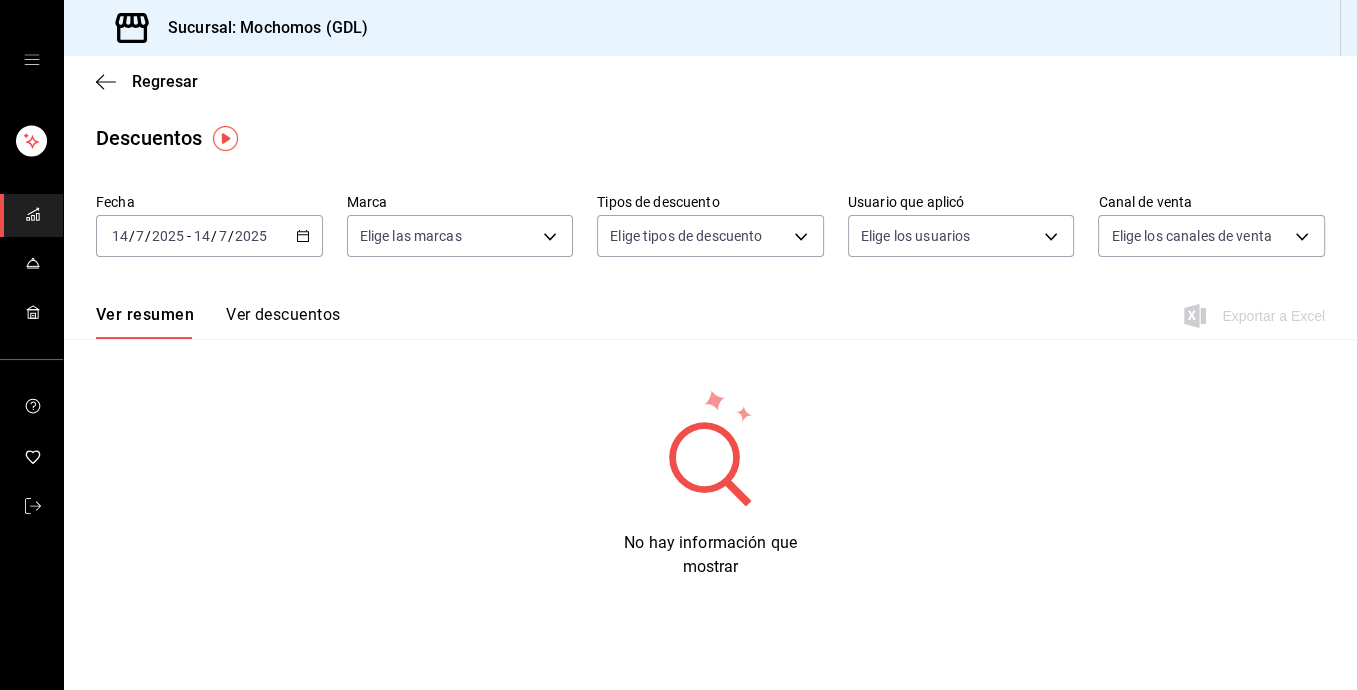 click 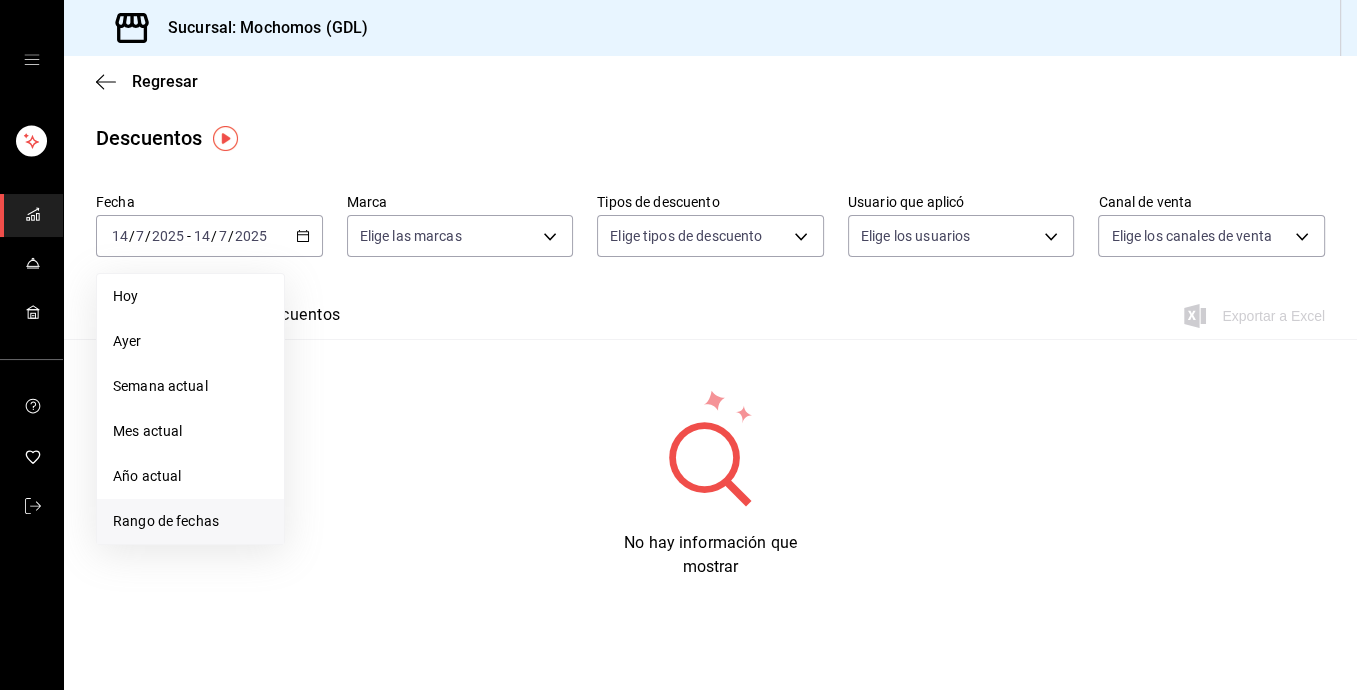 click on "Rango de fechas" at bounding box center (190, 521) 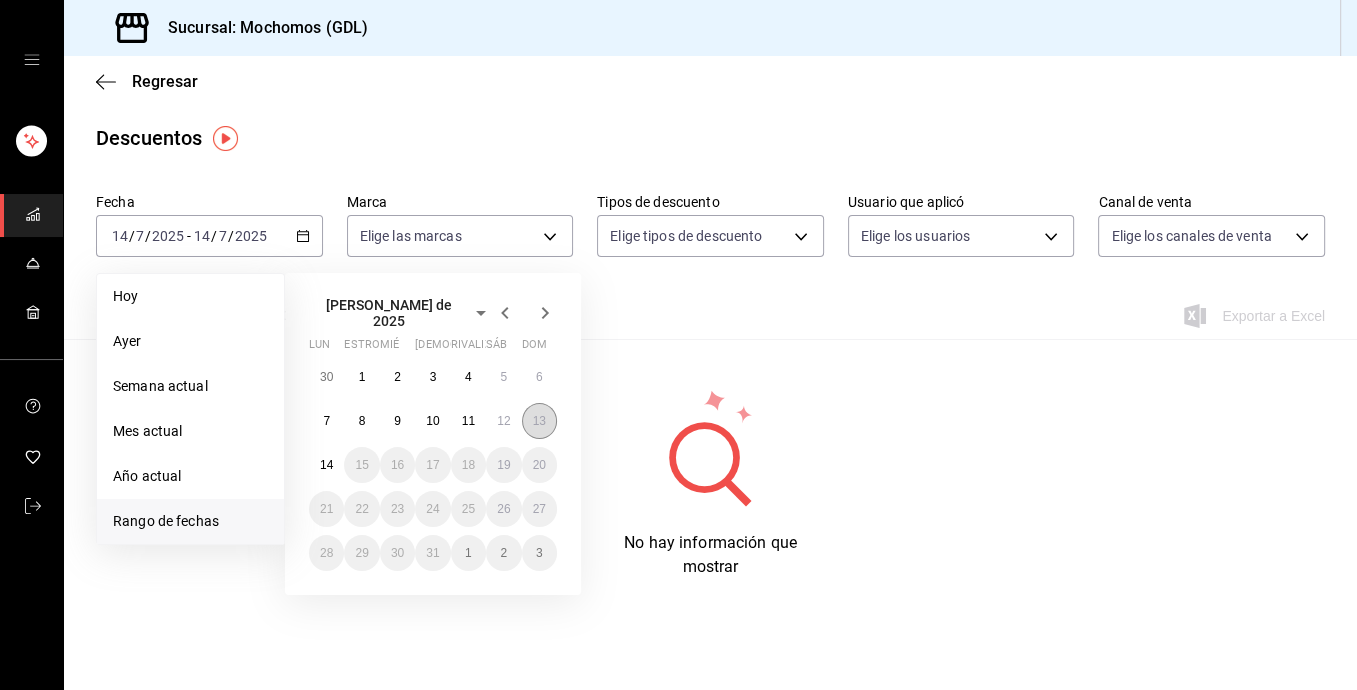 click on "13" at bounding box center [539, 421] 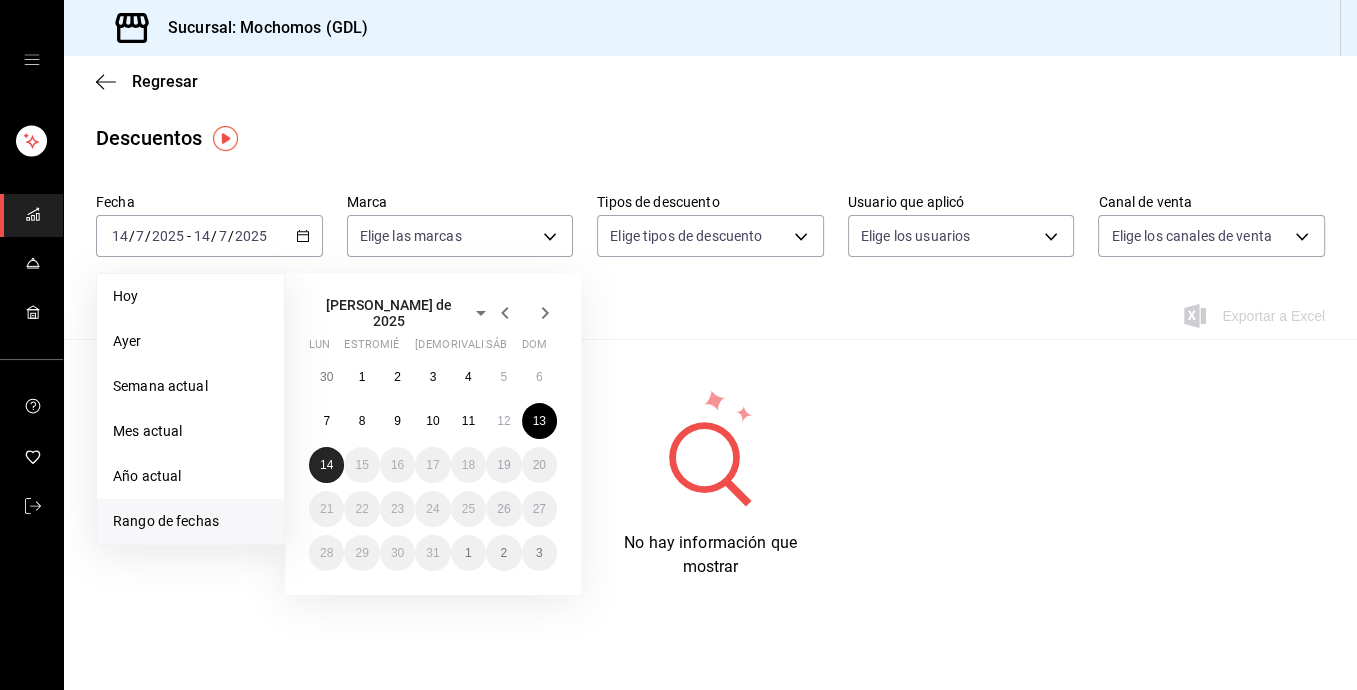 click on "14" at bounding box center [326, 465] 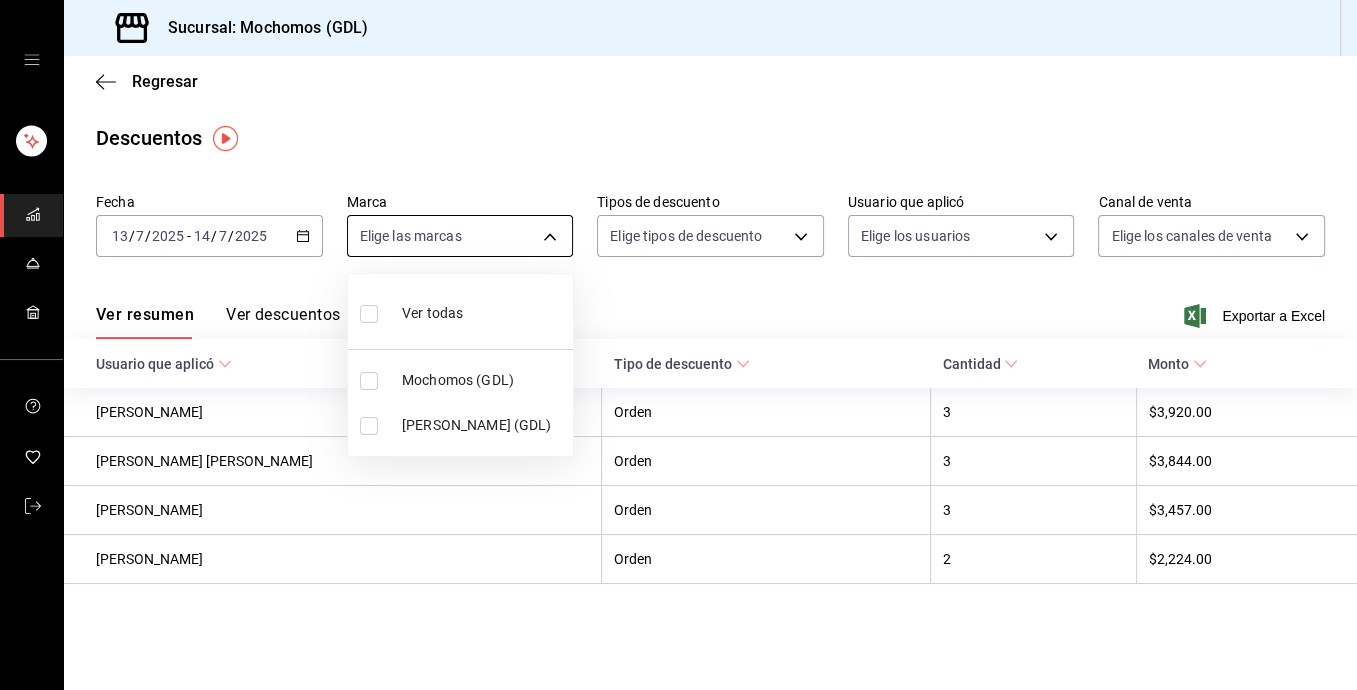 click on "Sucursal: Mochomos (GDL) Regresar Descuentos Fecha [DATE] [DATE] - [DATE] [DATE] Marca Elige las marcas Tipos de descuento Elige tipos de descuento Usuario que aplicó Elige los usuarios Canal de venta Elige los [PERSON_NAME] de venta Ver resumen Ver descuentos Exportar a Excel Usuario que aplicó Tipo de descuento Cantidad Monto [PERSON_NAME] Orden 3 $3,920.00 [PERSON_NAME] [PERSON_NAME] Orden 3 $3,844.00 [PERSON_NAME] Orden 3 $3,457.00 Honir [PERSON_NAME] 2 $2,224.00 GANA 1 MES GRATIS EN TU SUSCRIPCIÓN AQUÍ ¿Recuerdas cómo empezó tu restaurante?
[PERSON_NAME] puedes ayudar a un colega a tener el mismo cambio que tú viviste.
Recomienda Parrot directamente desde tu Portal Administrador.
Es fácil y rápido.
🎁 Por cada restaurante que se una, ganas 1 mes gratis. Ver video tutorial Ir a video Visitar centro de ayuda [PHONE_NUMBER] [EMAIL_ADDRESS][DOMAIN_NAME] Visitar centro de ayuda [PHONE_NUMBER] [EMAIL_ADDRESS][DOMAIN_NAME] Ver todas Mochomos (GDL) [PERSON_NAME] (GDL)" at bounding box center (678, 345) 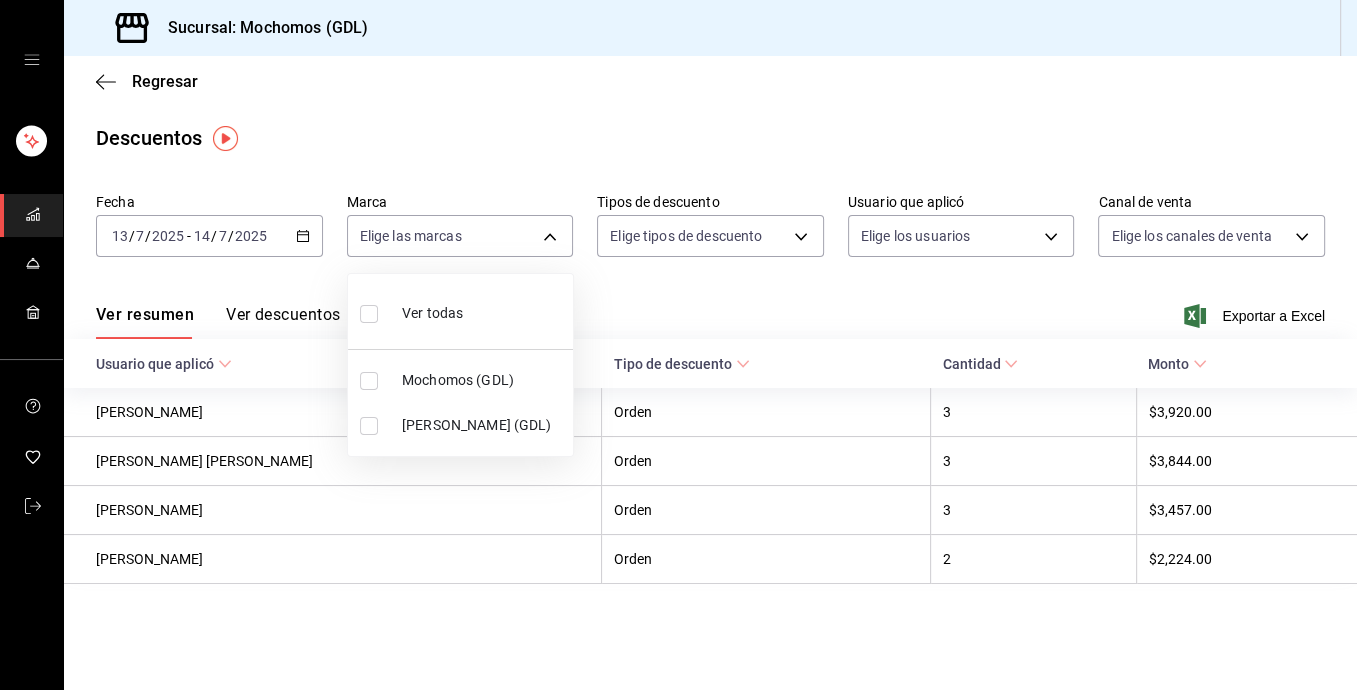 click at bounding box center [369, 381] 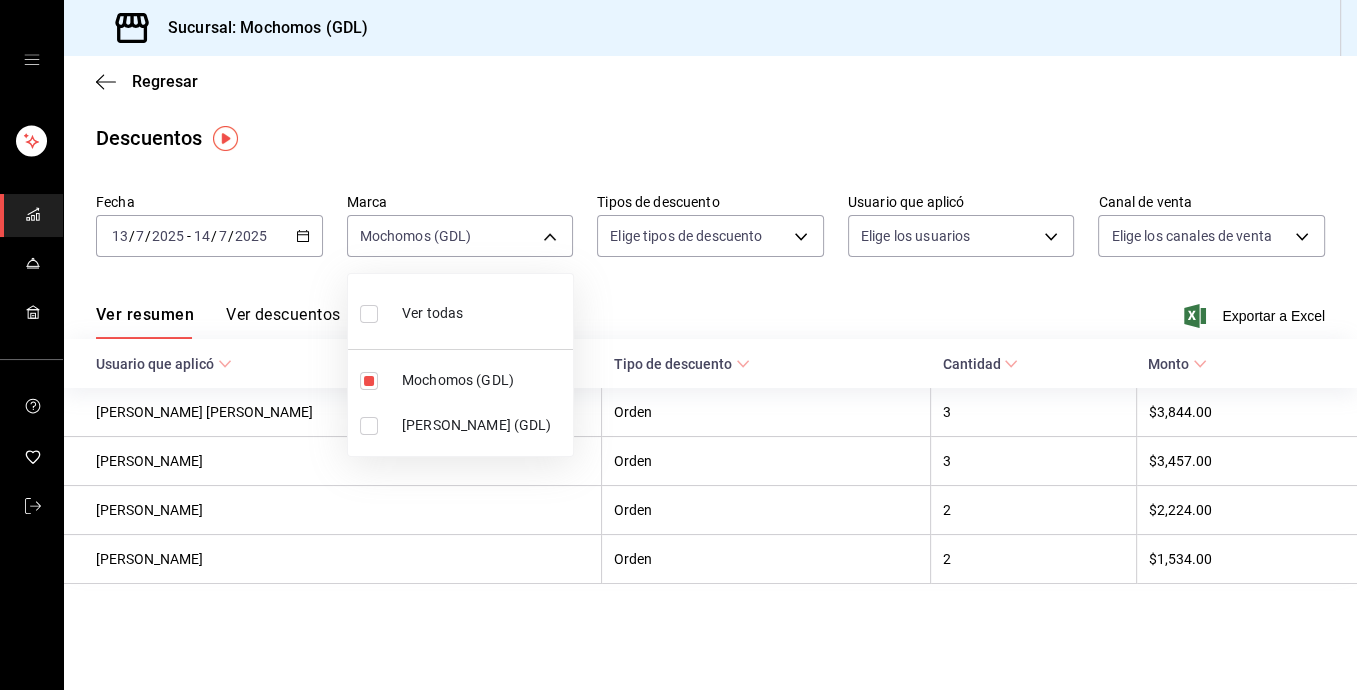 click at bounding box center [678, 345] 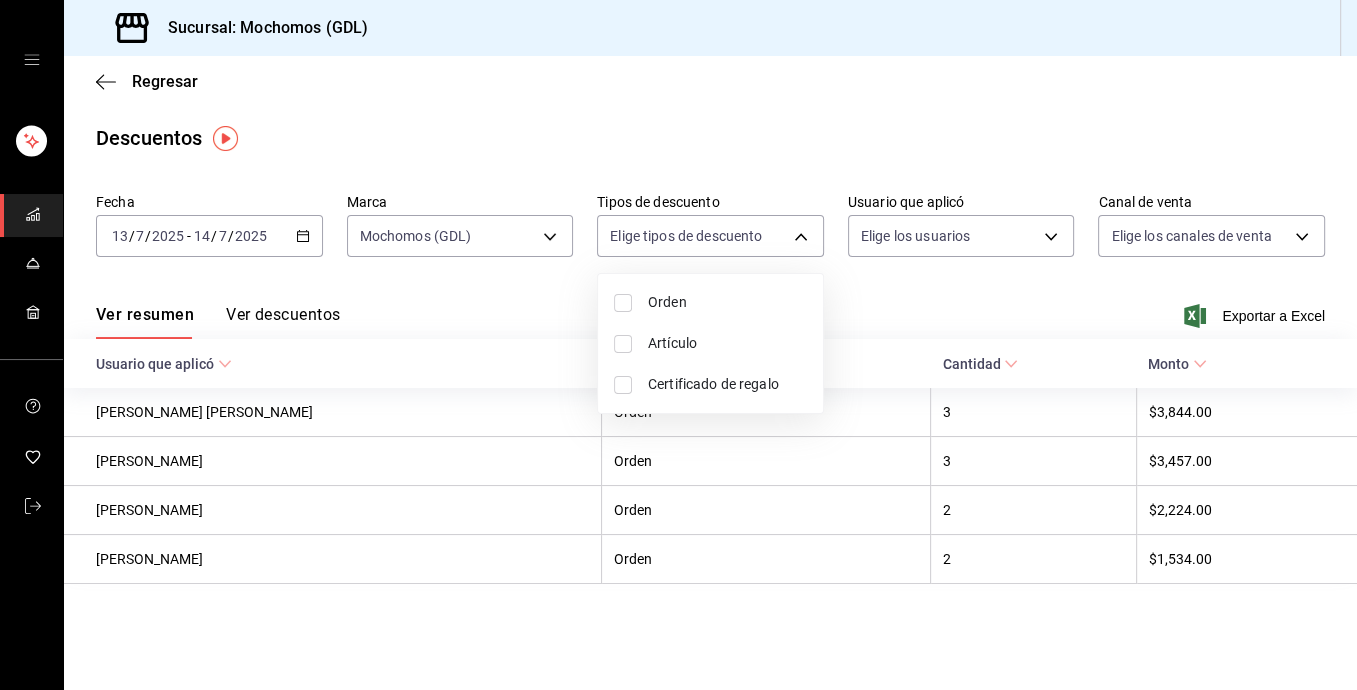 click on "Sucursal: Mochomos (GDL) Regresar Descuentos Fecha [DATE] [DATE] - [DATE] [DATE] Marca Mochomos (GDL) 36c25d4a-7cb0-456c-a434-e981d54830bc Tipos de descuento Elige tipos de descuento Usuario que aplicó Elige los usuarios Canal de venta Elige los [PERSON_NAME] de venta Ver resumen Ver descuentos Exportar a Excel Usuario que aplicó Tipo de descuento Cantidad [PERSON_NAME] [PERSON_NAME] Orden 3 $3,844.00 [PERSON_NAME] Orden 3 $3,457.00 Honir [PERSON_NAME] 2 $2,224.00 [PERSON_NAME] Orden 2 $1,534.00 GANA 1 MES GRATIS EN TU SUSCRIPCIÓN AQUÍ ¿Recuerdas cómo empezó tu restaurante?
[PERSON_NAME] puedes ayudar a un colega a tener el mismo cambio que tú viviste.
Recomienda Parrot directamente desde tu Portal Administrador.
Es fácil y rápido.
🎁 Por cada restaurante que se una, ganas 1 mes gratis. Ver video tutorial Ir a video Visitar centro de ayuda [PHONE_NUMBER] [EMAIL_ADDRESS][DOMAIN_NAME] Visitar centro de ayuda [PHONE_NUMBER] [EMAIL_ADDRESS][DOMAIN_NAME] Orden Artículo Certificado de regalo" at bounding box center [678, 345] 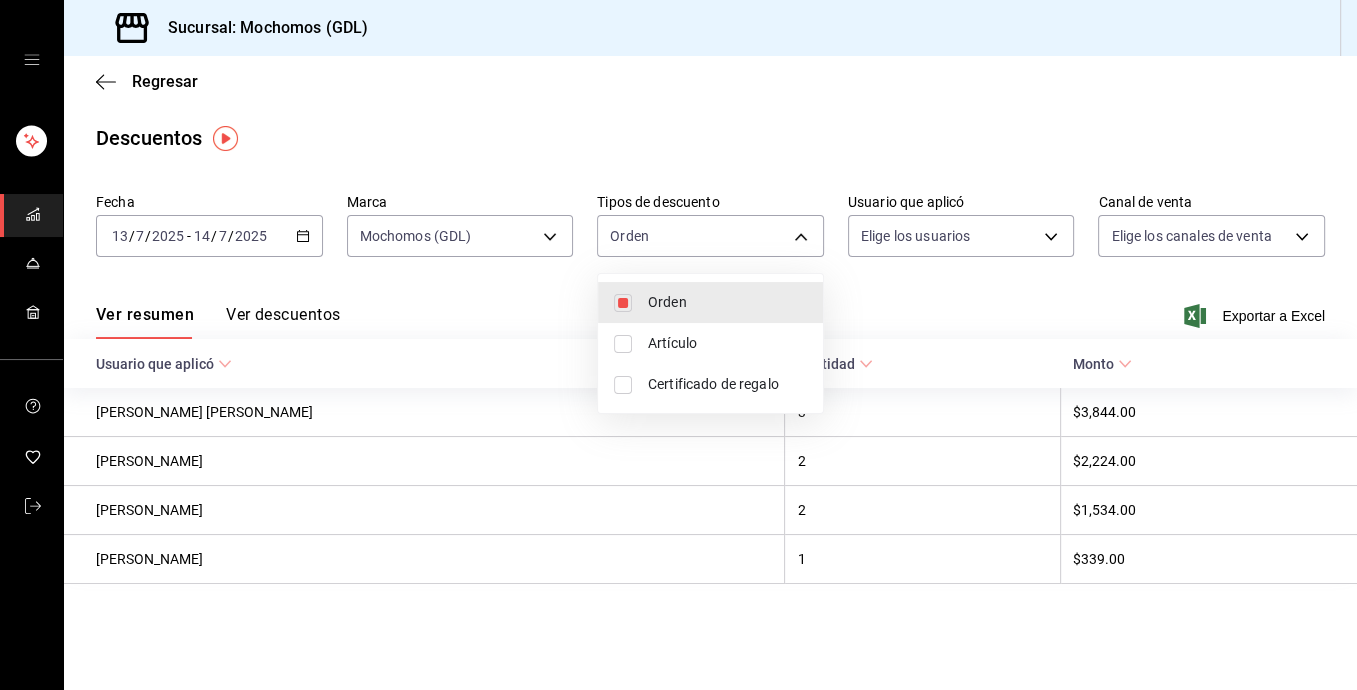 click at bounding box center [623, 344] 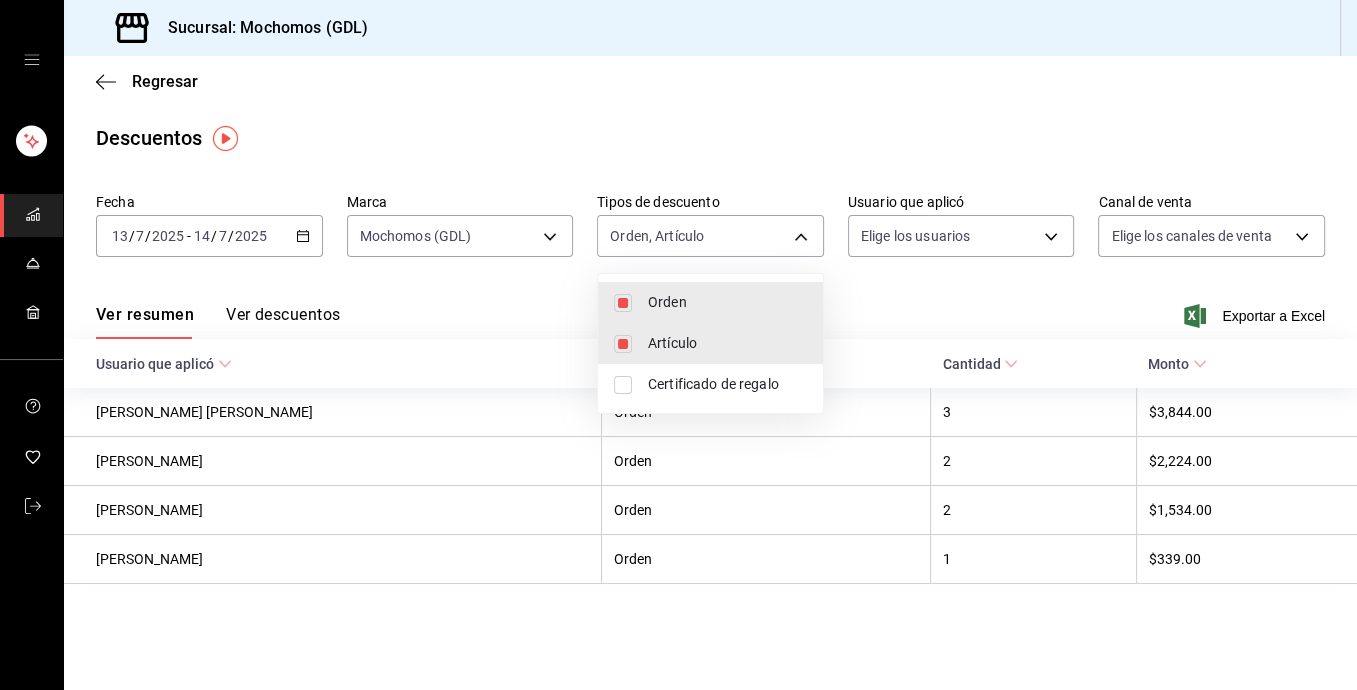 click at bounding box center [623, 385] 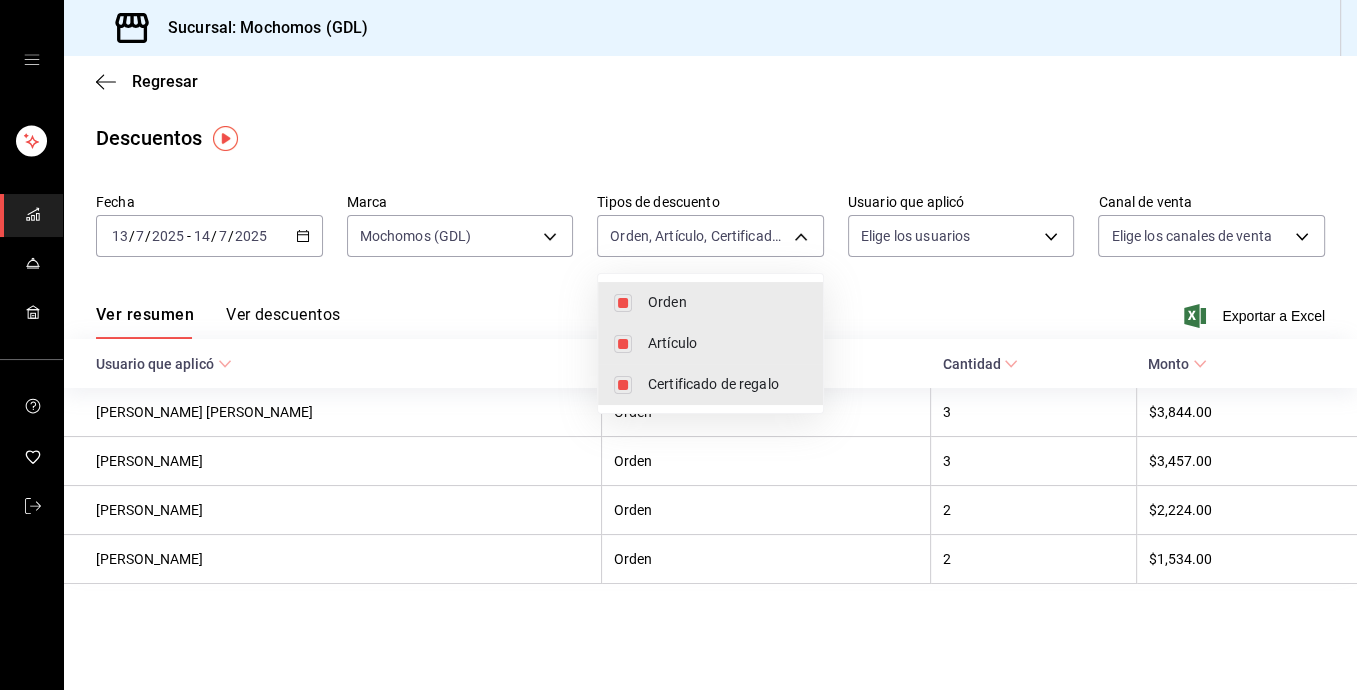 click at bounding box center (678, 345) 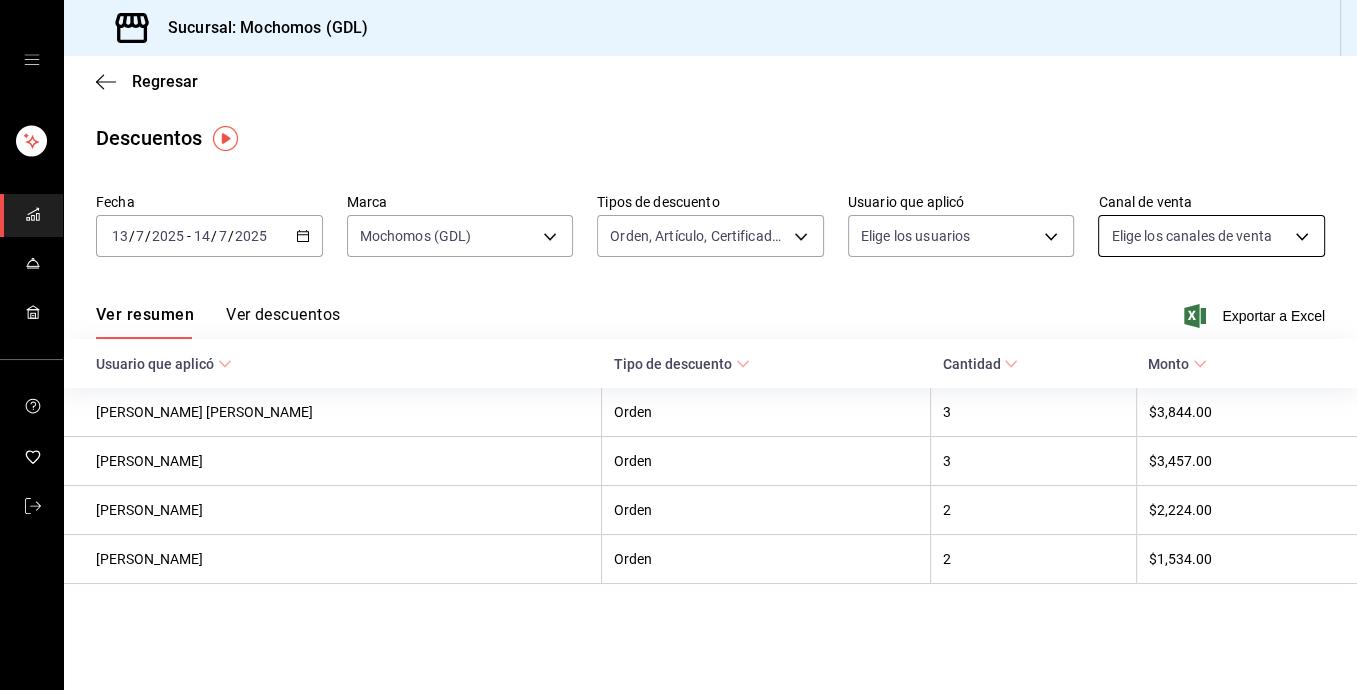 click on "Sucursal: Mochomos (GDL) Regresar Descuentos Fecha [DATE] [DATE] - [DATE] [DATE] Marca Mochomos (GDL) 36c25d4a-7cb0-456c-a434-e981d54830bc Tipos de descuento Orden, Artículo, Certificado de regalo ORDER,ORDER_ITEM,CARD_REWARD Usuario que aplicó Elige los usuarios Canal de venta Elige los [PERSON_NAME] de venta Ver resumen Ver descuentos Exportar a Excel Usuario que aplicó Tipo de descuento Cantidad [PERSON_NAME] [PERSON_NAME] Orden 3 $3,844.00 [PERSON_NAME] Orden 3 $3,457.00 [PERSON_NAME] 2 $2,224.00 [PERSON_NAME] Orden 2 $1,534.00 GANA 1 MES GRATIS EN TU SUSCRIPCIÓN AQUÍ ¿Recuerdas cómo empezó tu restaurante?
[PERSON_NAME] puedes ayudar a un colega a tener el mismo cambio que tú viviste.
Recomienda Parrot directamente desde tu Portal Administrador.
Es fácil y rápido.
🎁 Por cada restaurante que se una, ganas 1 mes gratis. Ver video tutorial Ir a video Visitar centro de ayuda [PHONE_NUMBER] [EMAIL_ADDRESS][DOMAIN_NAME] Visitar centro de ayuda [PHONE_NUMBER]" at bounding box center (678, 345) 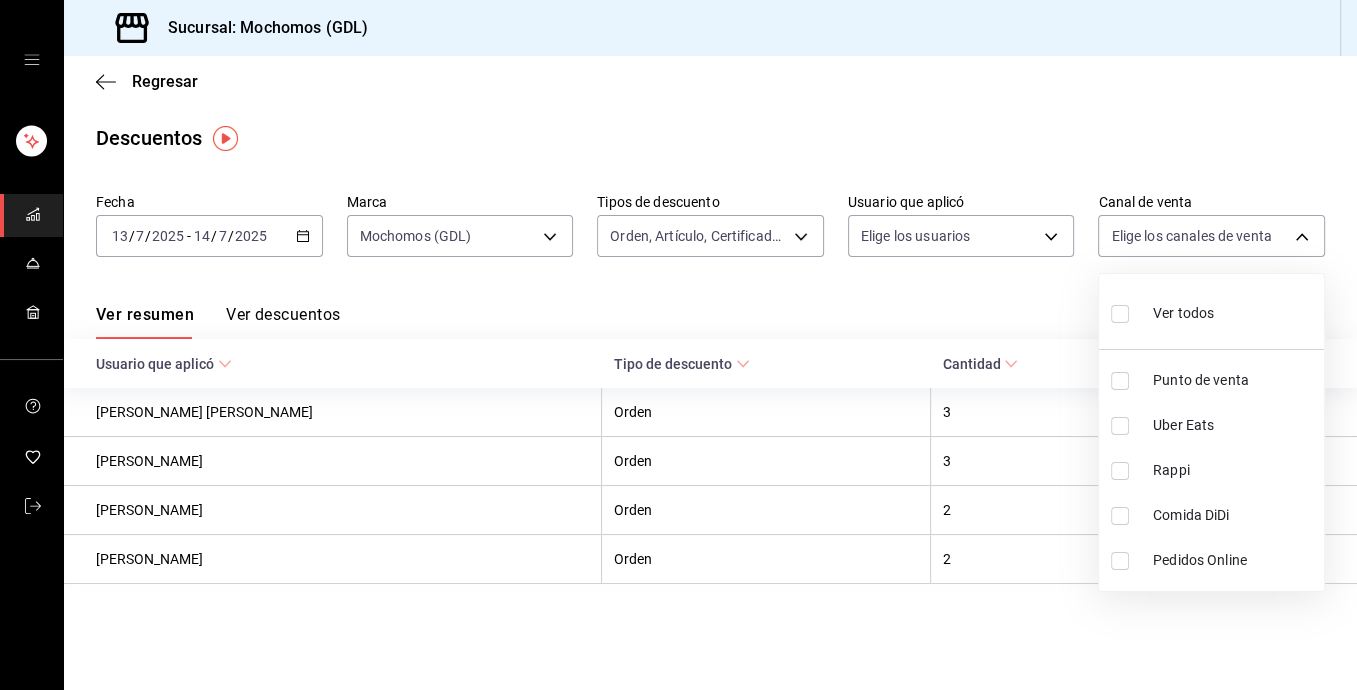 click at bounding box center (1120, 314) 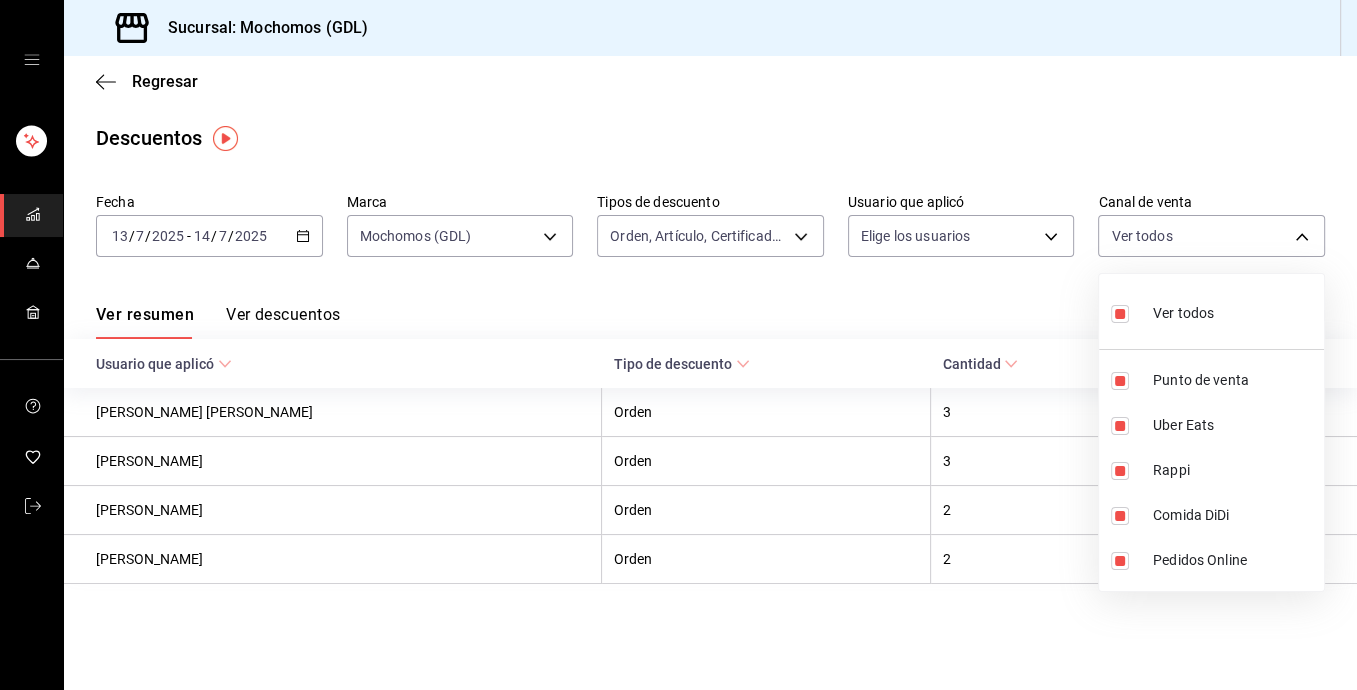 click at bounding box center (678, 345) 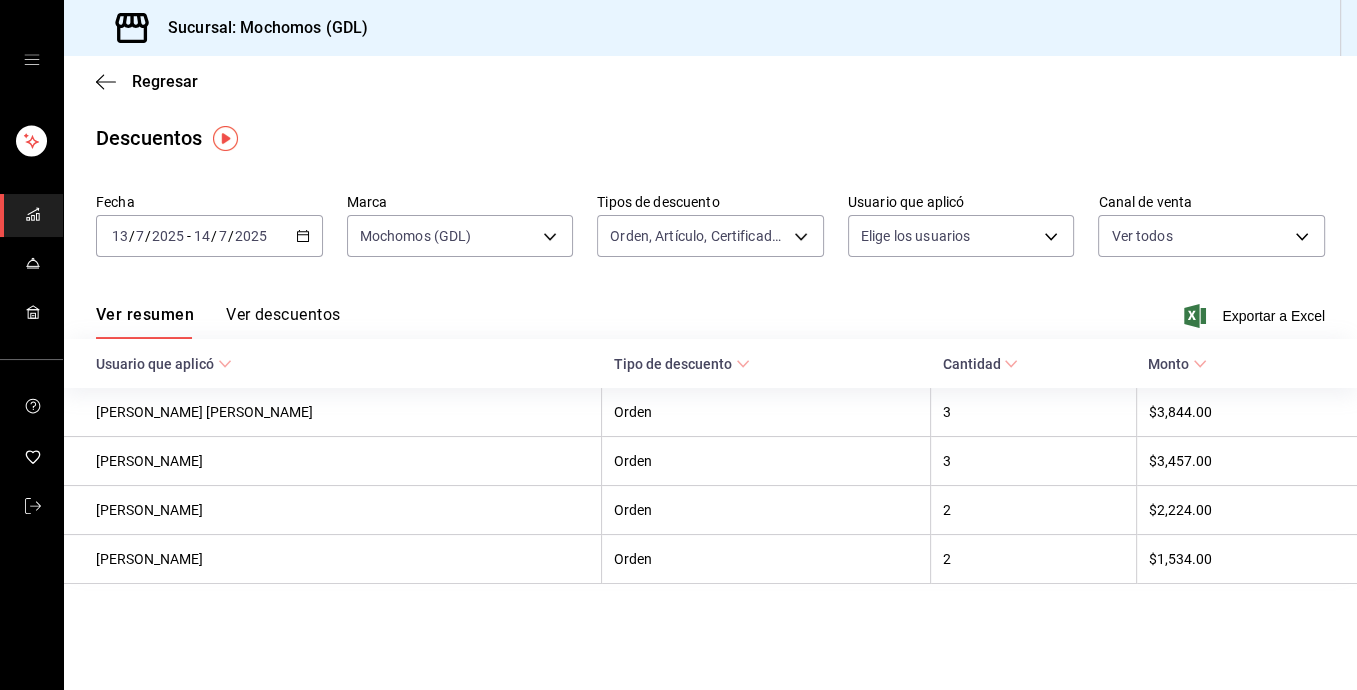 click on "Ver descuentos" at bounding box center (283, 322) 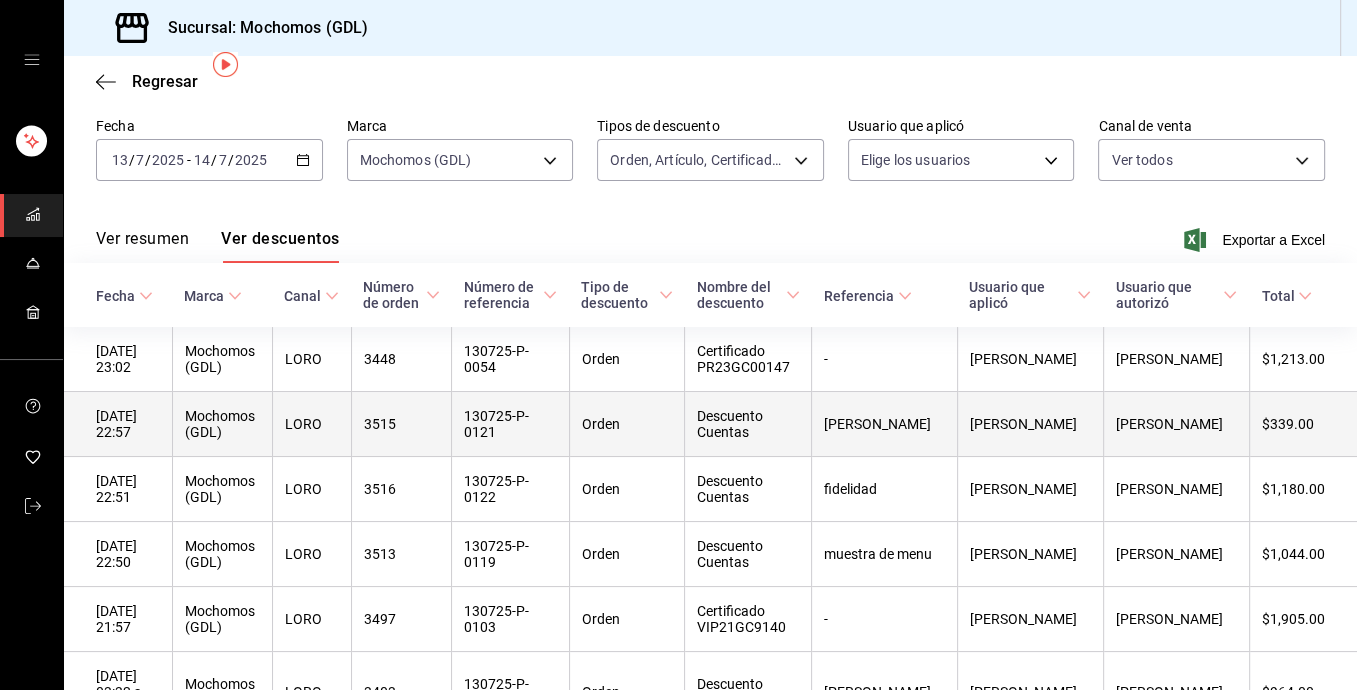 scroll, scrollTop: 75, scrollLeft: 0, axis: vertical 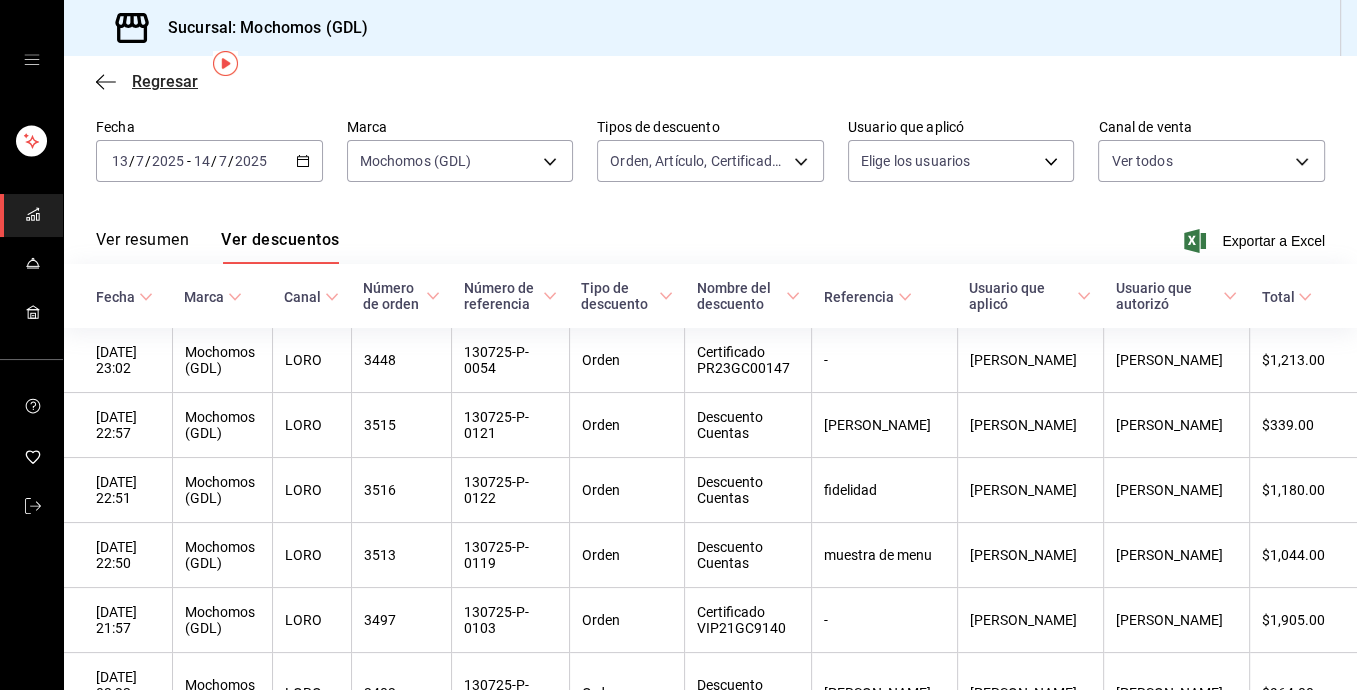 click on "Regresar" at bounding box center (165, 81) 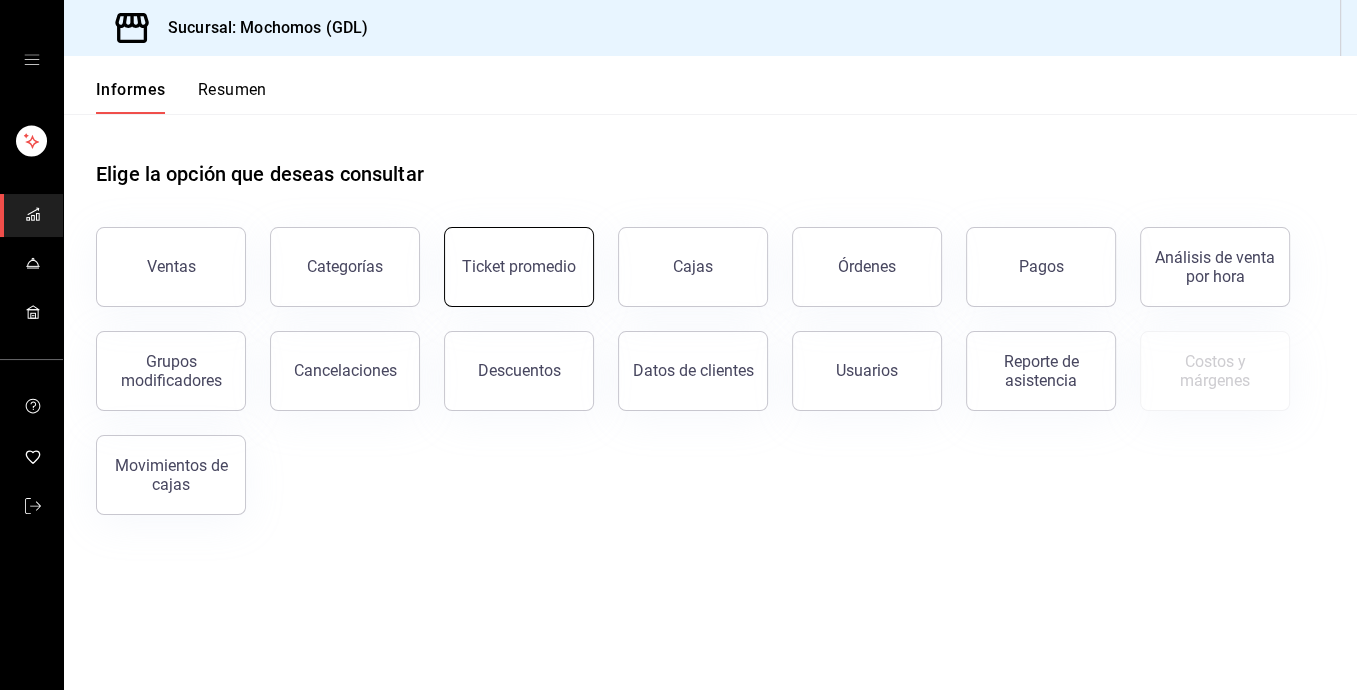 click on "Ticket promedio" at bounding box center (519, 267) 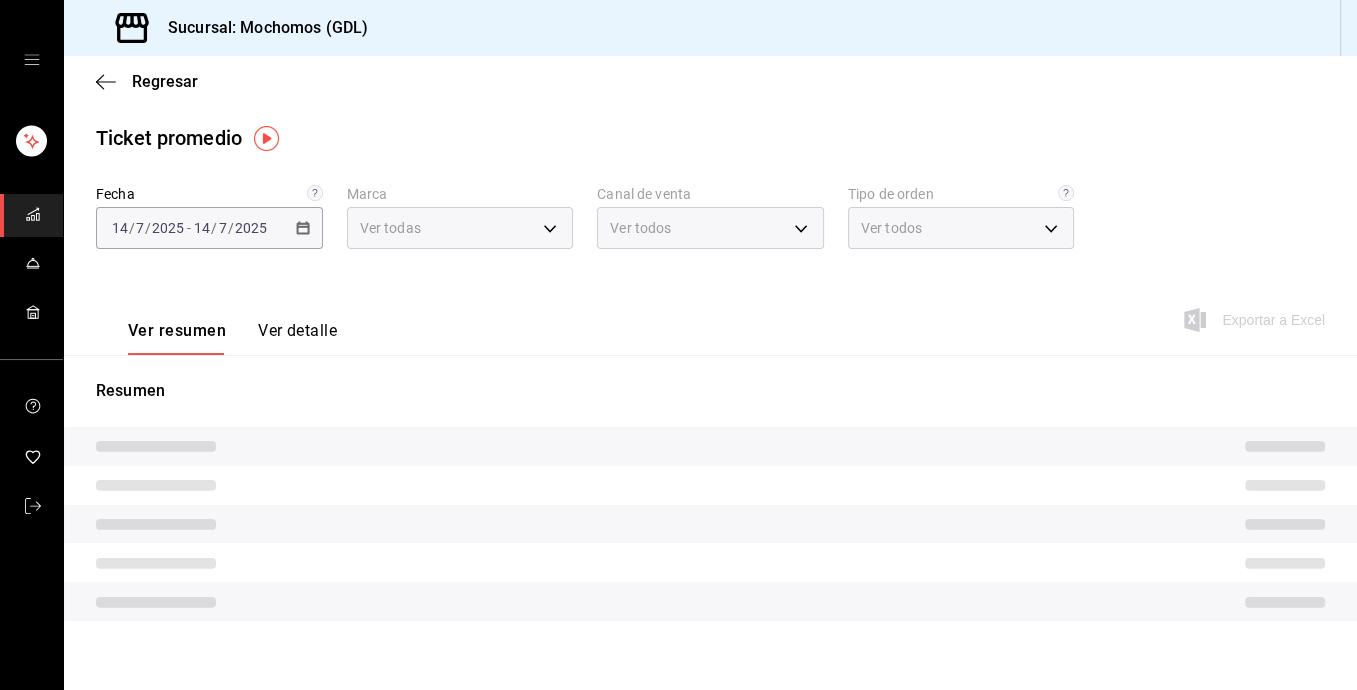 type on "36c25d4a-7cb0-456c-a434-e981d54830bc,9cac9703-0c5a-4d8b-addd-5b6b571d65b9" 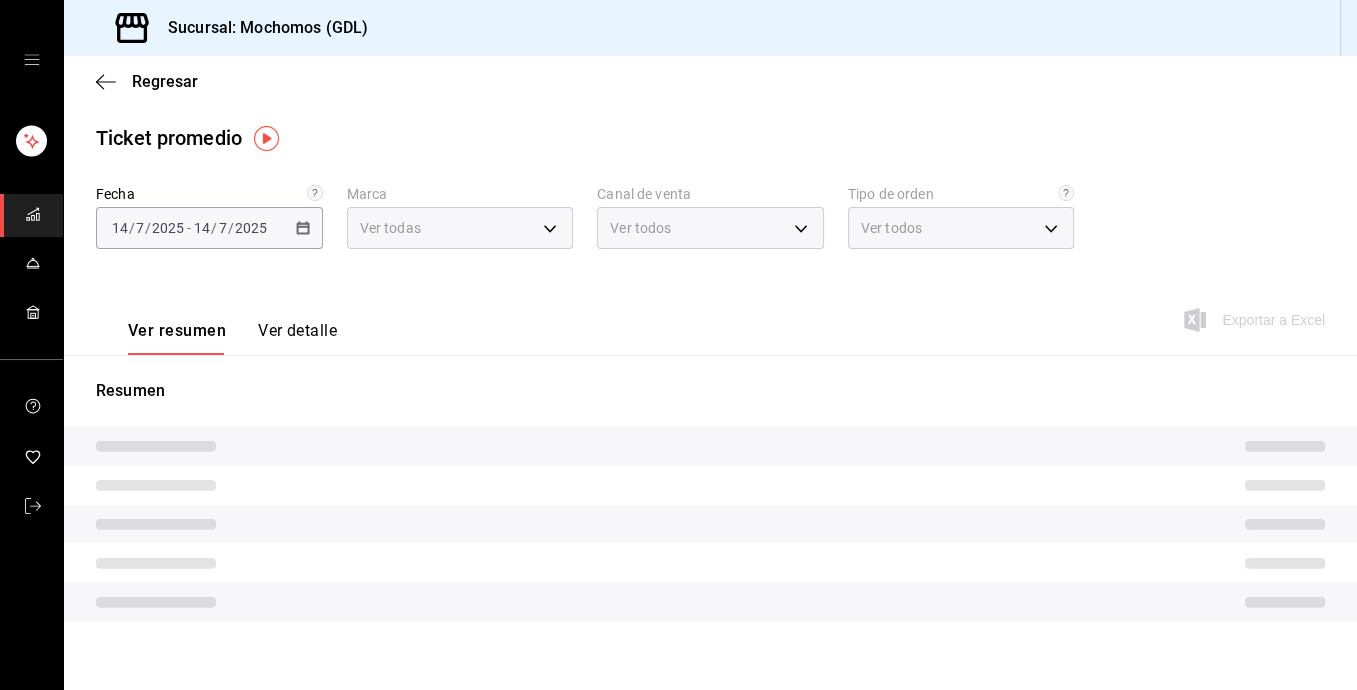 type on "PARROT,UBER_EATS,RAPPI,DIDI_FOOD,ONLINE" 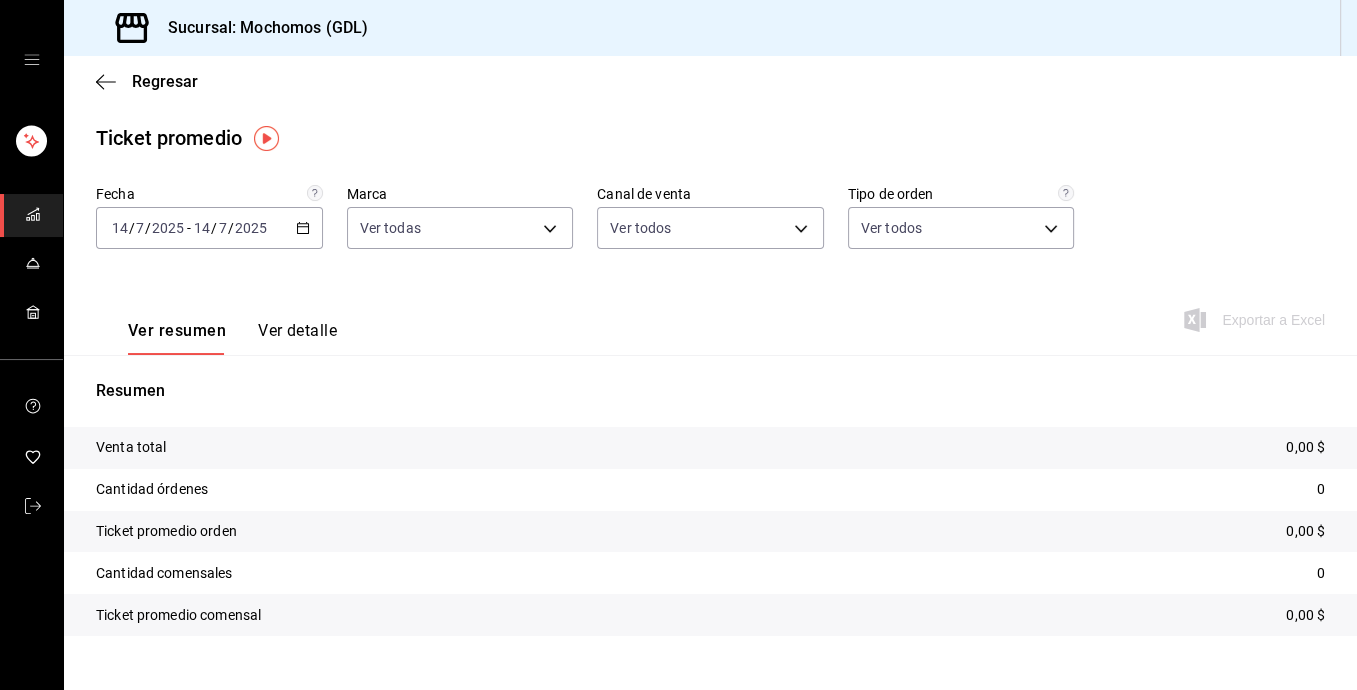 click 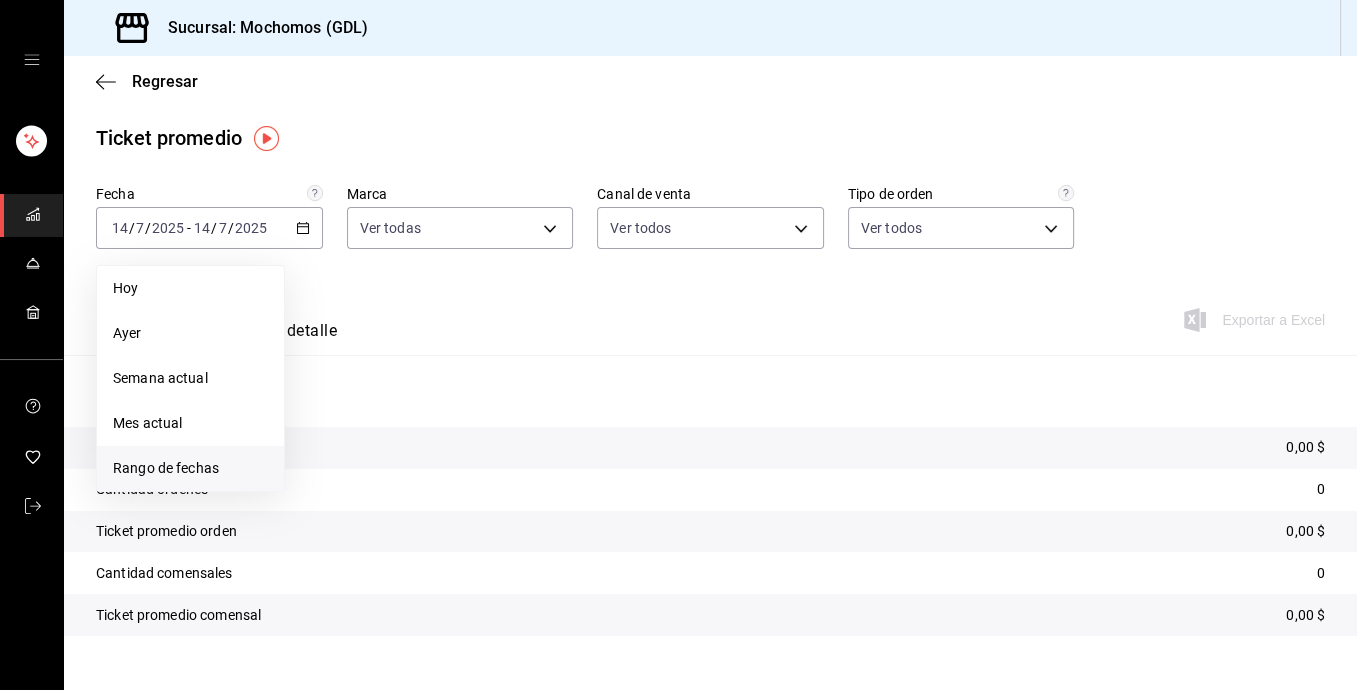 click on "Rango de fechas" at bounding box center (190, 468) 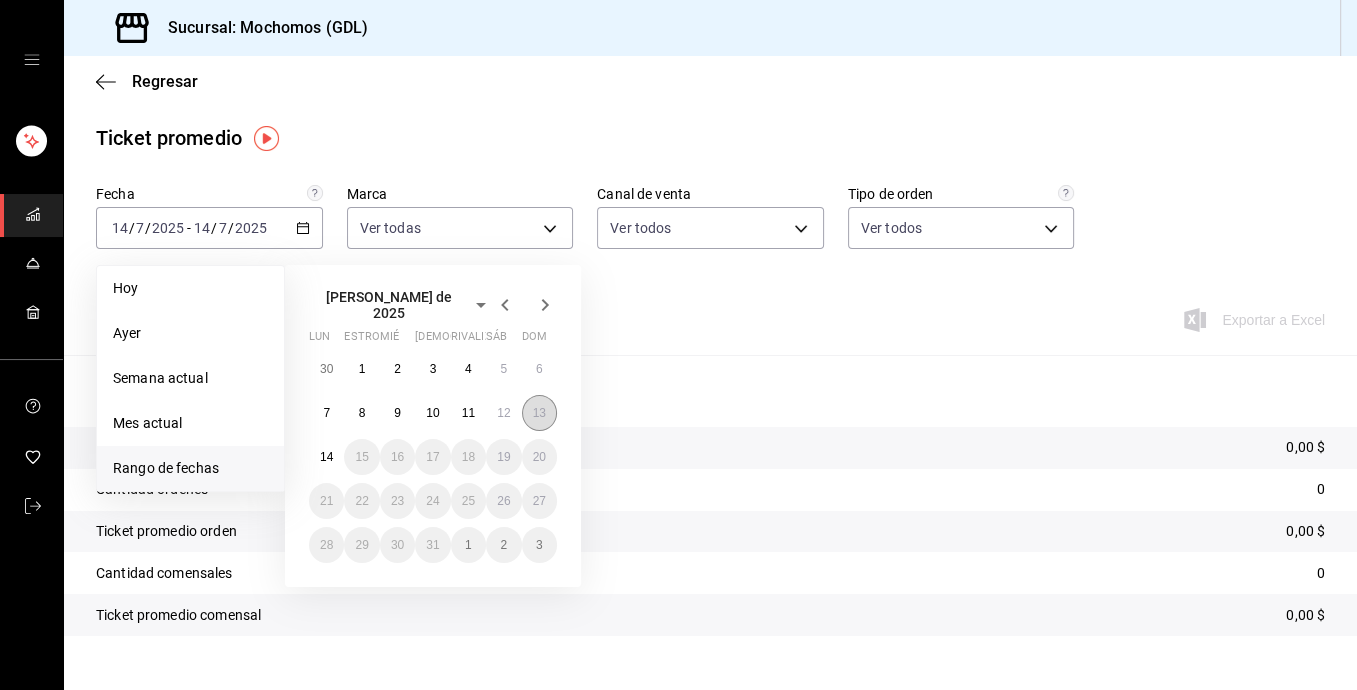 click on "13" at bounding box center (539, 413) 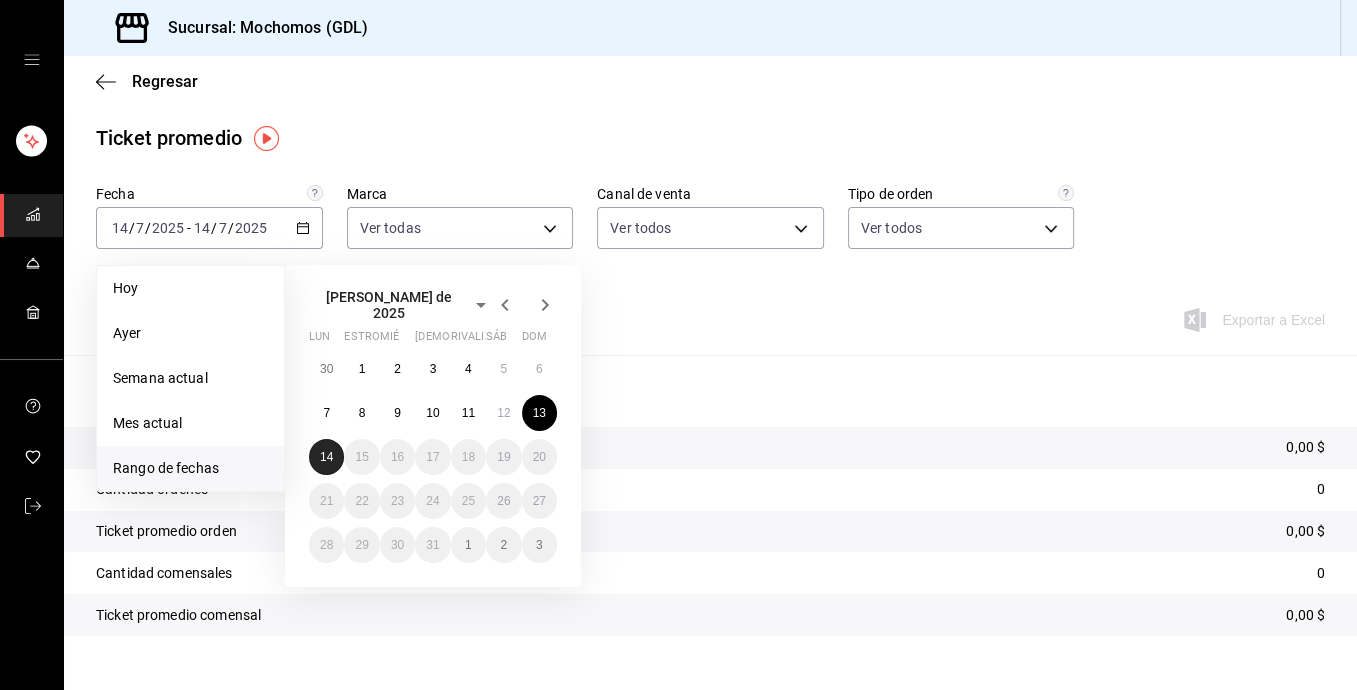click on "14" at bounding box center (326, 457) 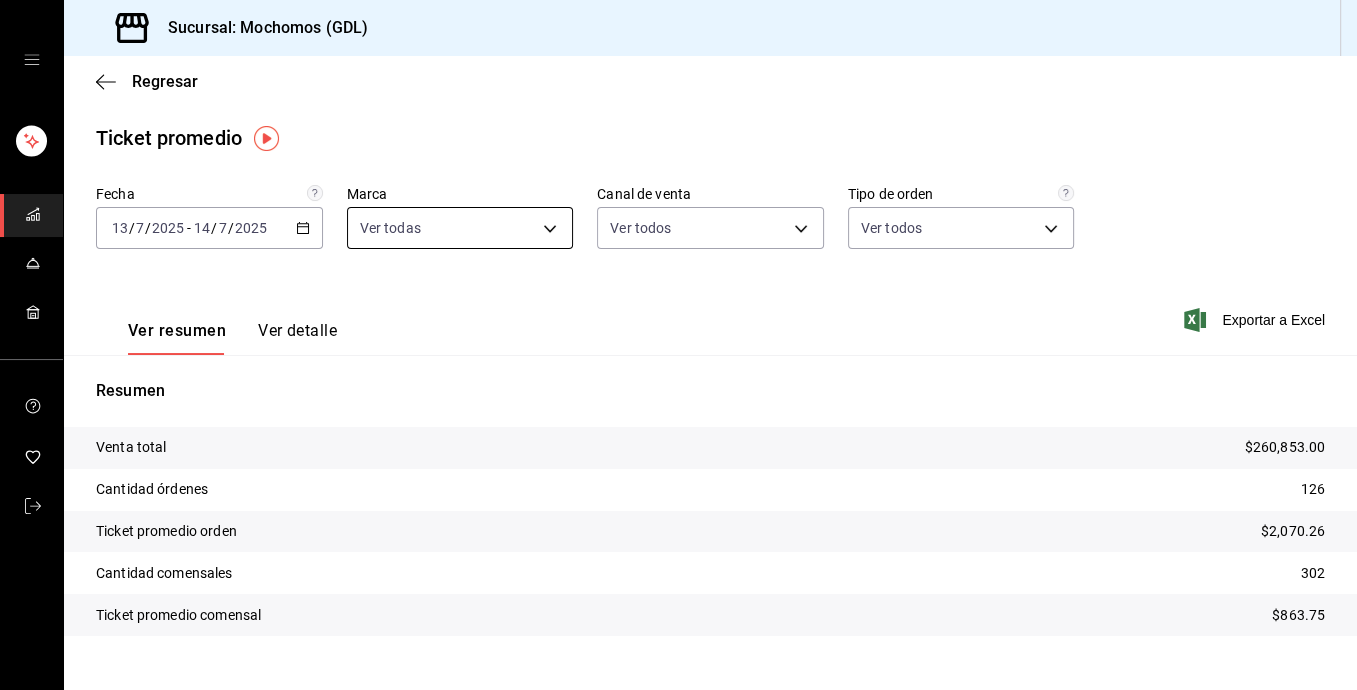 click on "Sucursal: Mochomos (GDL) Regresar Ticket promedio   Fecha [DATE] [DATE] - [DATE] [DATE] Marca Ver todas 36c25d4a-7cb0-456c-a434-e981d54830bc,9cac9703-0c5a-4d8b-addd-5b6b571d65b9 Canal de venta Ver todos PARROT,UBER_EATS,RAPPI,DIDI_FOOD,ONLINE   Tipo de orden Ver todos c3d0baef-30c0-4718-9d76-caab43e27316,13c4cc4a-99d2-42c0-ba96-c3de8c08c13d,7b7918ed-1db5-442d-955d-303d5b4c53c3,EXTERNAL Ver resumen Ver detalle Exportar a Excel Resumen Venta total $260,853.00 Cantidad órdenes 126 Ticket promedio orden $2,070.26 Cantidad comensales 302 Ticket promedio comensal $863.75 GANA 1 MES GRATIS EN TU SUSCRIPCIÓN AQUÍ ¿Recuerdas cómo empezó tu restaurante?
[PERSON_NAME] puedes ayudar a un colega a tener el mismo cambio que tú viviste.
Recomienda Parrot directamente desde tu Portal Administrador.
Es fácil y rápido.
🎁 Por cada restaurante que se una, ganas 1 mes gratis. Ver video tutorial Ir a video Visitar centro de ayuda [PHONE_NUMBER] [EMAIL_ADDRESS][DOMAIN_NAME] Visitar centro de ayuda" at bounding box center [678, 345] 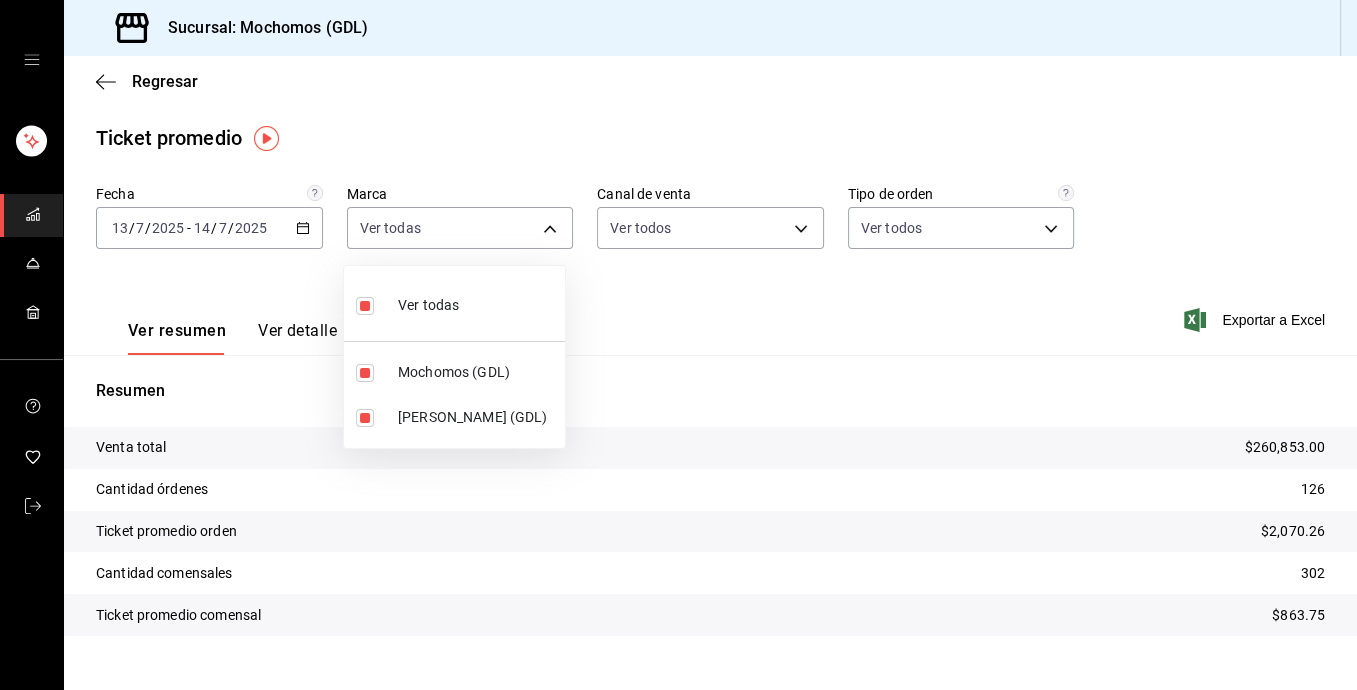 click at bounding box center [365, 306] 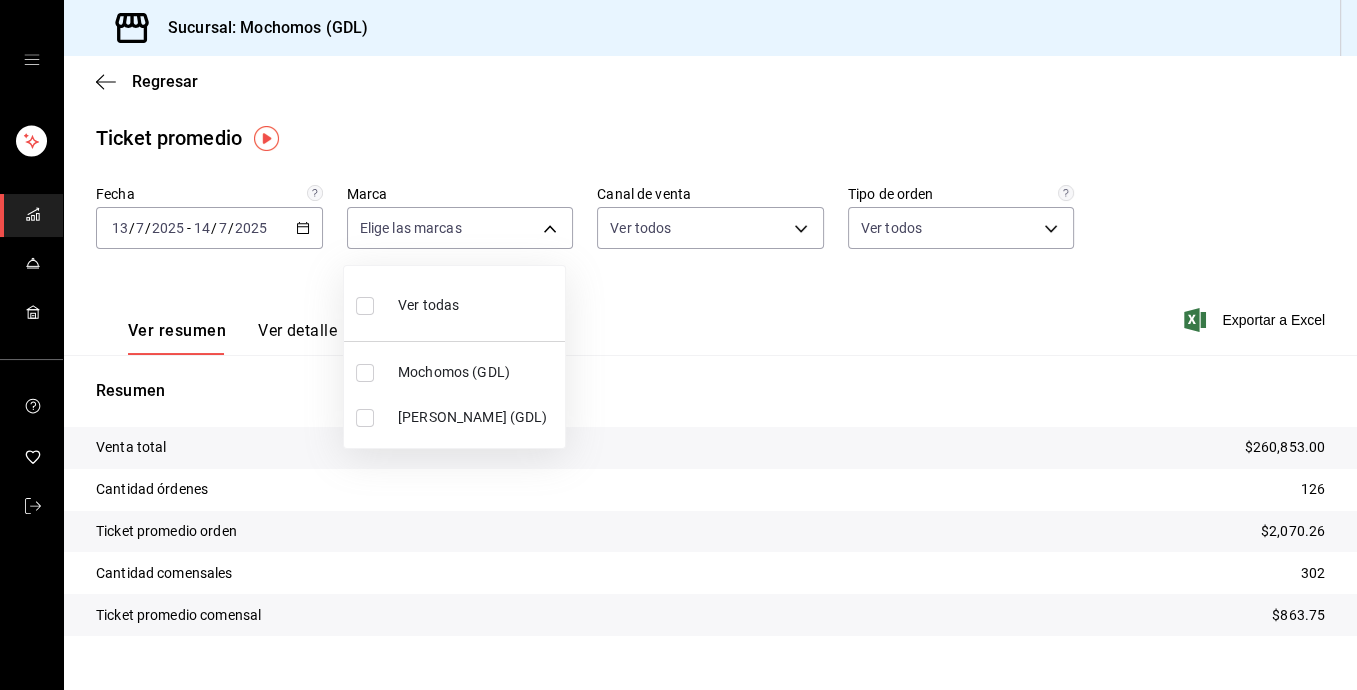 click at bounding box center (365, 373) 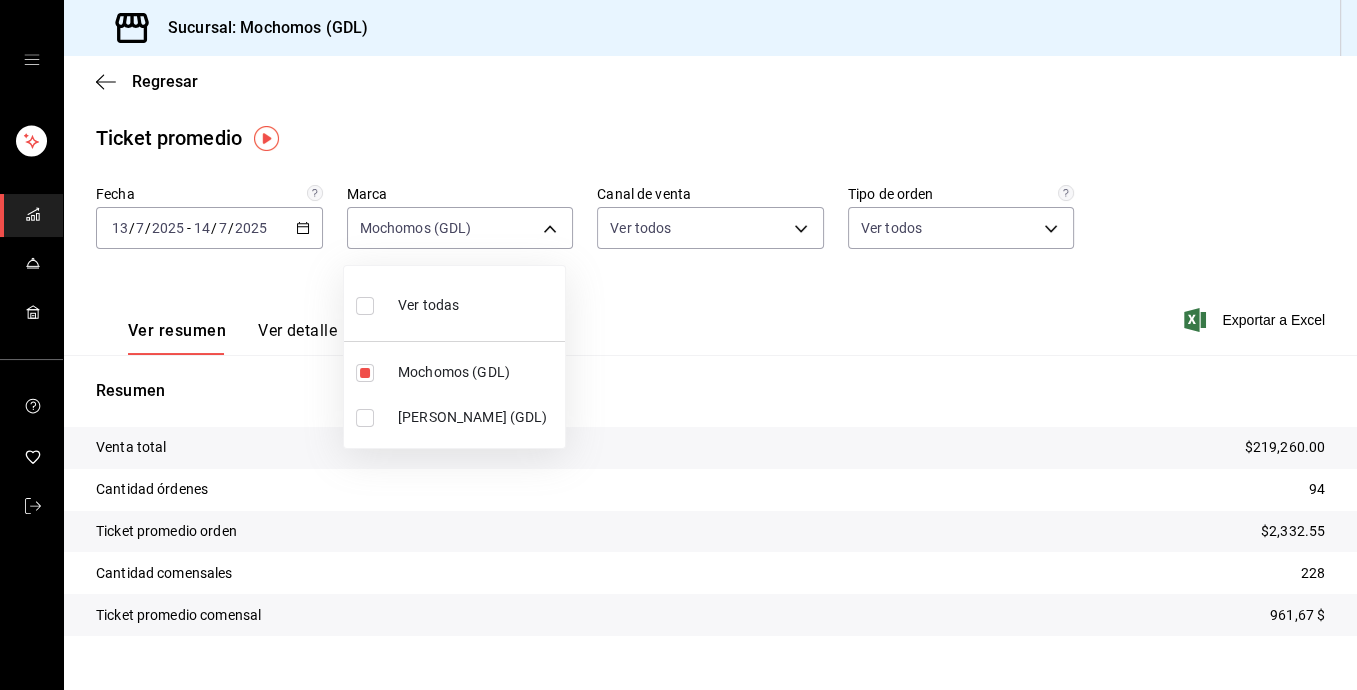 click at bounding box center [678, 345] 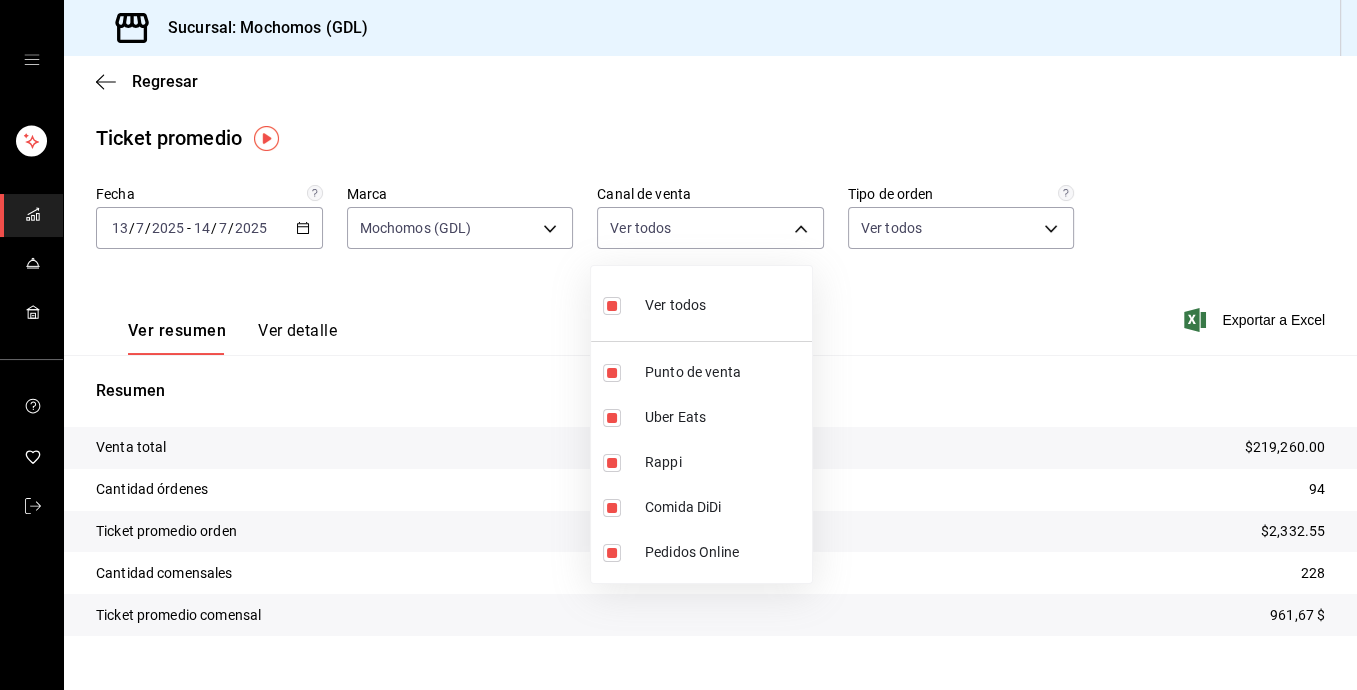click on "Sucursal: Mochomos (GDL) Regresar Ticket promedio   Fecha [DATE] [DATE] - [DATE] [DATE] Marca Mochomos (GDL) 36c25d4a-7cb0-456c-a434-e981d54830bc Canal de venta Ver todos PARROT,UBER_EATS,RAPPI,DIDI_FOOD,ONLINE   Tipo de orden Ver todos c3d0baef-30c0-4718-9d76-caab43e27316,13c4cc4a-99d2-42c0-ba96-c3de8c08c13d,7b7918ed-1db5-442d-955d-303d5b4c53c3,EXTERNAL Ver resumen Ver detalle Exportar a Excel Resumen Venta total $219,260.00 Cantidad órdenes 94 Ticket promedio orden $2,332.55 Cantidad comensales 228 Ticket promedio comensal 961,67 $ GANA 1 MES GRATIS EN TU SUSCRIPCIÓN AQUÍ ¿Recuerdas cómo empezó tu restaurante?
[PERSON_NAME] puedes ayudar a un colega a tener el mismo cambio que tú viviste.
Recomienda Parrot directamente desde tu Portal Administrador.
Es fácil y rápido.
🎁 Por cada restaurante que se una, ganas 1 mes gratis. Ver video tutorial Ir a video Visitar centro de ayuda [PHONE_NUMBER] [EMAIL_ADDRESS][DOMAIN_NAME] Visitar centro de ayuda [PHONE_NUMBER] [EMAIL_ADDRESS][DOMAIN_NAME]" at bounding box center [678, 345] 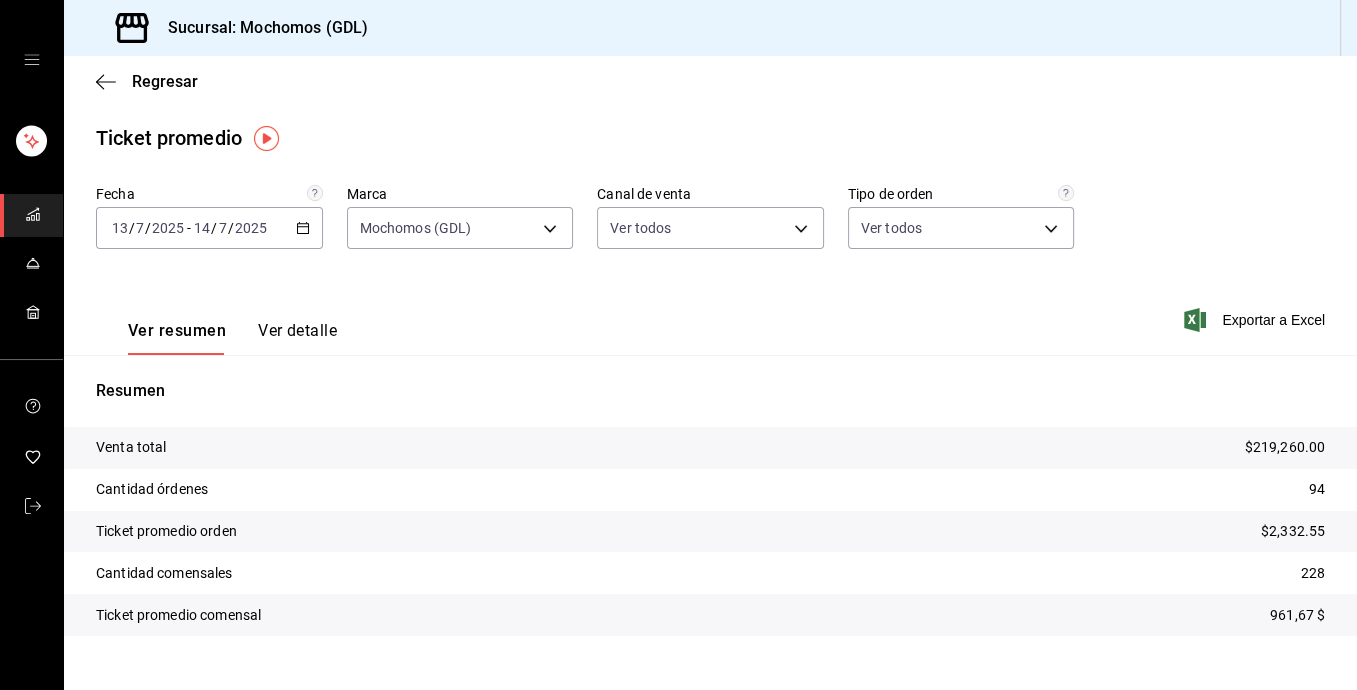 click at bounding box center [678, 345] 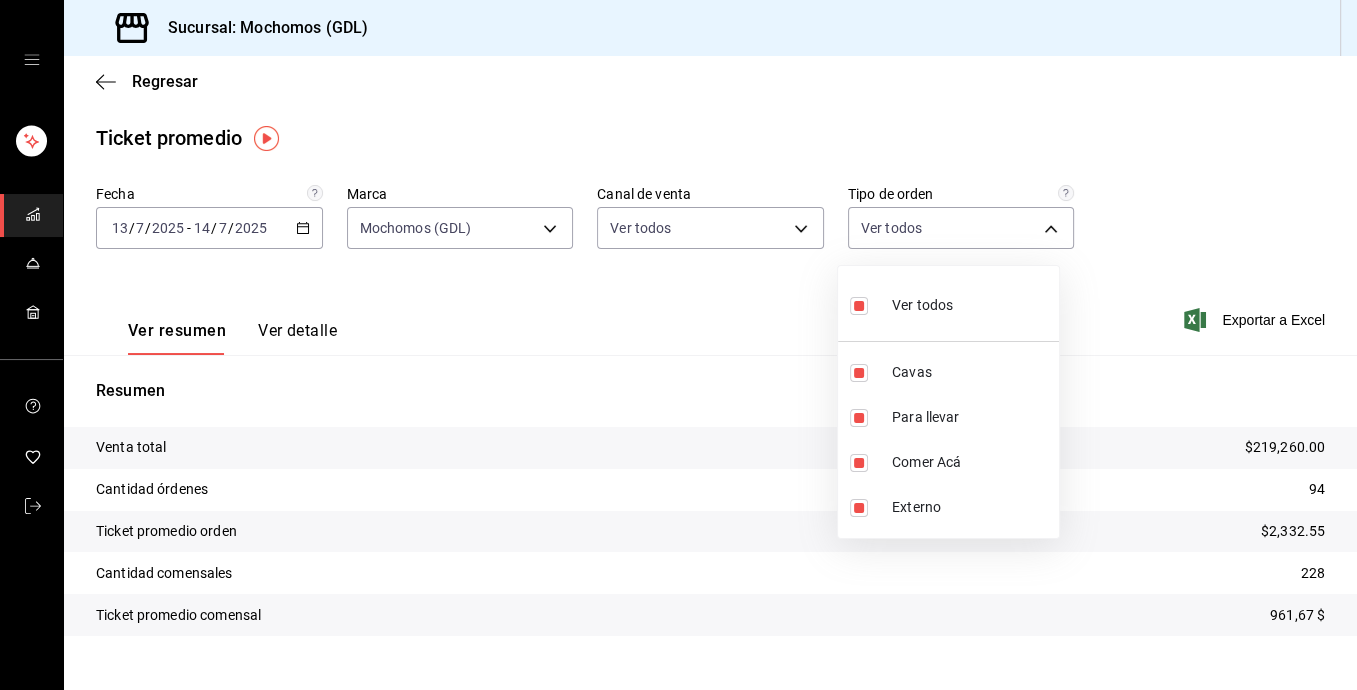 click at bounding box center (678, 345) 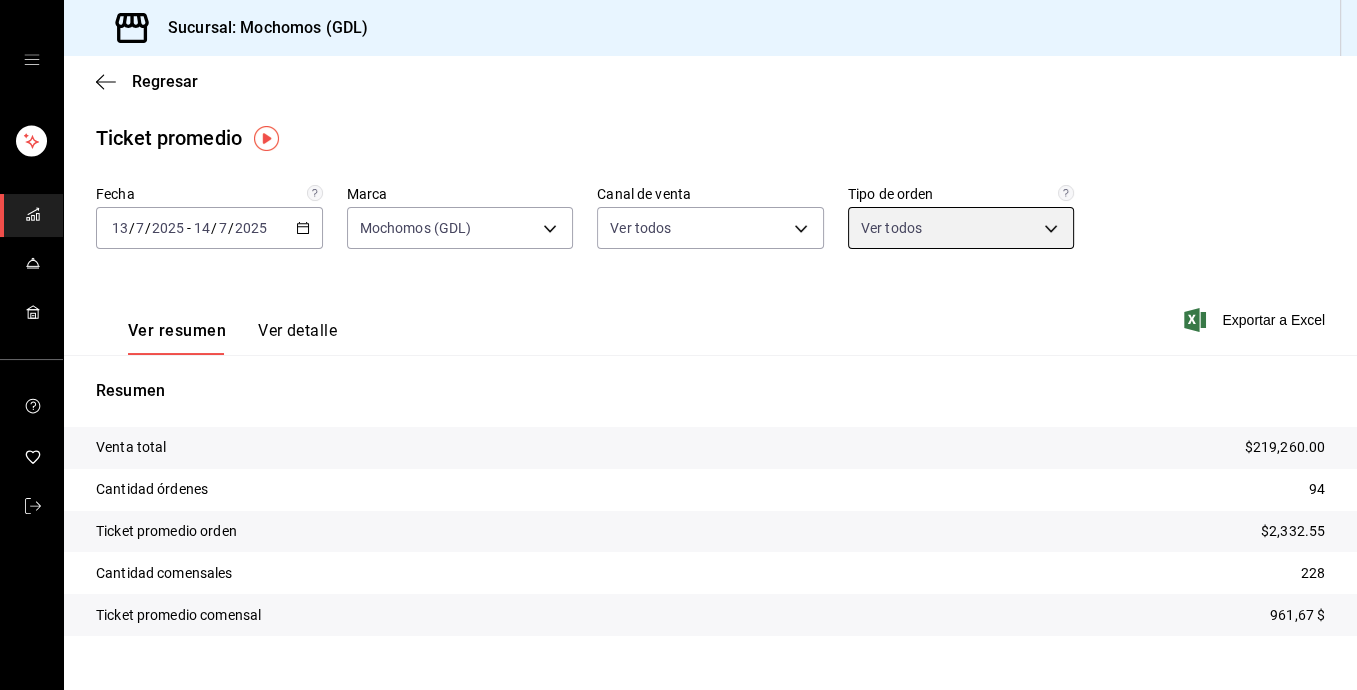 scroll, scrollTop: 33, scrollLeft: 0, axis: vertical 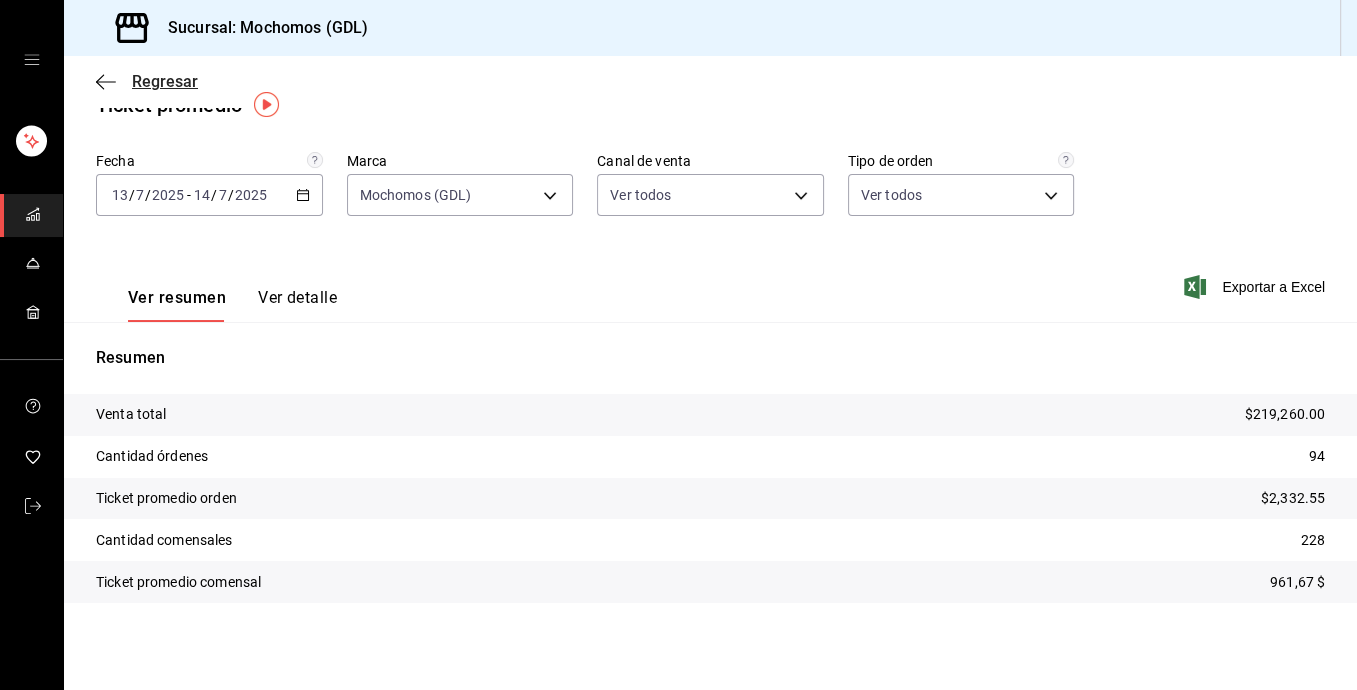 click on "Regresar" at bounding box center (165, 81) 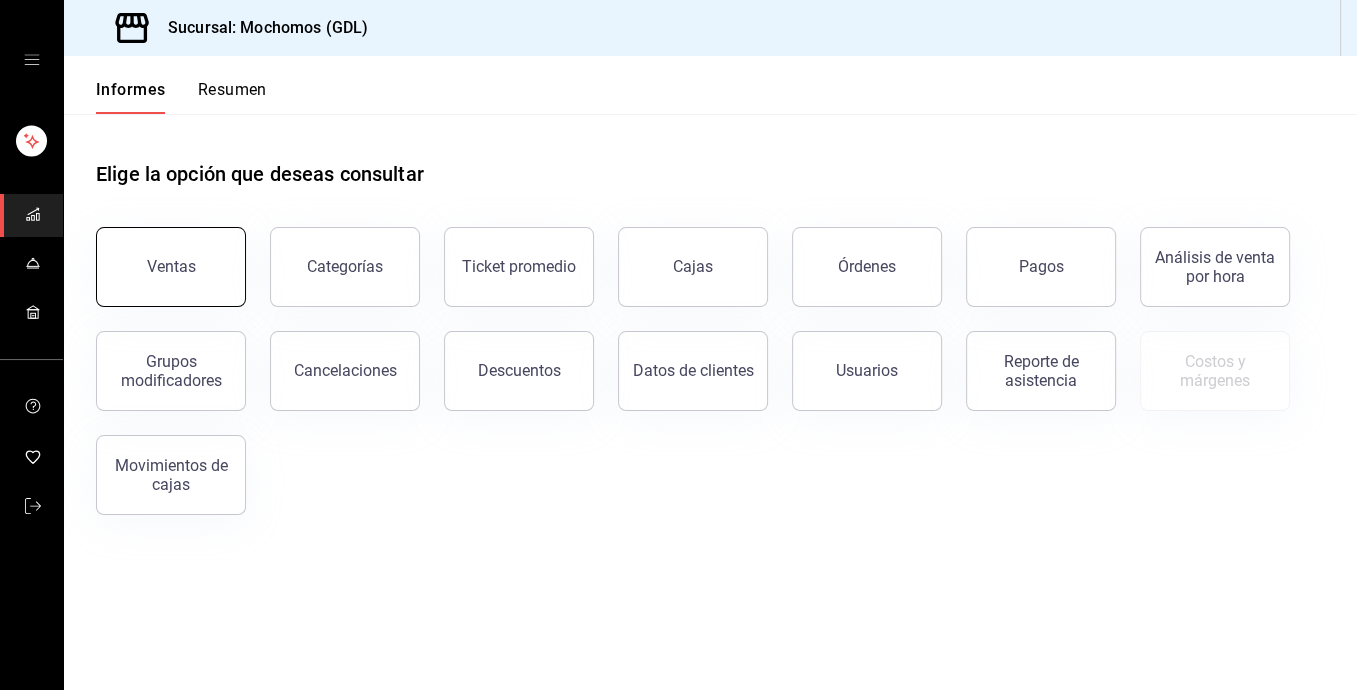 click on "Ventas" at bounding box center (171, 267) 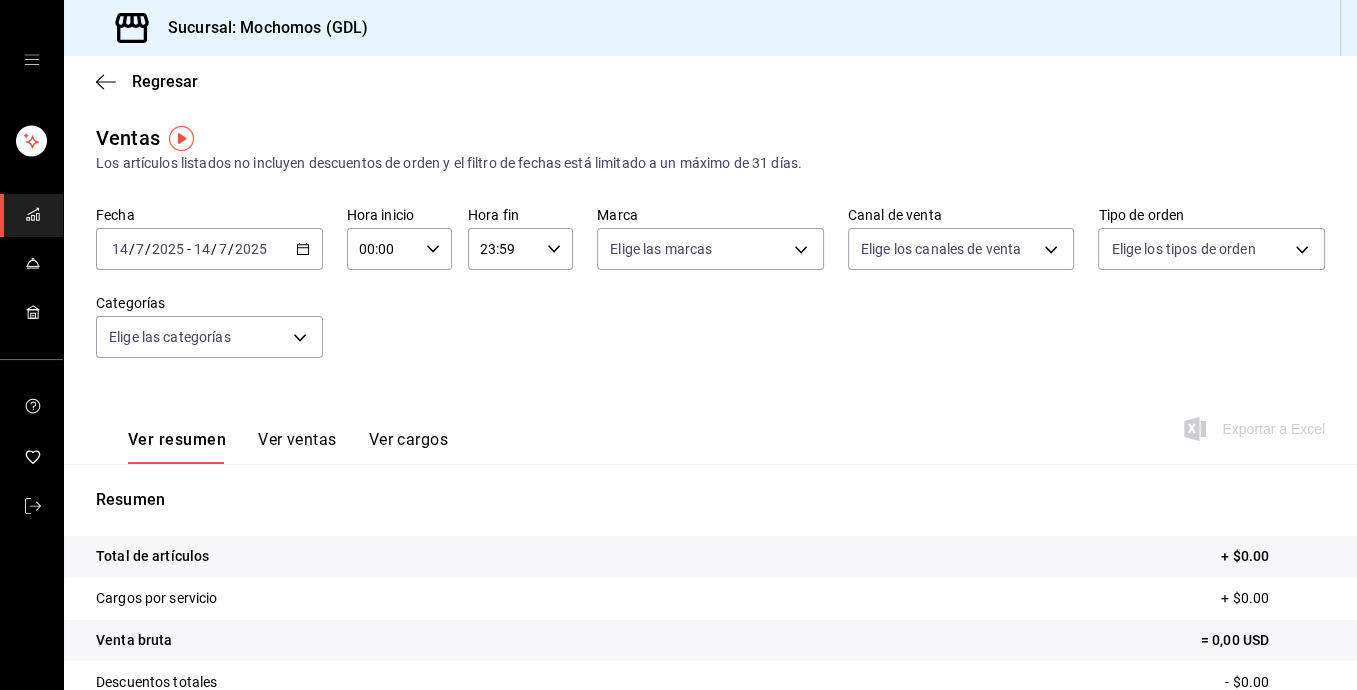 click on "[DATE] [DATE] - [DATE] [DATE]" at bounding box center [209, 249] 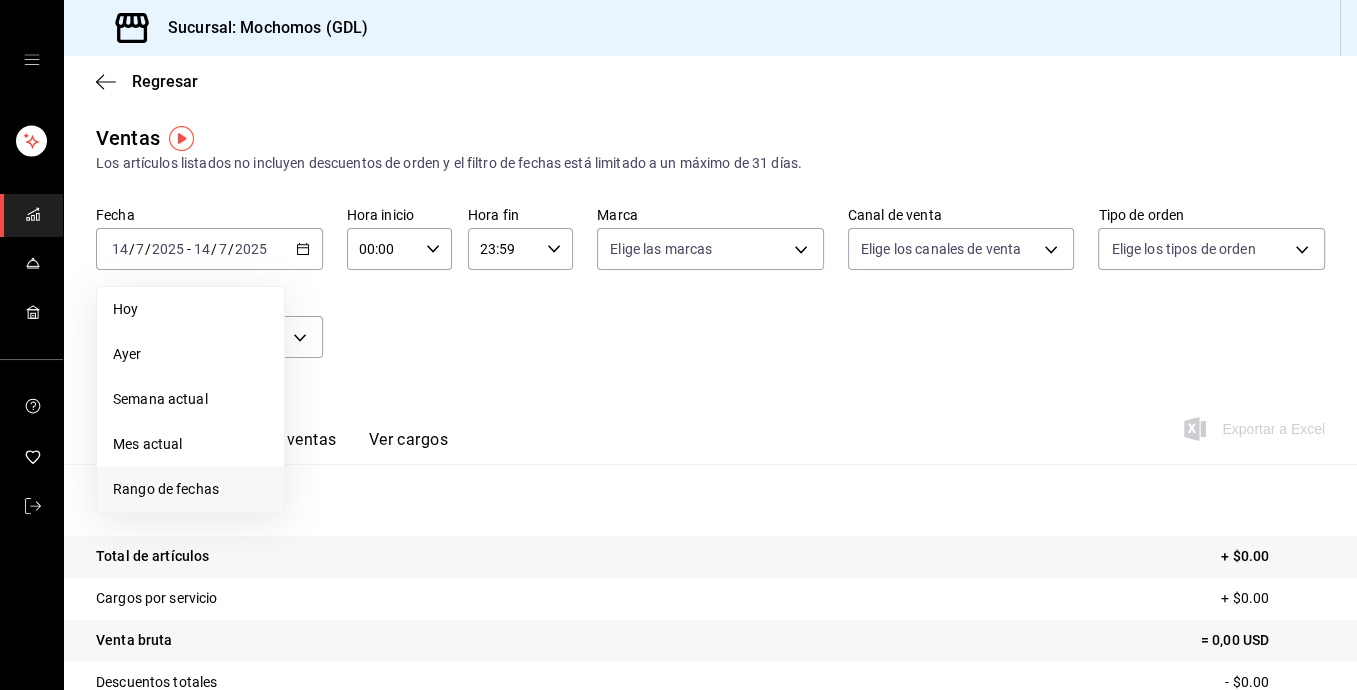 click on "Rango de fechas" at bounding box center [190, 489] 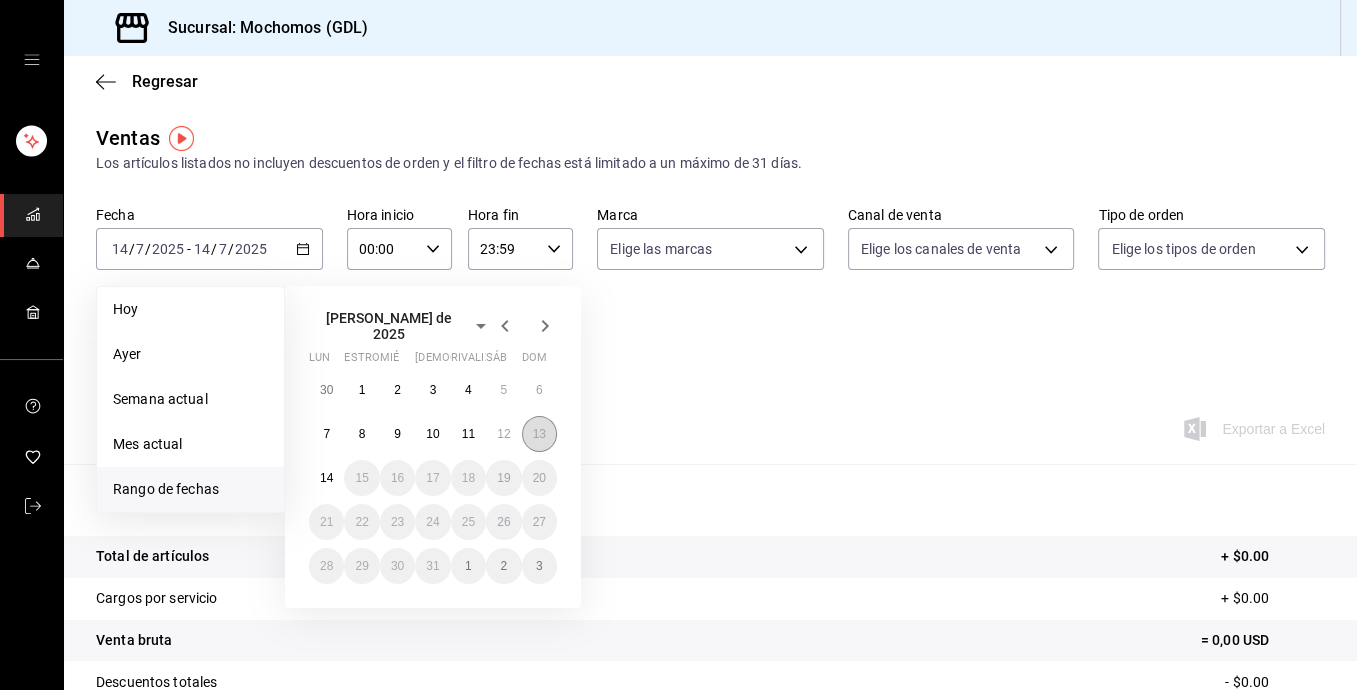 click on "13" at bounding box center (539, 434) 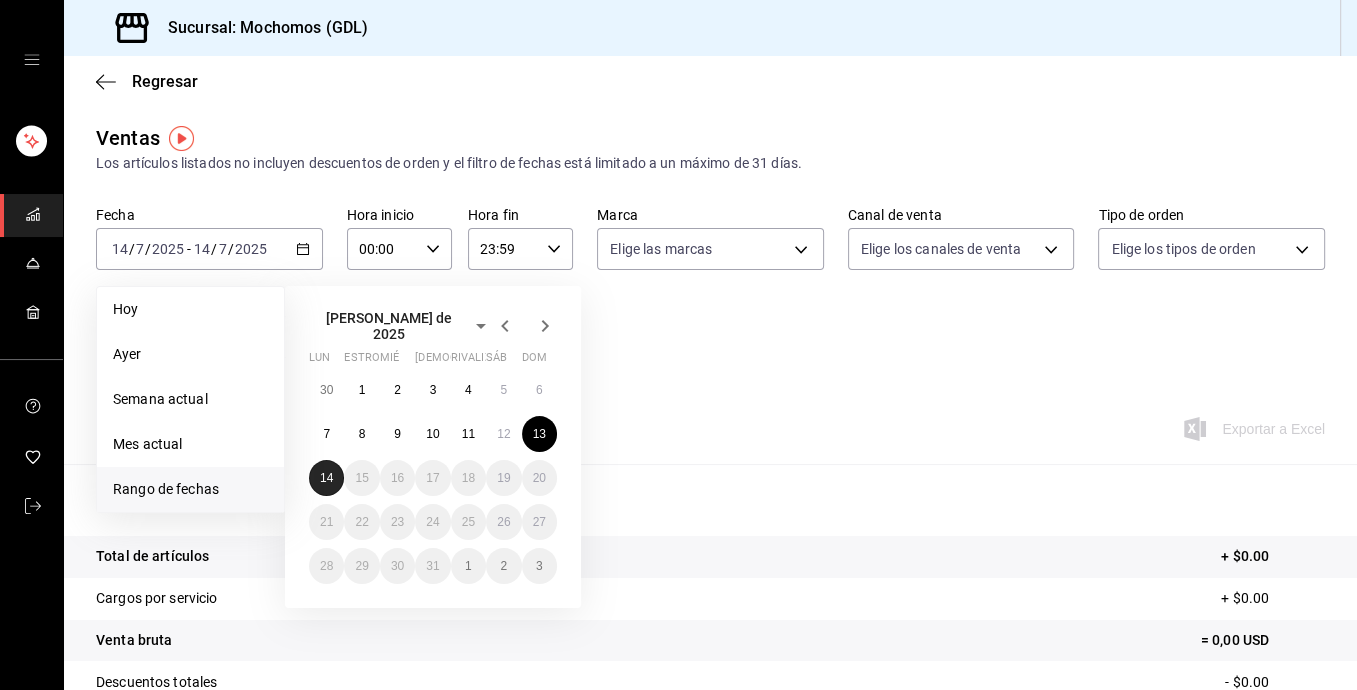 click on "14" at bounding box center (326, 478) 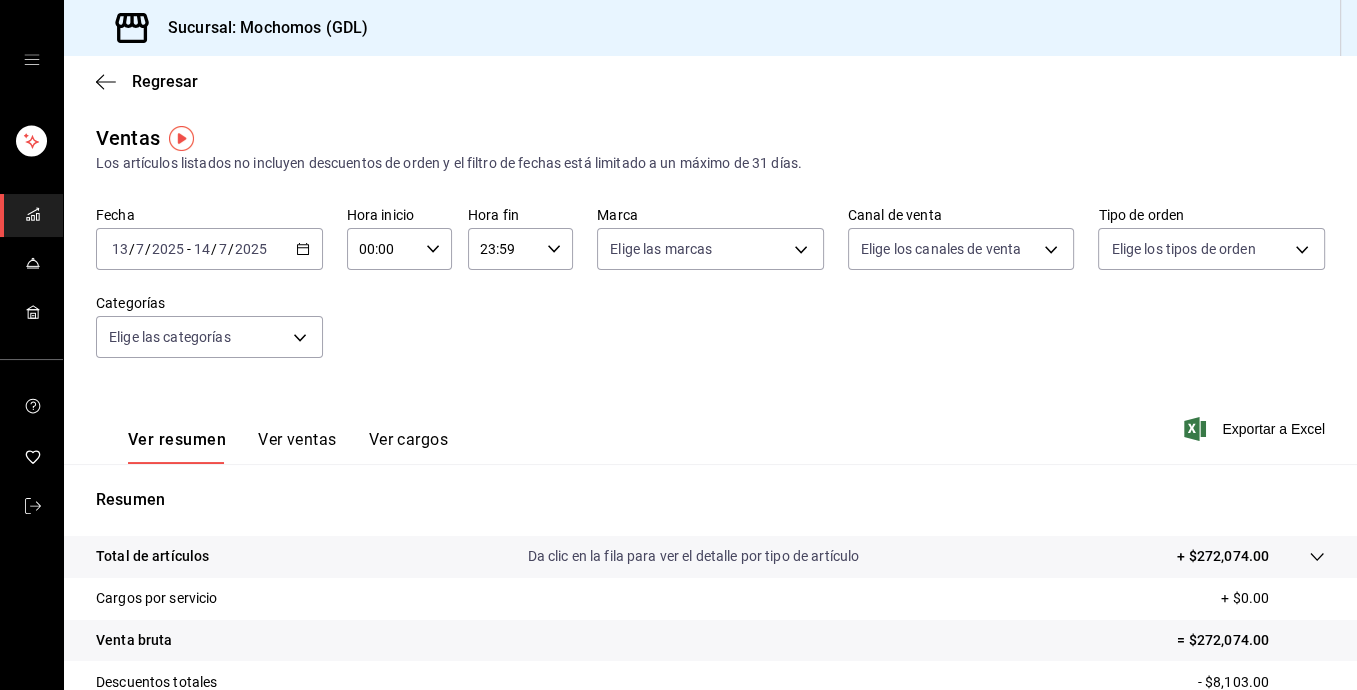 click 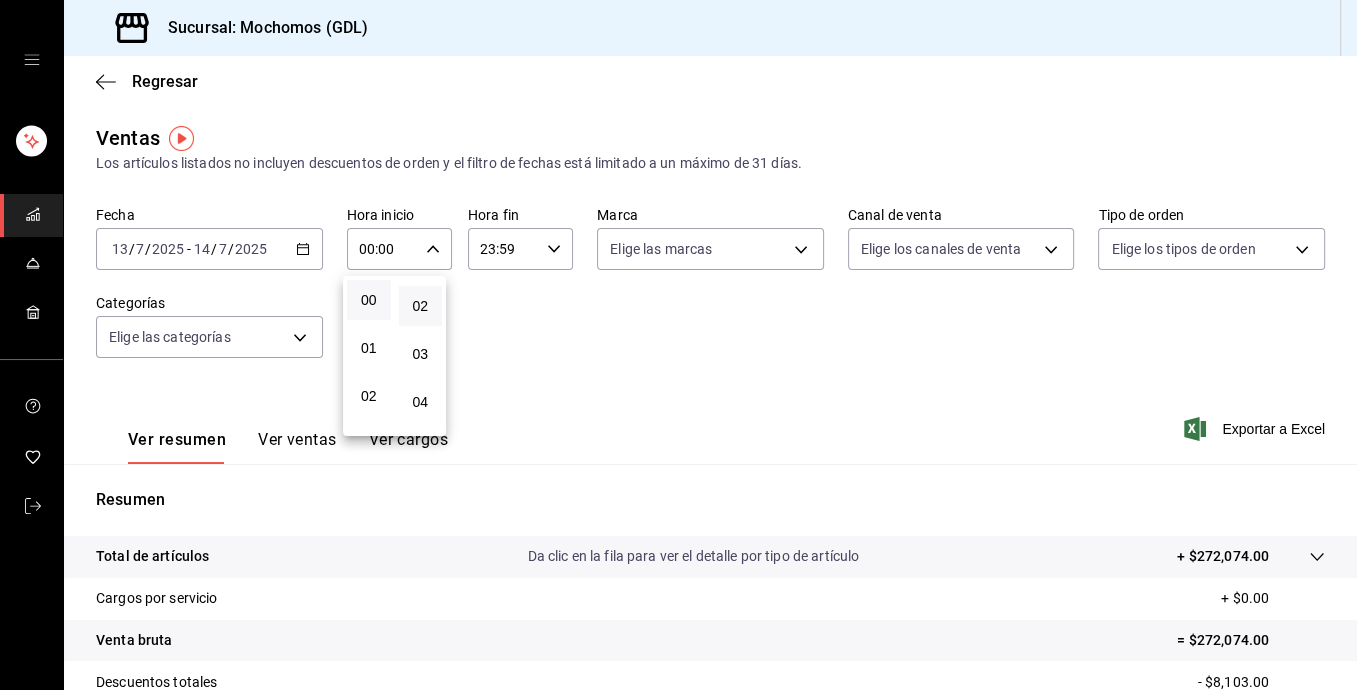 scroll, scrollTop: 92, scrollLeft: 0, axis: vertical 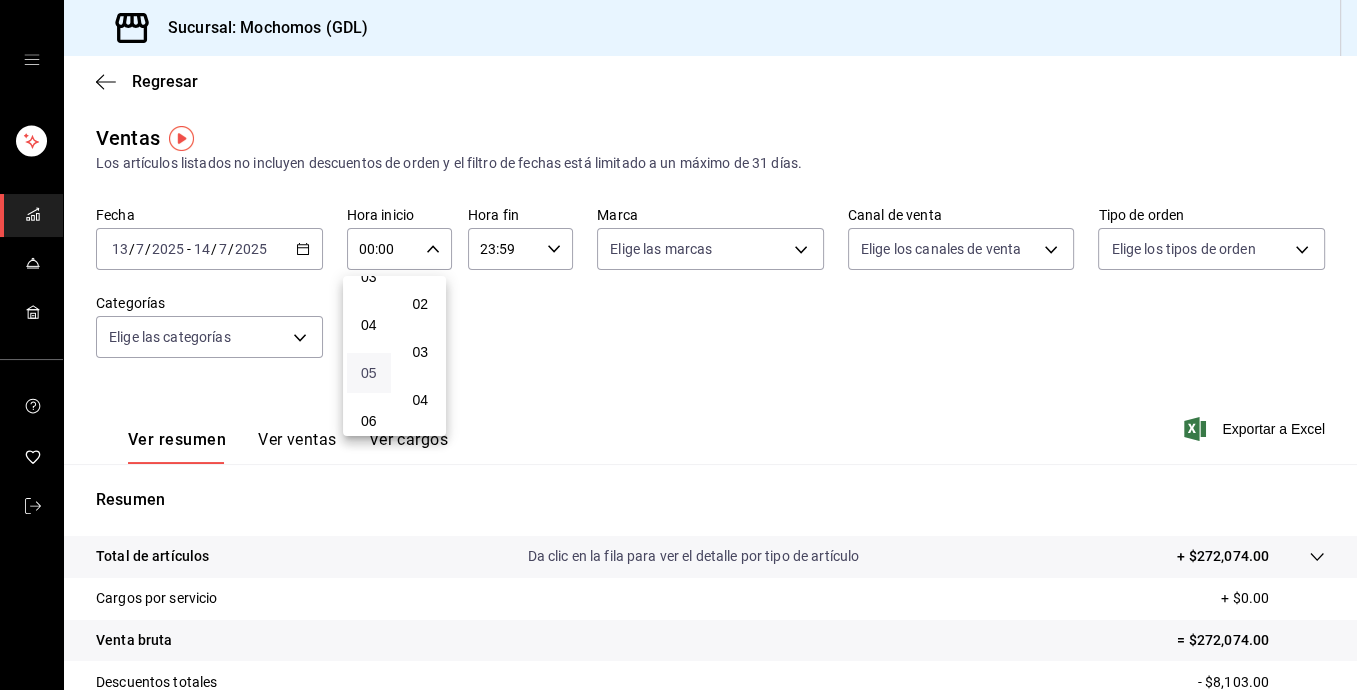click on "05" at bounding box center (369, 373) 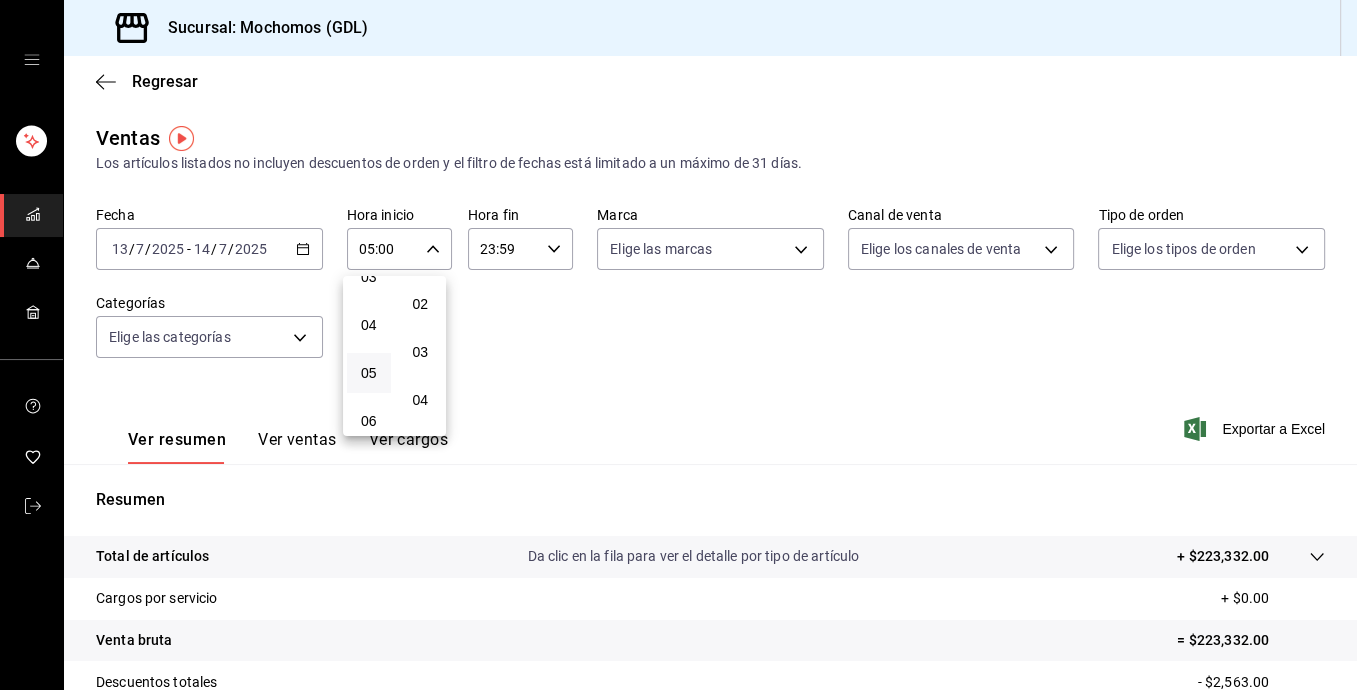 click at bounding box center (678, 345) 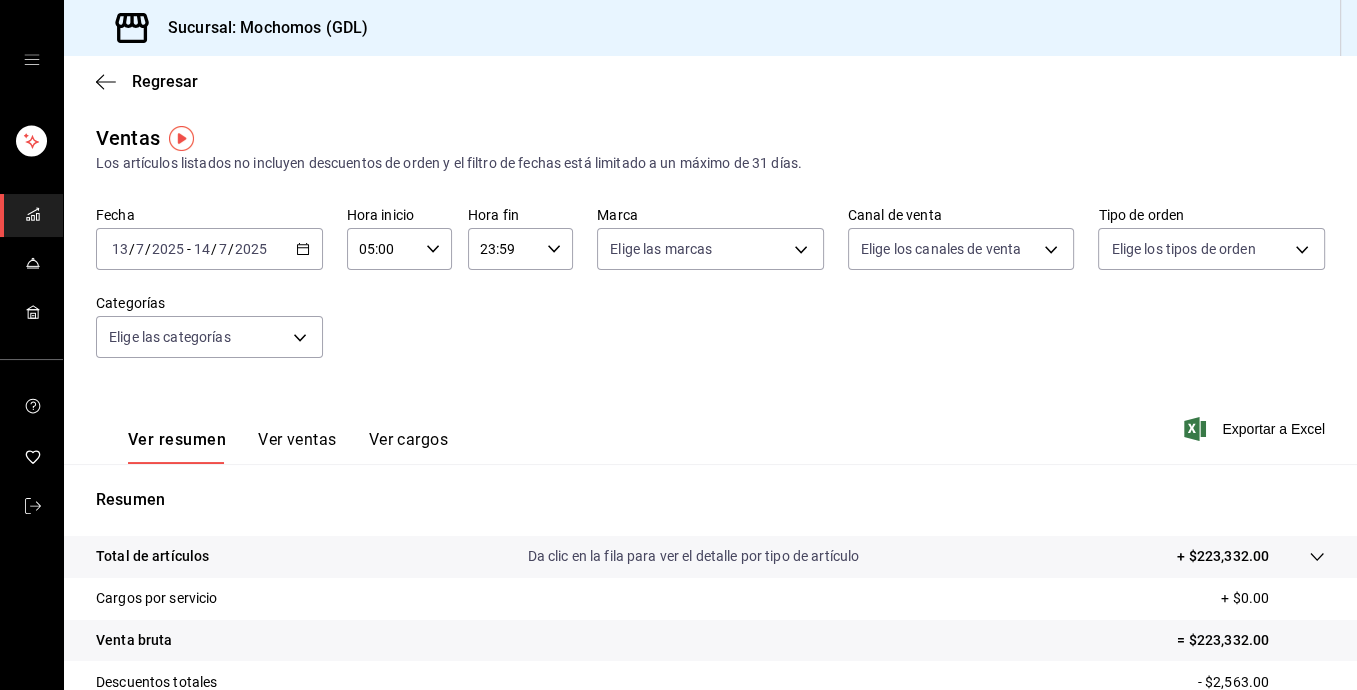 click 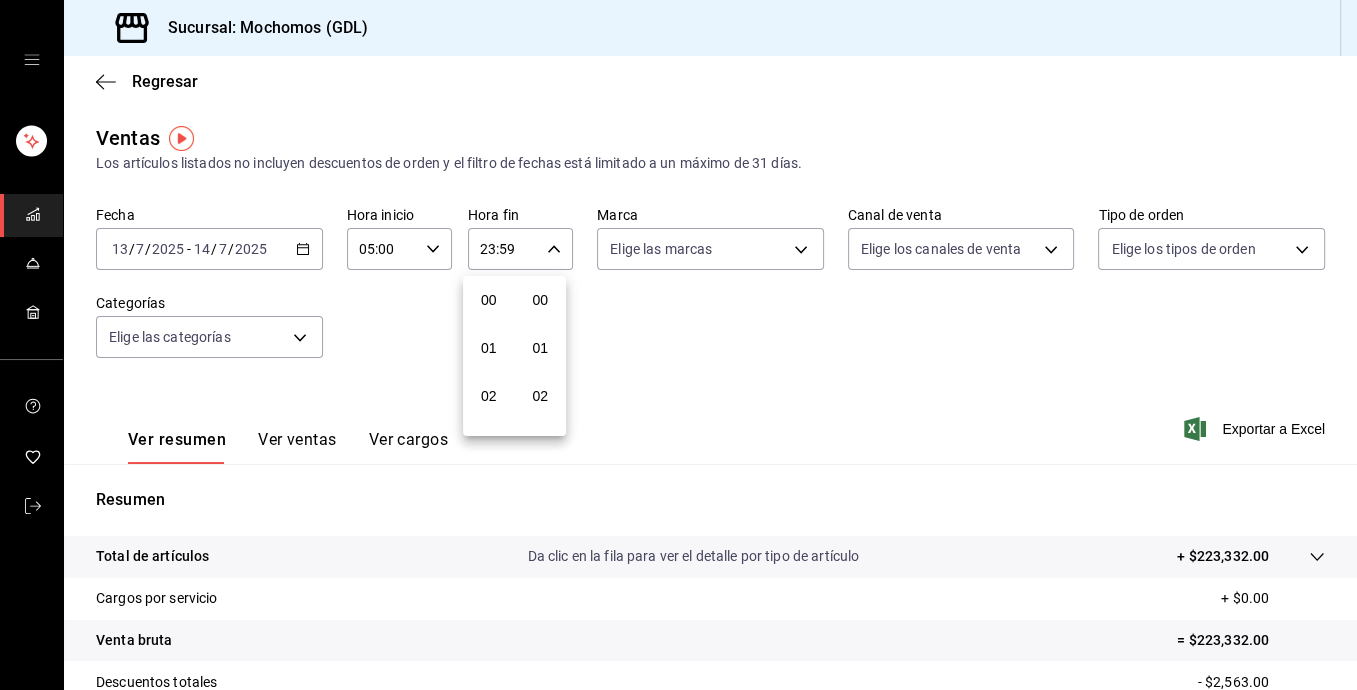scroll, scrollTop: 1011, scrollLeft: 0, axis: vertical 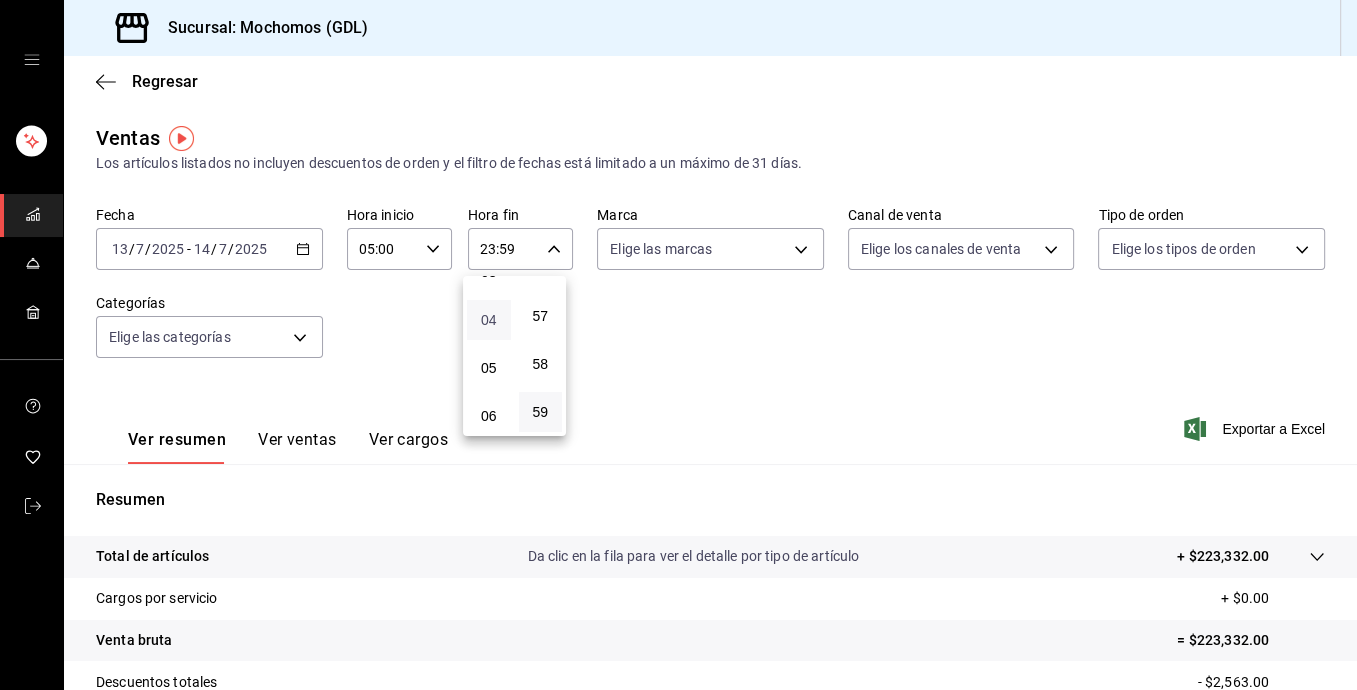click on "04" at bounding box center (489, 320) 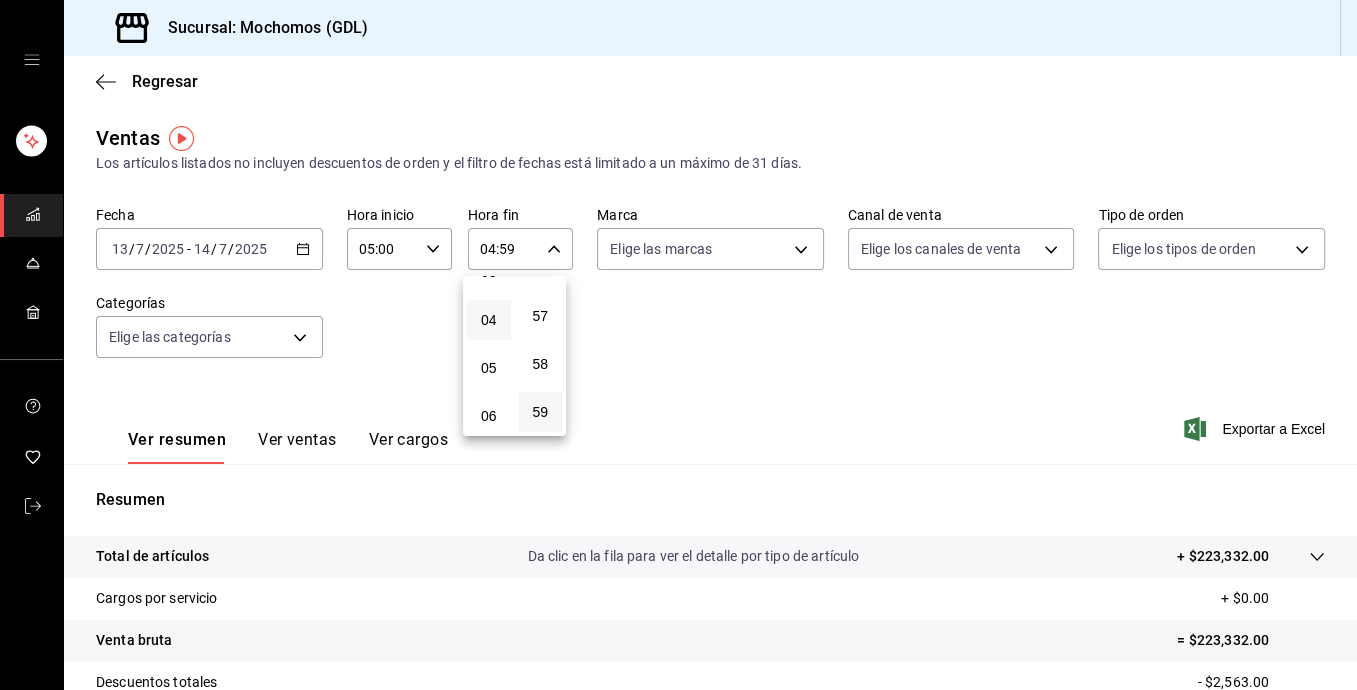 click at bounding box center [678, 345] 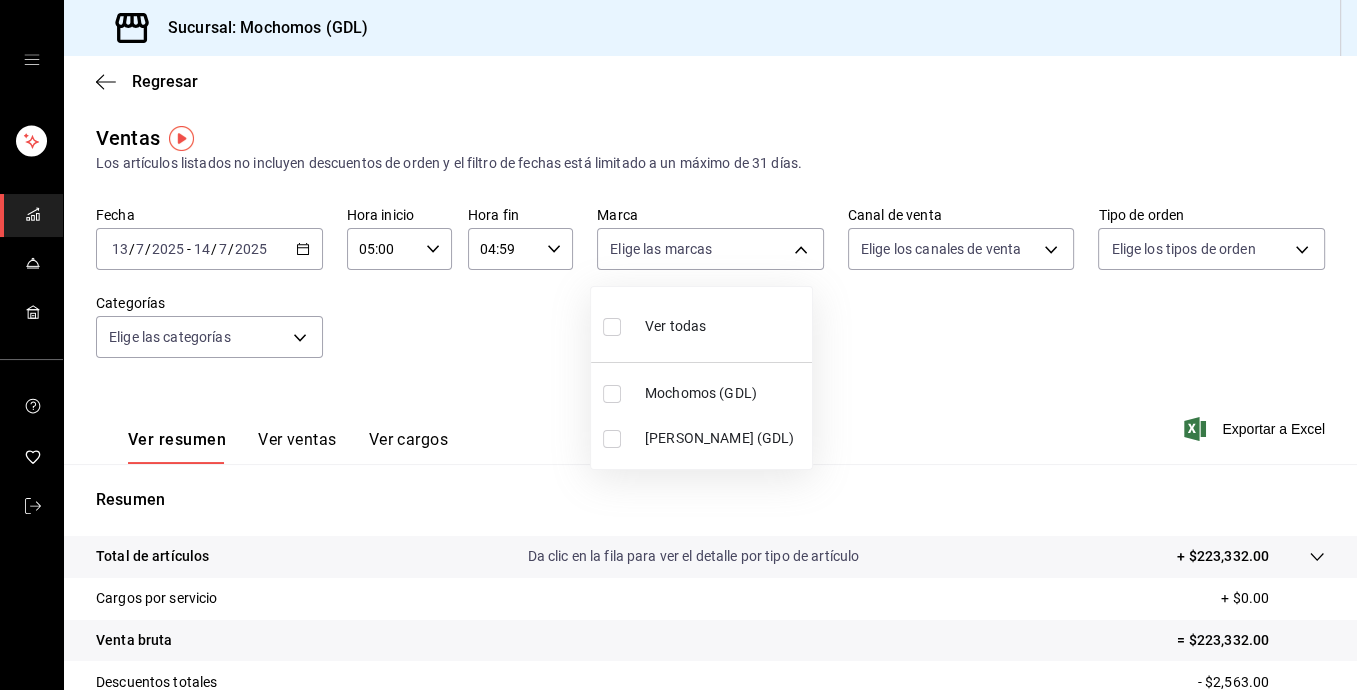 click on "Sucursal: Mochomos (GDL) Regresar Ventas Los artículos listados no incluyen descuentos de orden y el filtro de fechas está limitado a un máximo de 31 [PERSON_NAME]. Fecha [DATE] [DATE] - [DATE] [DATE] Hora inicio 05:00 Hora inicio Hora fin 04:59 Hora fin Marca Elige las marcas Canal de venta Elige los [PERSON_NAME] de venta Tipo de orden Elige los tipos de orden Categorías Elige las categorías Ver resumen Ver ventas Ver cargos Exportar a Excel Resumen Total de artículos Da clic en la fila para ver el detalle por tipo de artículo + $223,332.00 Cargos por servicio + $0.00 Venta bruta = $223,332.00 Descuentos totales - $2,563.00 Certificados de regalo - $3,118.00 Venta total = $217,651.00 Impuestos - $30,020.83 Venta [PERSON_NAME] = $187,630.17 GANA 1 MES GRATIS EN TU SUSCRIPCIÓN AQUÍ Ver video tutorial Ir a video Visitar centro de ayuda [PHONE_NUMBER] [EMAIL_ADDRESS][DOMAIN_NAME] Visitar centro de ayuda [PHONE_NUMBER] [EMAIL_ADDRESS][DOMAIN_NAME] Ver todas Mochomos (GDL) Mika (GDL)" at bounding box center (678, 345) 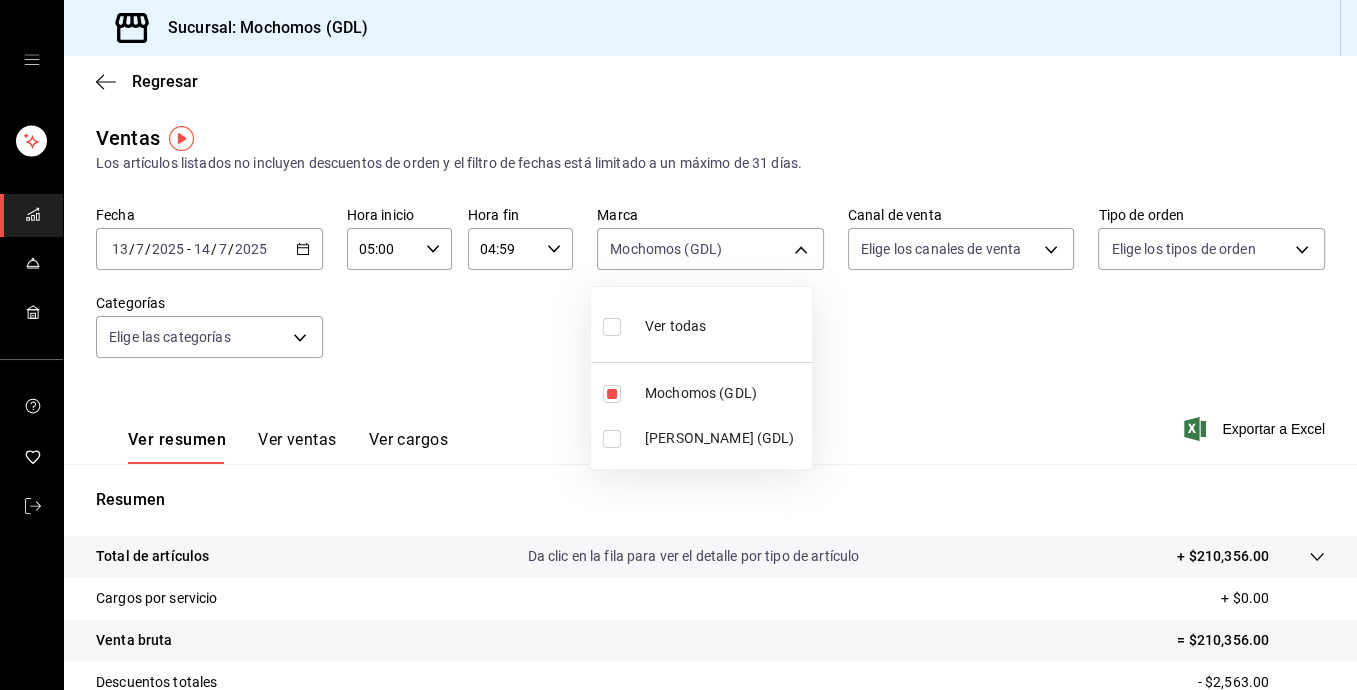 click at bounding box center (678, 345) 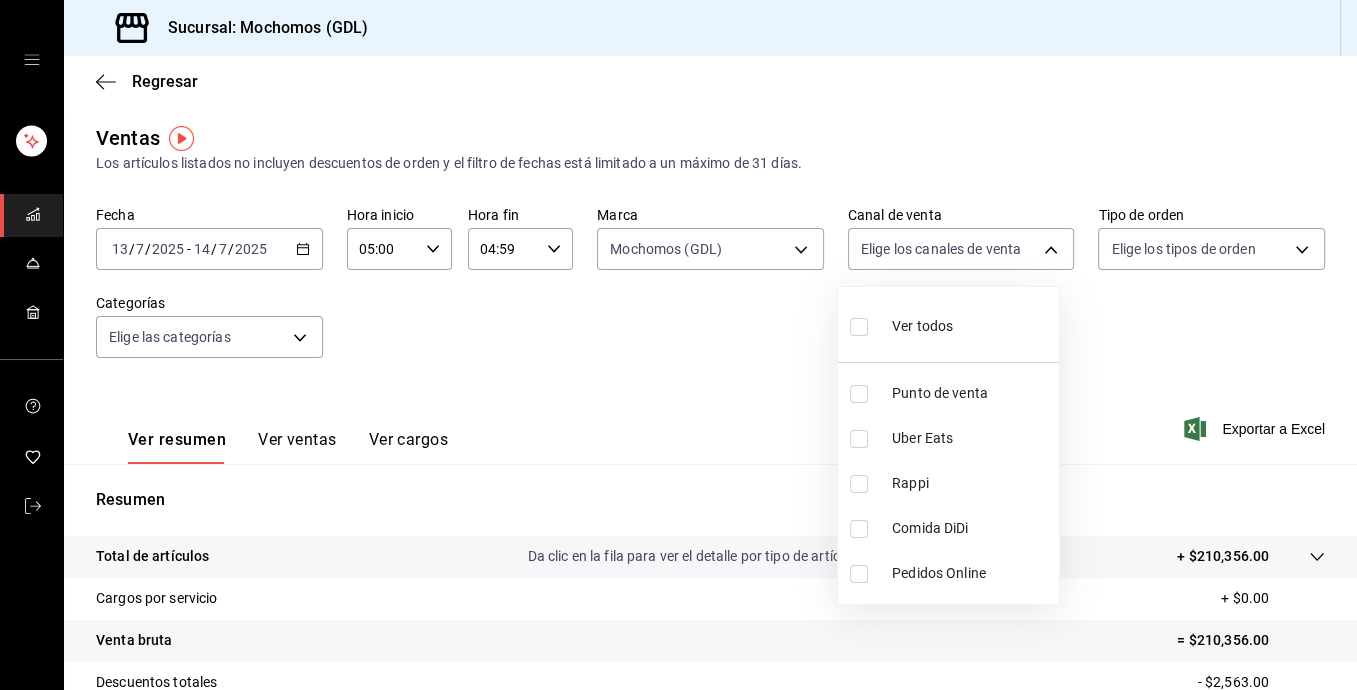 click on "Sucursal: Mochomos (GDL) Regresar Ventas Los artículos listados no incluyen descuentos de orden y el filtro de fechas está limitado a un máximo de 31 [PERSON_NAME]. Fecha [DATE] [DATE] - [DATE] [DATE] Hora inicio 05:00 Hora inicio Hora fin 04:59 Hora fin Marca Mochomos (GDL) 36c25d4a-7cb0-456c-a434-e981d54830bc Canal de venta Elige los [PERSON_NAME] de venta Tipo de orden Elige los tipos de orden Categorías Elige las categorías Ver resumen Ver ventas Ver cargos Exportar a Excel Resumen Total de artículos Da clic en la fila para ver el detalle por tipo de artículo + $210,356.00 Cargos por servicio + $0.00 Venta bruta = $210,356.00 Descuentos totales - $2,563.00 Certificados de regalo - $3,118.00 Venta total = $204,675.00 Impuestos - $28,231.03 Venta [PERSON_NAME] = $176,443.97 GANA 1 MES GRATIS EN TU SUSCRIPCIÓN AQUÍ Ver video tutorial Ir a video Visitar centro de ayuda [PHONE_NUMBER] [EMAIL_ADDRESS][DOMAIN_NAME] Visitar centro de ayuda [PHONE_NUMBER] [EMAIL_ADDRESS][DOMAIN_NAME] Ver todos Punto de venta" at bounding box center (678, 345) 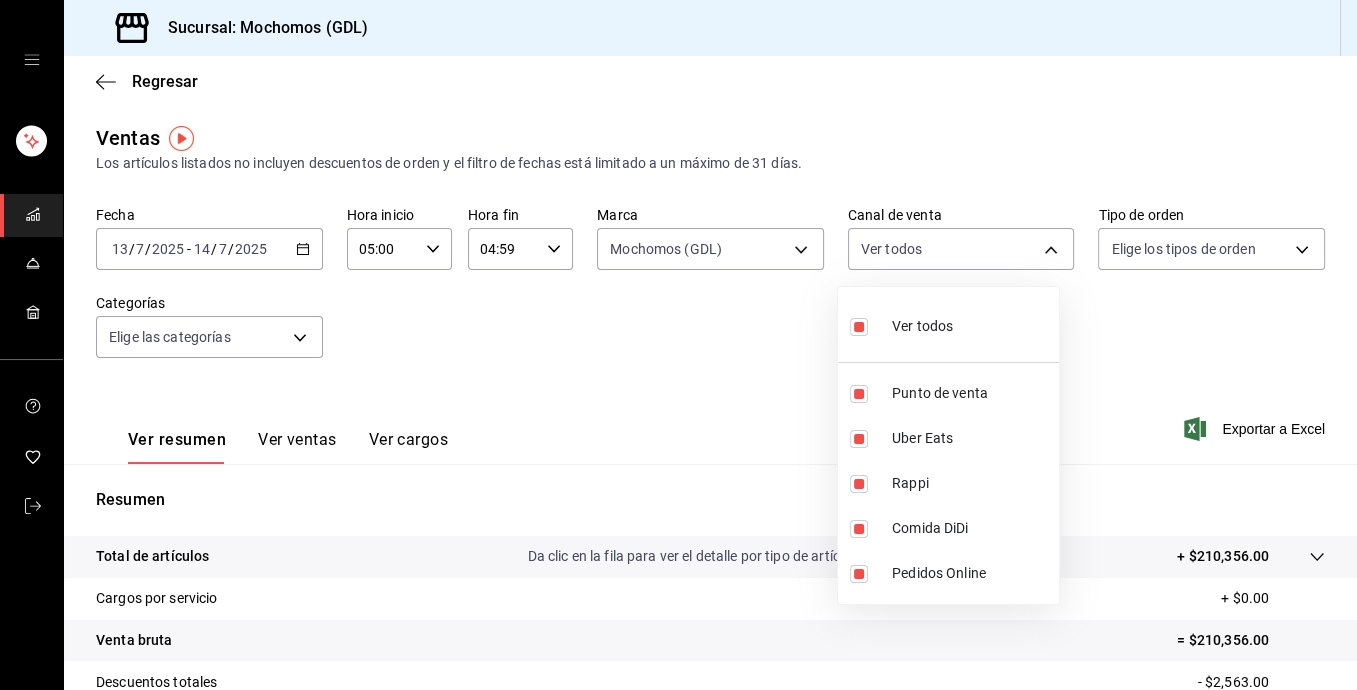 click at bounding box center (678, 345) 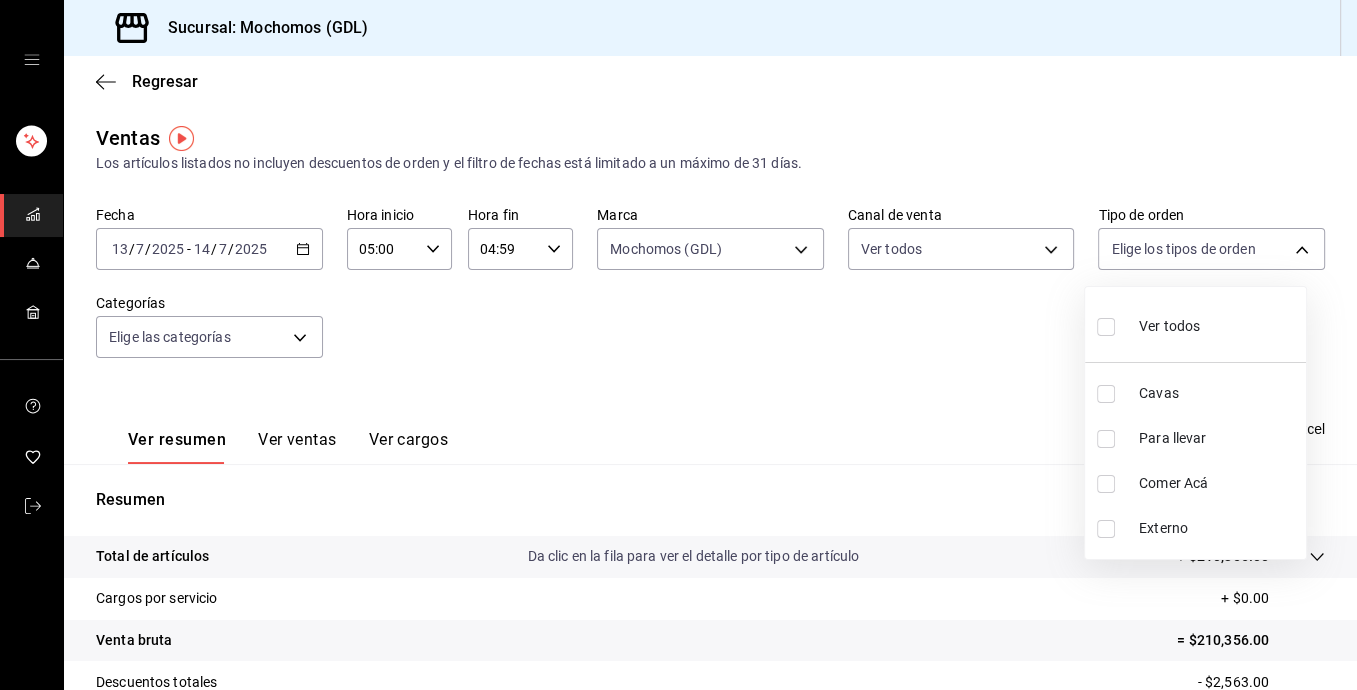 click on "Sucursal: Mochomos (GDL) Regresar Ventas Los artículos listados no incluyen descuentos de orden y el filtro de fechas está limitado a un máximo de 31 [PERSON_NAME]. Fecha [DATE] [DATE] - [DATE] [DATE] Hora inicio 05:00 Hora inicio Hora fin 04:59 Hora fin Marca Mochomos (GDL) 36c25d4a-7cb0-456c-a434-e981d54830bc Canal de venta Ver todos PARROT,UBER_EATS,RAPPI,DIDI_FOOD,ONLINE Tipo de orden Elige los tipos de orden Categorías Elige las categorías Ver resumen Ver ventas Ver cargos Exportar a Excel Resumen Total de artículos Da clic en la fila para ver el detalle por tipo de artículo + $210,356.00 Cargos por servicio + $0.00 Venta bruta = $210,356.00 Descuentos totales - $2,563.00 Certificados de regalo - $3,118.00 Venta total = $204,675.00 Impuestos - $28,231.03 Venta [PERSON_NAME] = $176,443.97 GANA 1 MES GRATIS EN TU SUSCRIPCIÓN AQUÍ Ver video tutorial Ir a video Visitar centro de ayuda [PHONE_NUMBER] [EMAIL_ADDRESS][DOMAIN_NAME] Visitar centro de ayuda [PHONE_NUMBER] [EMAIL_ADDRESS][DOMAIN_NAME] Cavas" at bounding box center [678, 345] 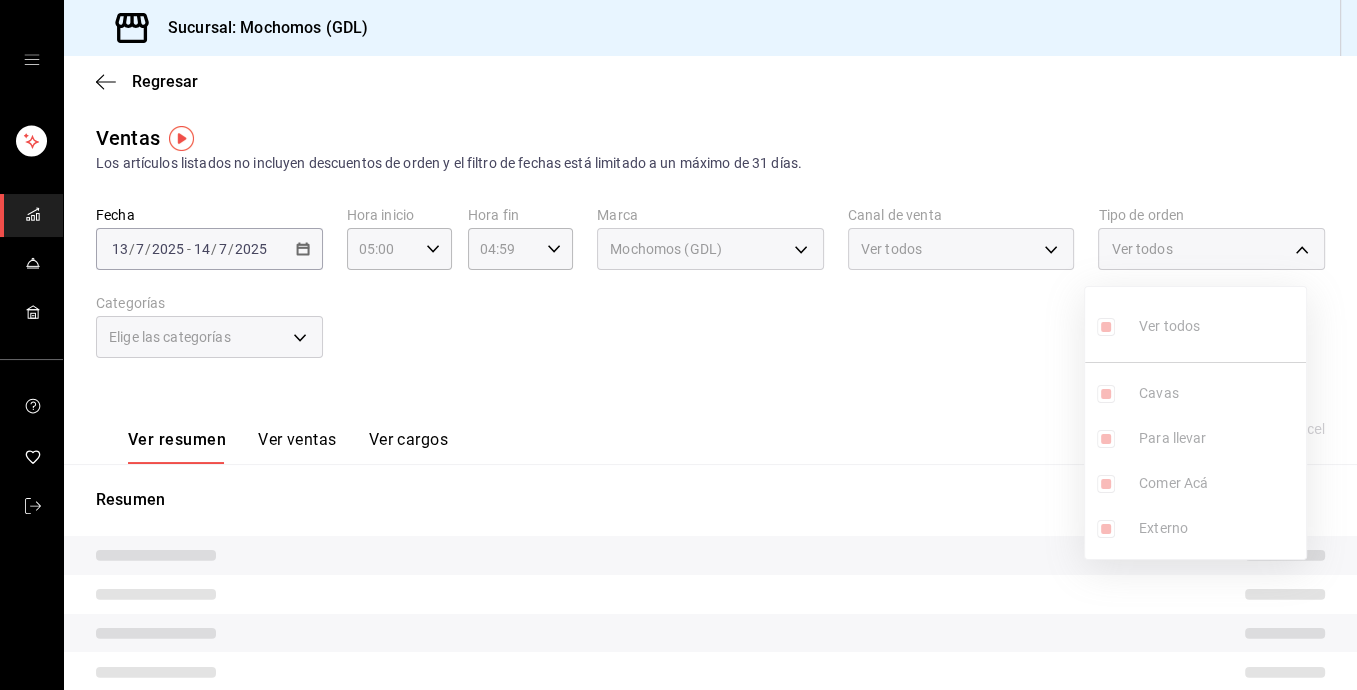 drag, startPoint x: 1100, startPoint y: 320, endPoint x: 660, endPoint y: 421, distance: 451.44324 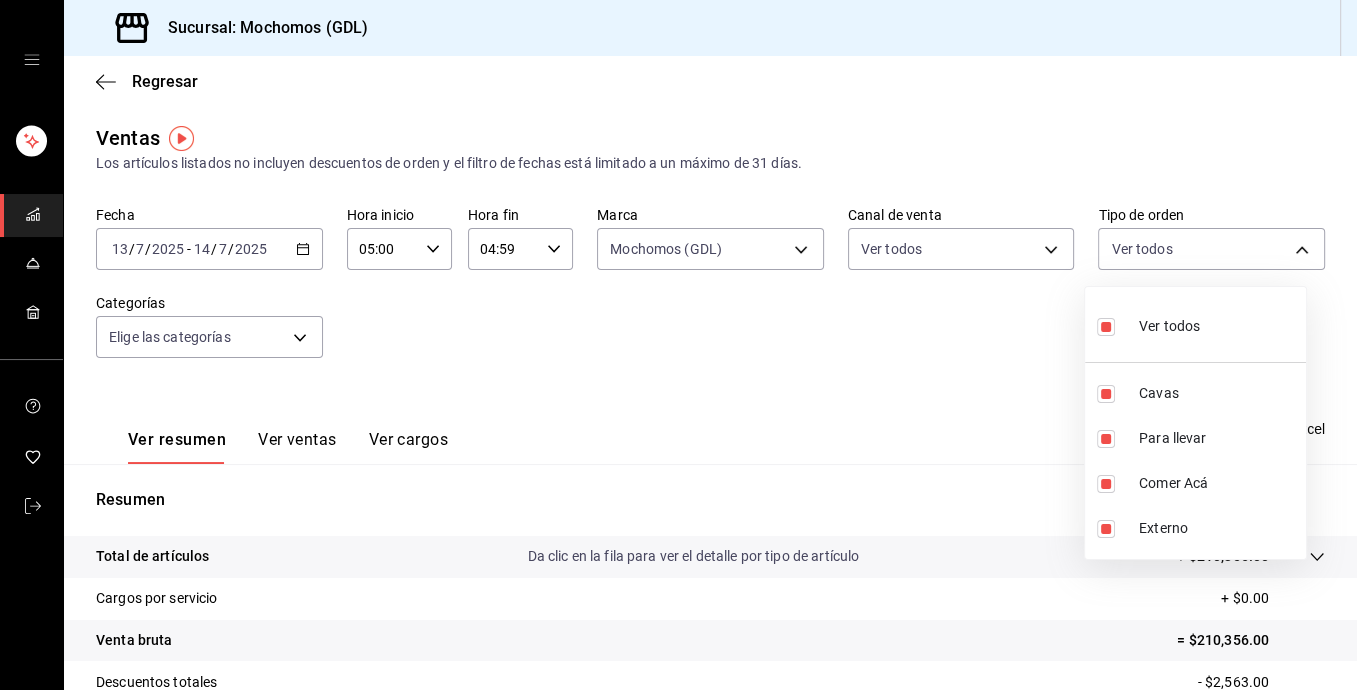 click at bounding box center [678, 345] 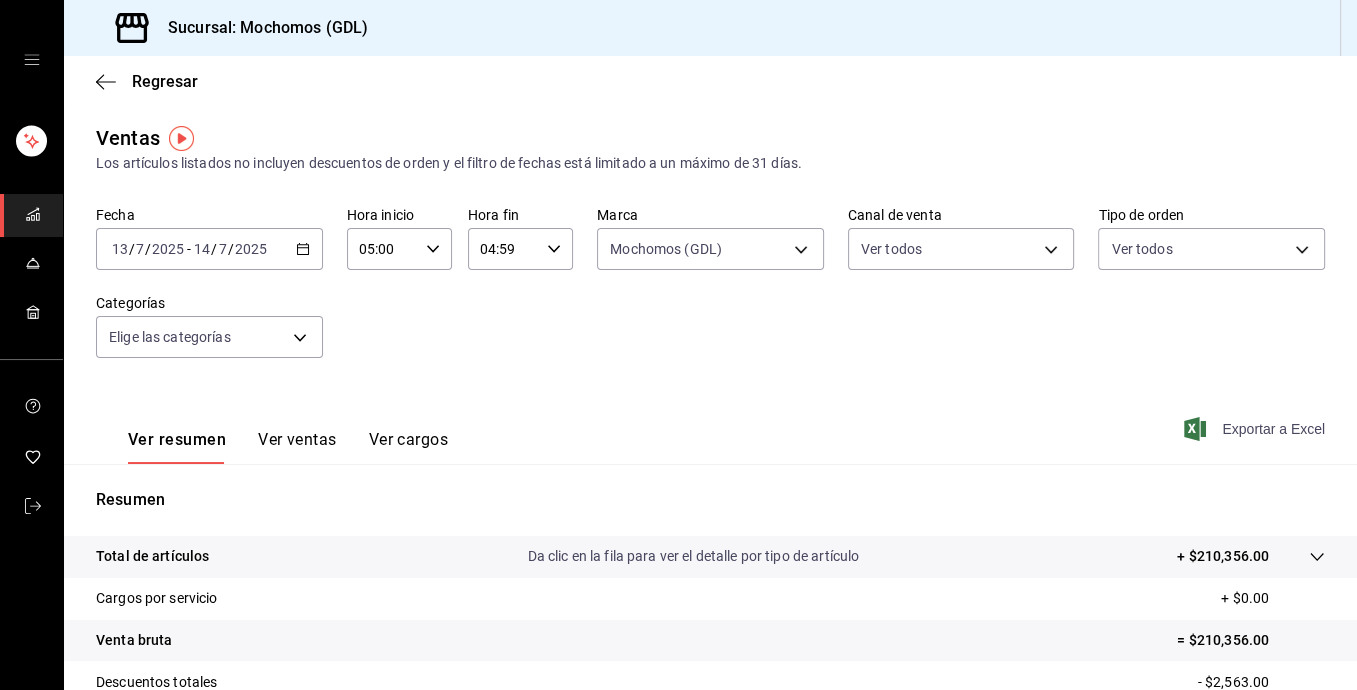 click on "Exportar a Excel" at bounding box center [1273, 429] 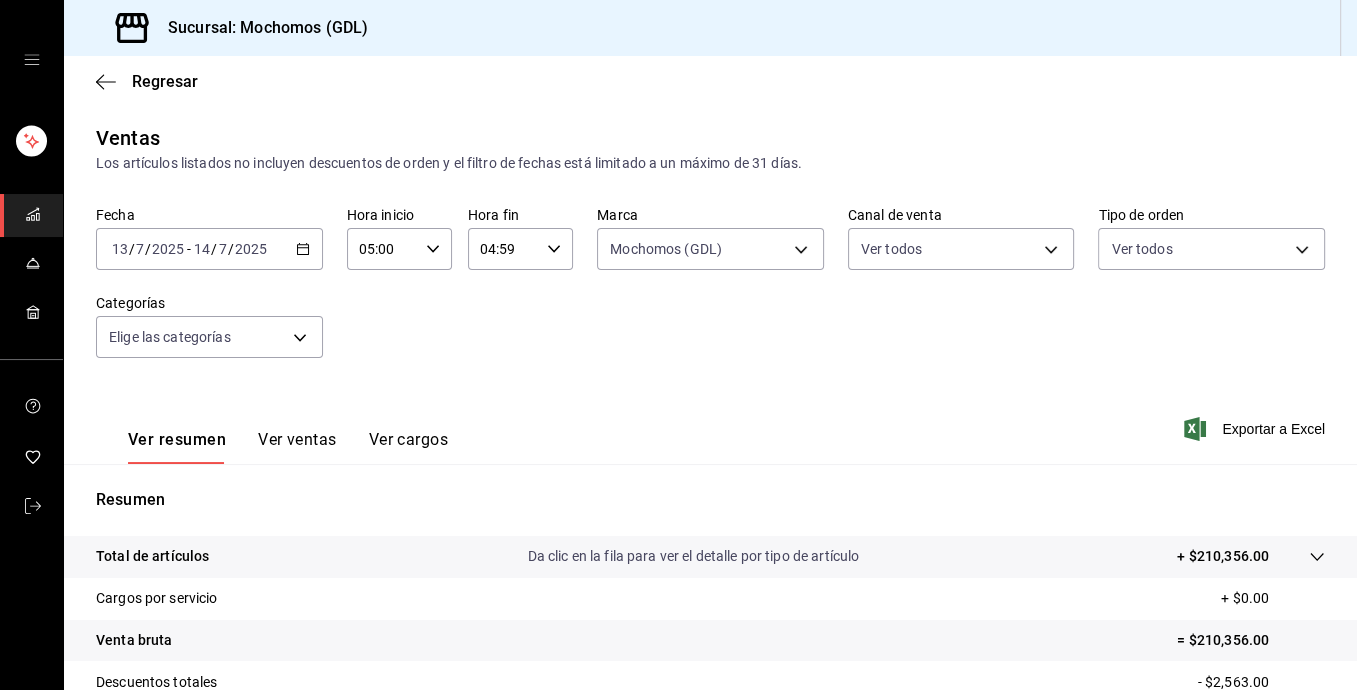 scroll, scrollTop: 268, scrollLeft: 0, axis: vertical 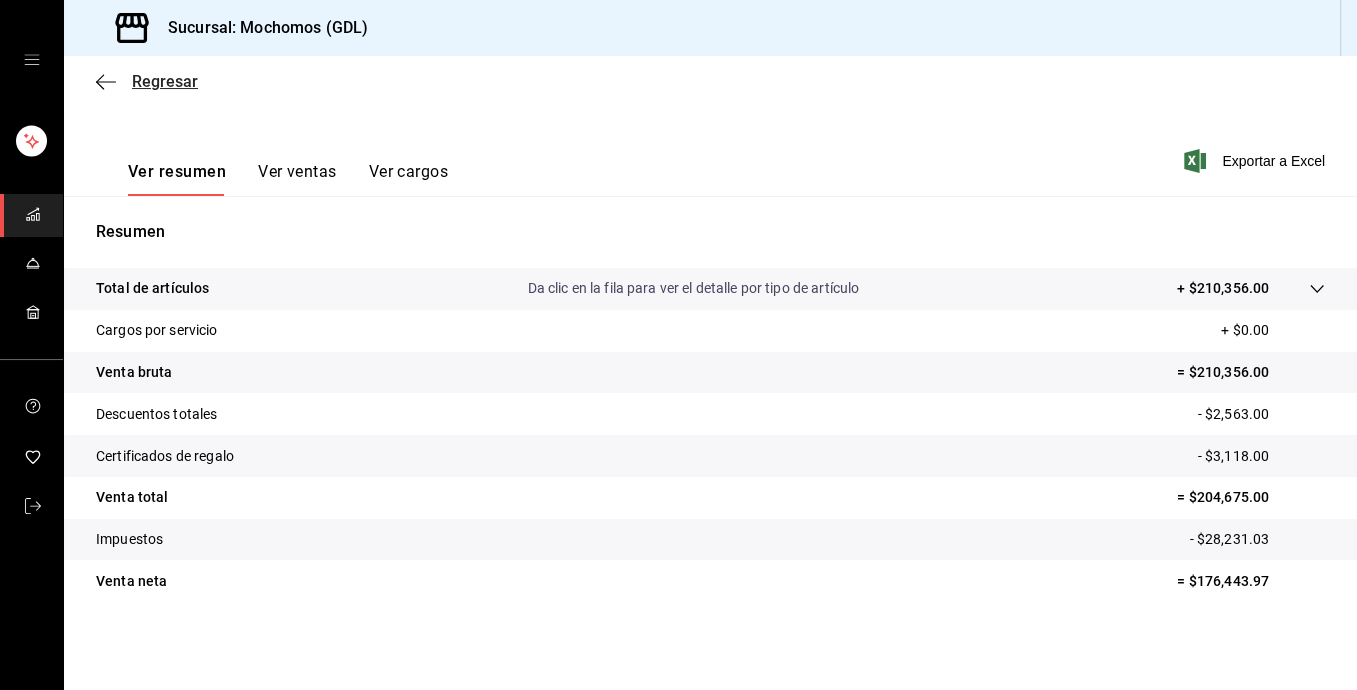 click on "Regresar" at bounding box center [165, 81] 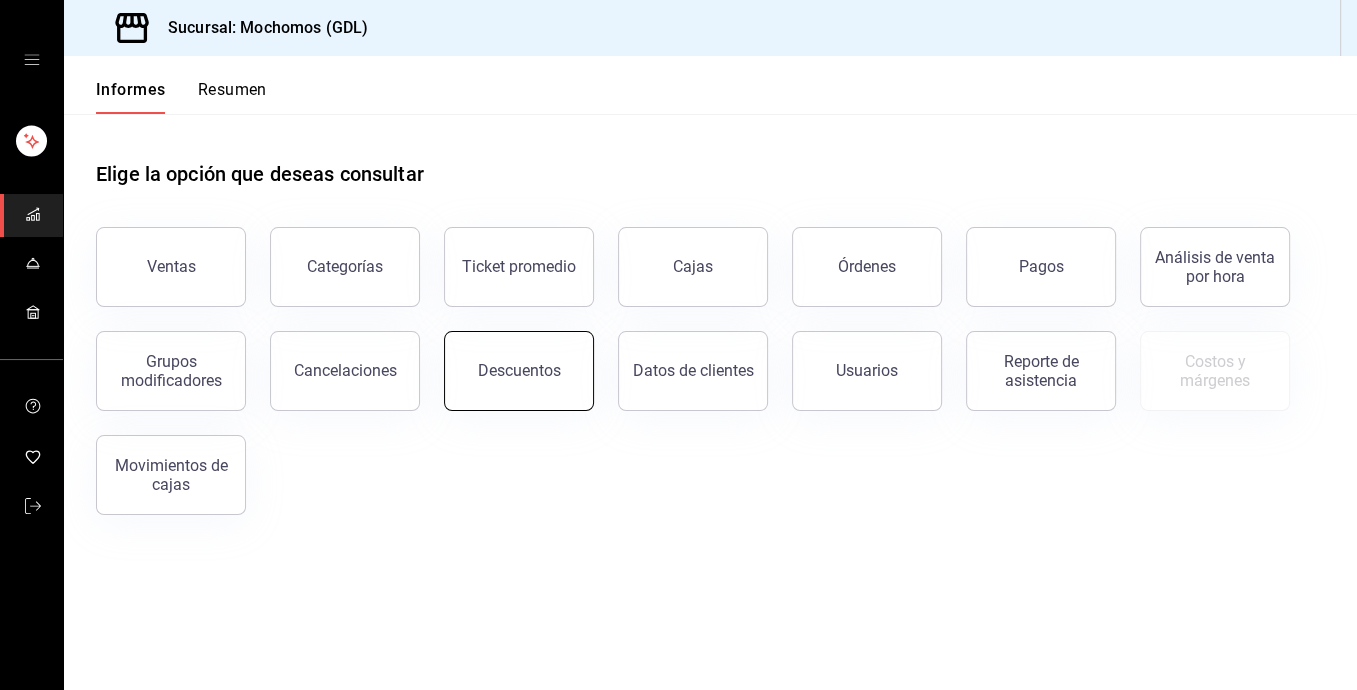 click on "Descuentos" at bounding box center [519, 370] 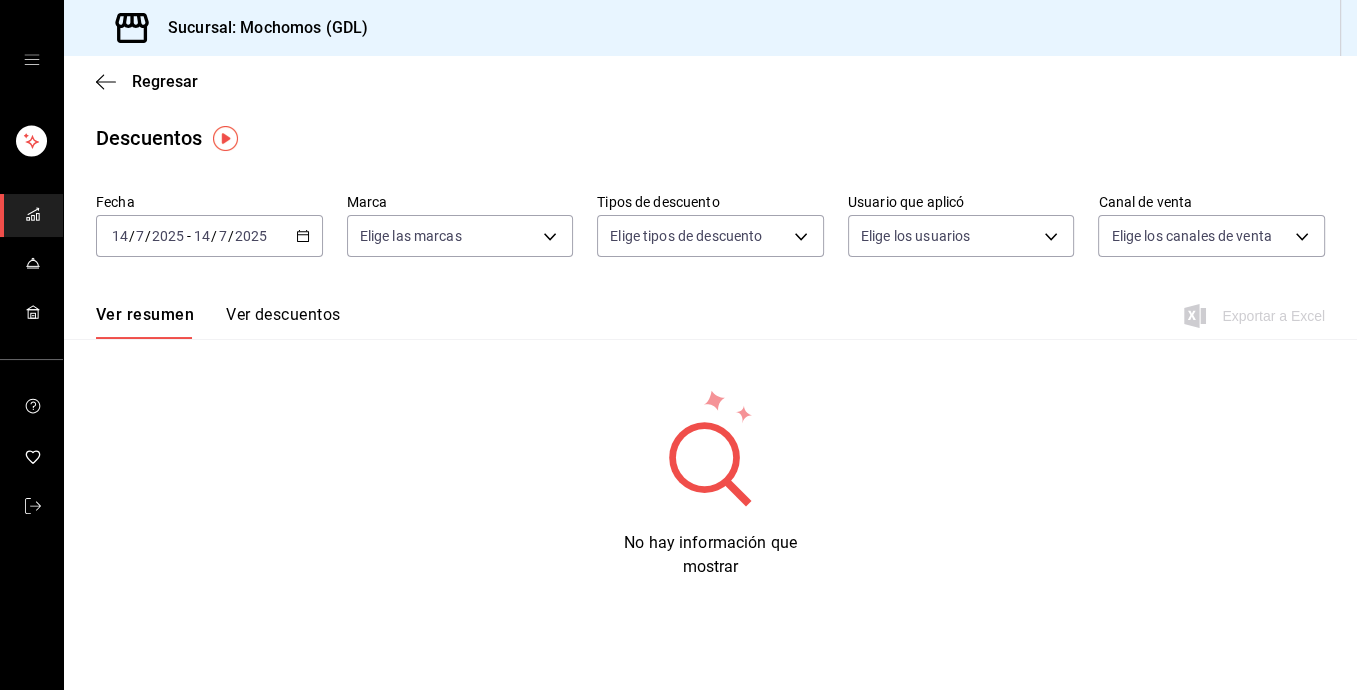 click 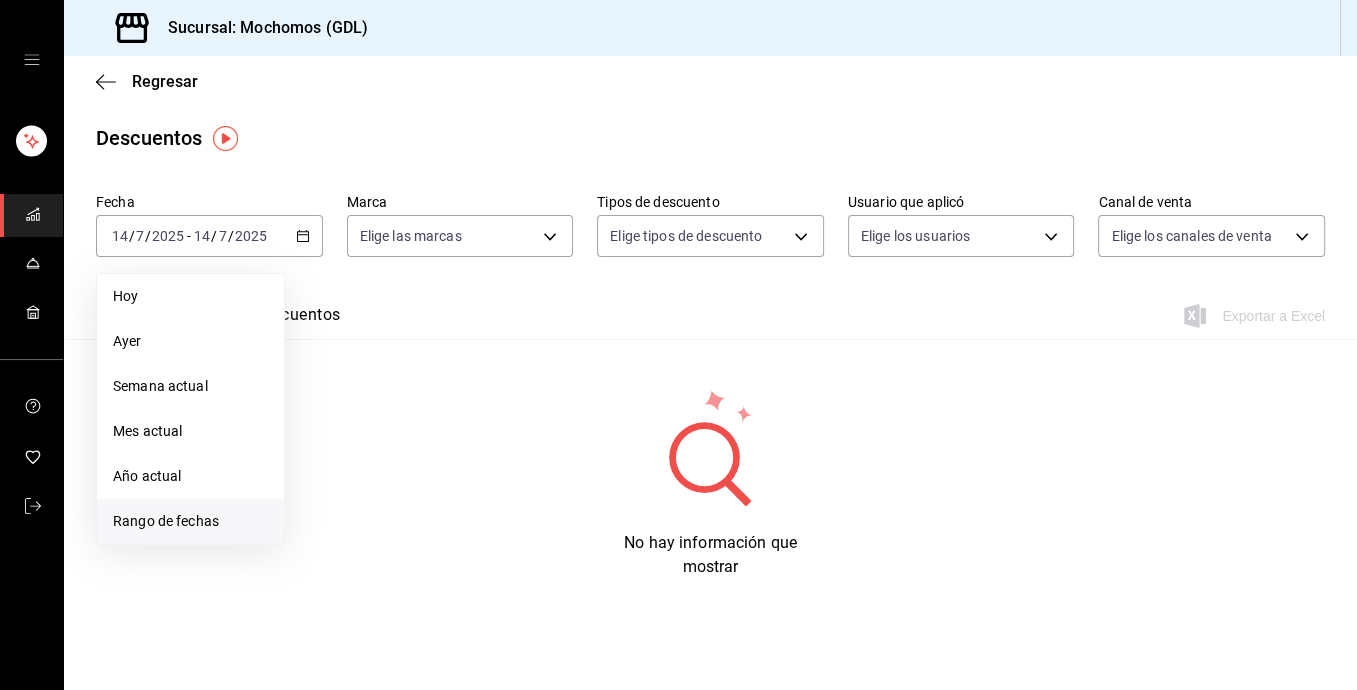 click on "Rango de fechas" at bounding box center [190, 521] 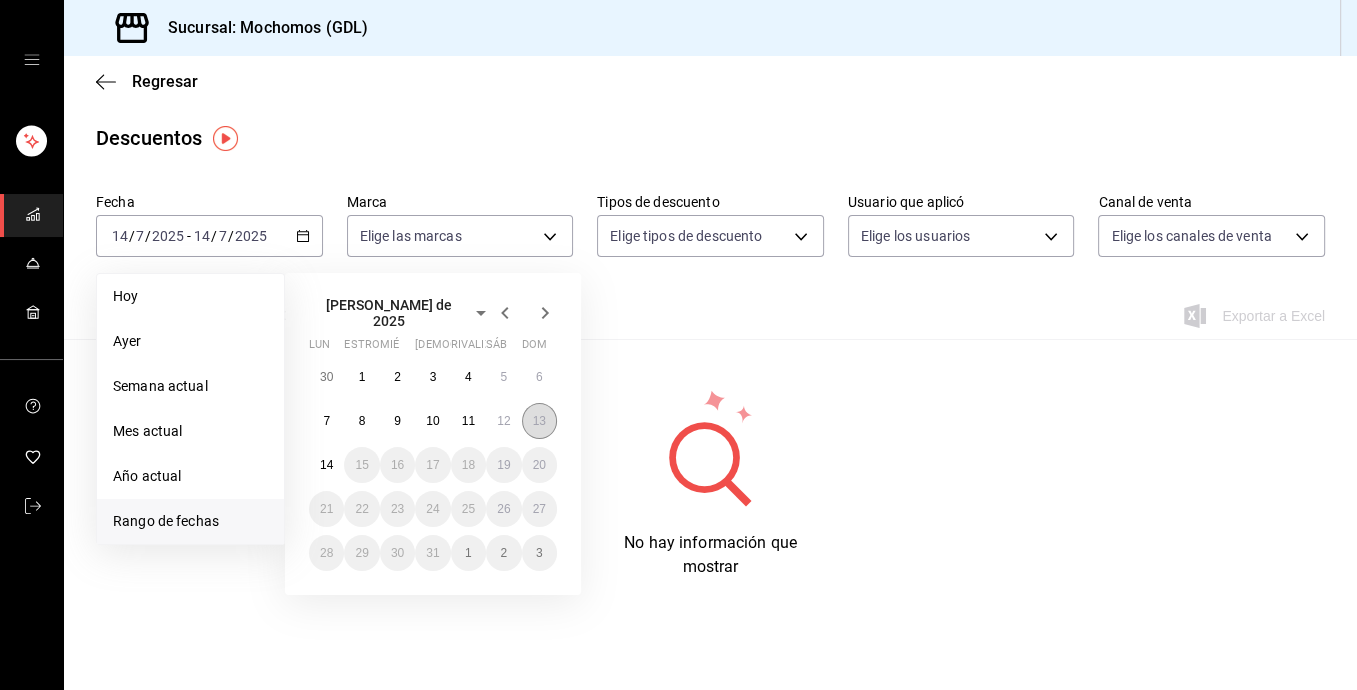 click on "13" at bounding box center (539, 421) 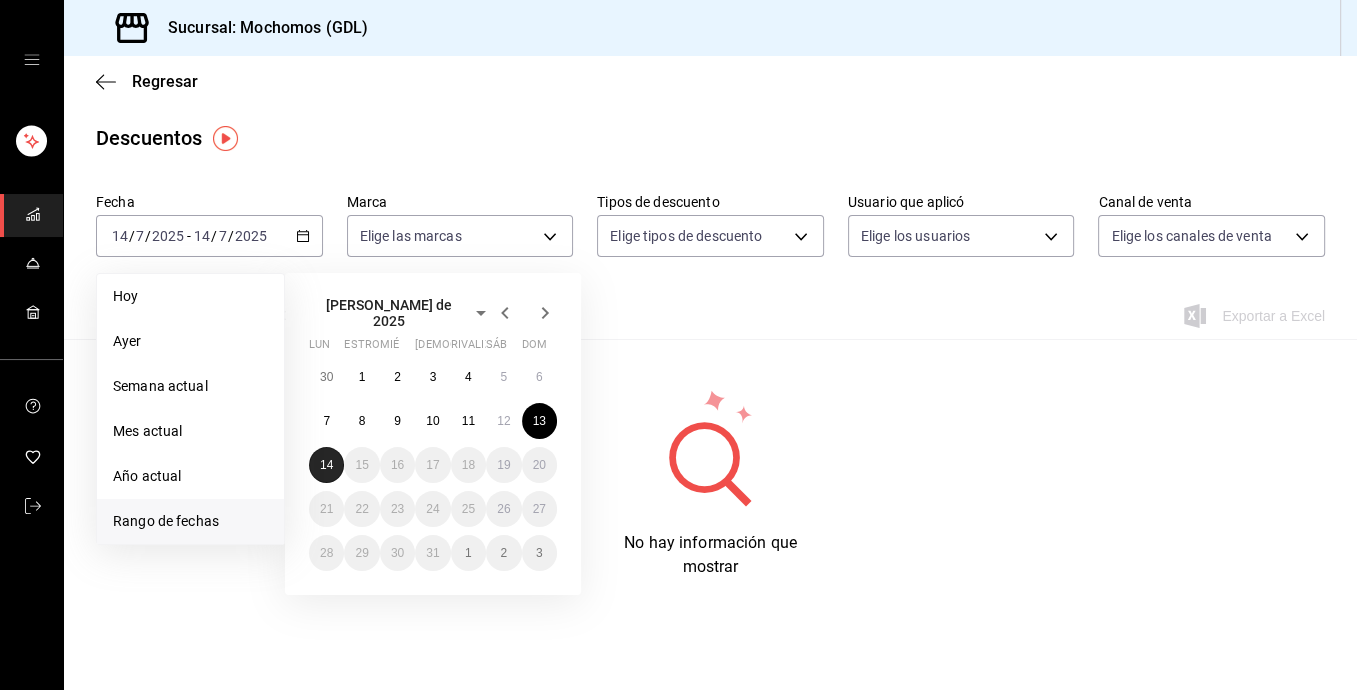 click on "14" at bounding box center (326, 465) 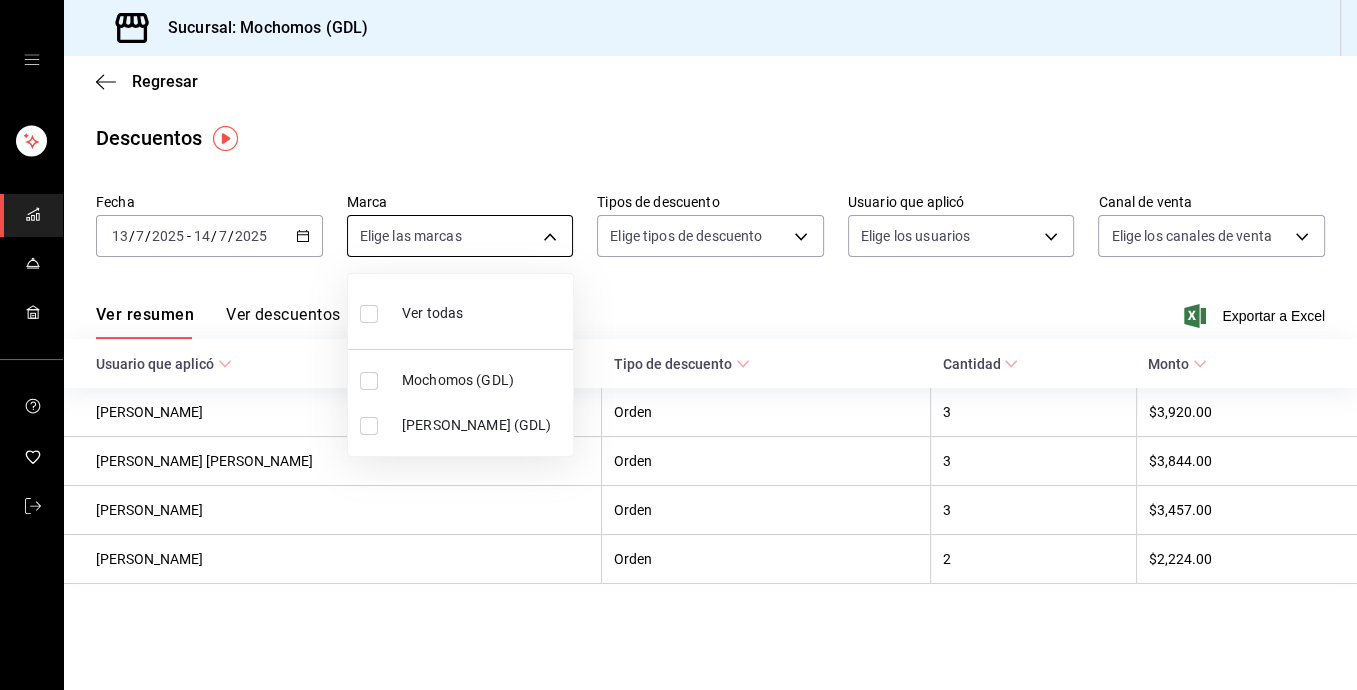 click on "Sucursal: Mochomos (GDL) Regresar Descuentos Fecha [DATE] [DATE] - [DATE] [DATE] Marca Elige las marcas Tipos de descuento Elige tipos de descuento Usuario que aplicó Elige los usuarios Canal de venta Elige los [PERSON_NAME] de venta Ver resumen Ver descuentos Exportar a Excel Usuario que aplicó Tipo de descuento Cantidad Monto [PERSON_NAME] Orden 3 $3,920.00 [PERSON_NAME] [PERSON_NAME] Orden 3 $3,844.00 [PERSON_NAME] Orden 3 $3,457.00 Honir [PERSON_NAME] 2 $2,224.00 GANA 1 MES GRATIS EN TU SUSCRIPCIÓN AQUÍ ¿Recuerdas cómo empezó tu restaurante?
[PERSON_NAME] puedes ayudar a un colega a tener el mismo cambio que tú viviste.
Recomienda Parrot directamente desde tu Portal Administrador.
Es fácil y rápido.
🎁 Por cada restaurante que se una, ganas 1 mes gratis. Ver video tutorial Ir a video Visitar centro de ayuda [PHONE_NUMBER] [EMAIL_ADDRESS][DOMAIN_NAME] Visitar centro de ayuda [PHONE_NUMBER] [EMAIL_ADDRESS][DOMAIN_NAME] Ver todas Mochomos (GDL) [PERSON_NAME] (GDL)" at bounding box center [678, 345] 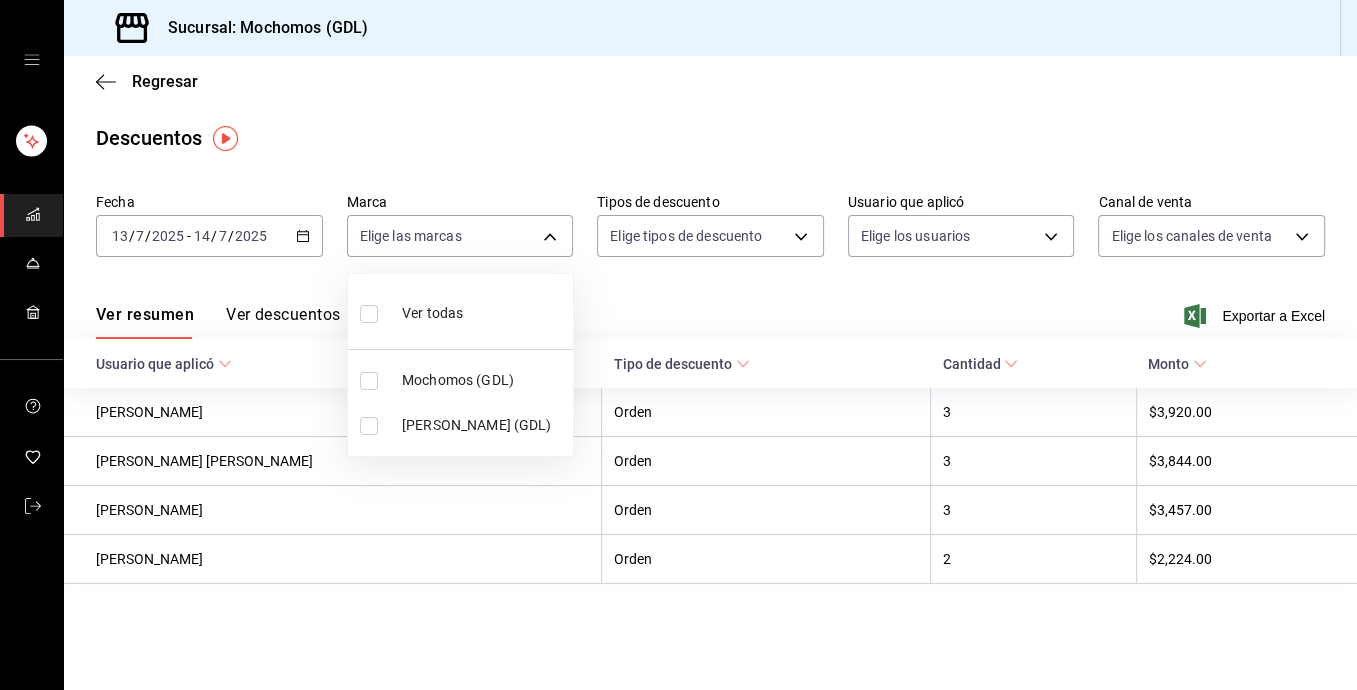 click at bounding box center [369, 381] 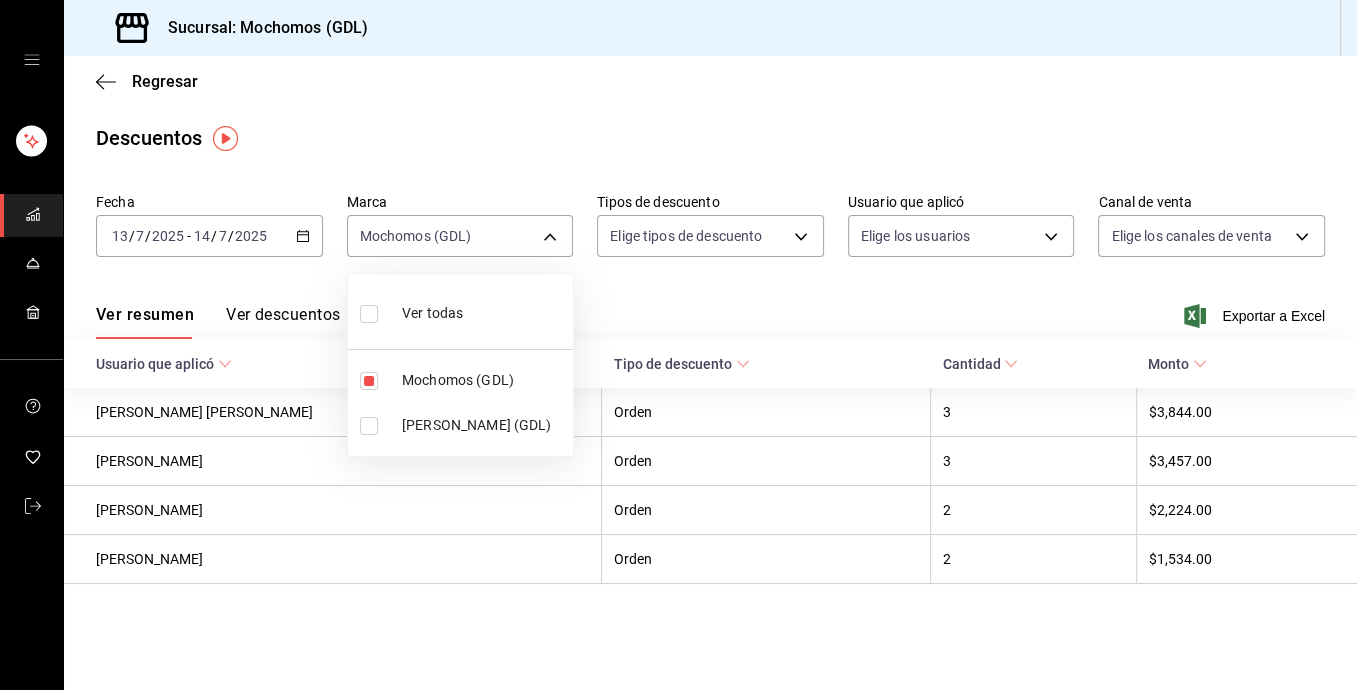 click at bounding box center [678, 345] 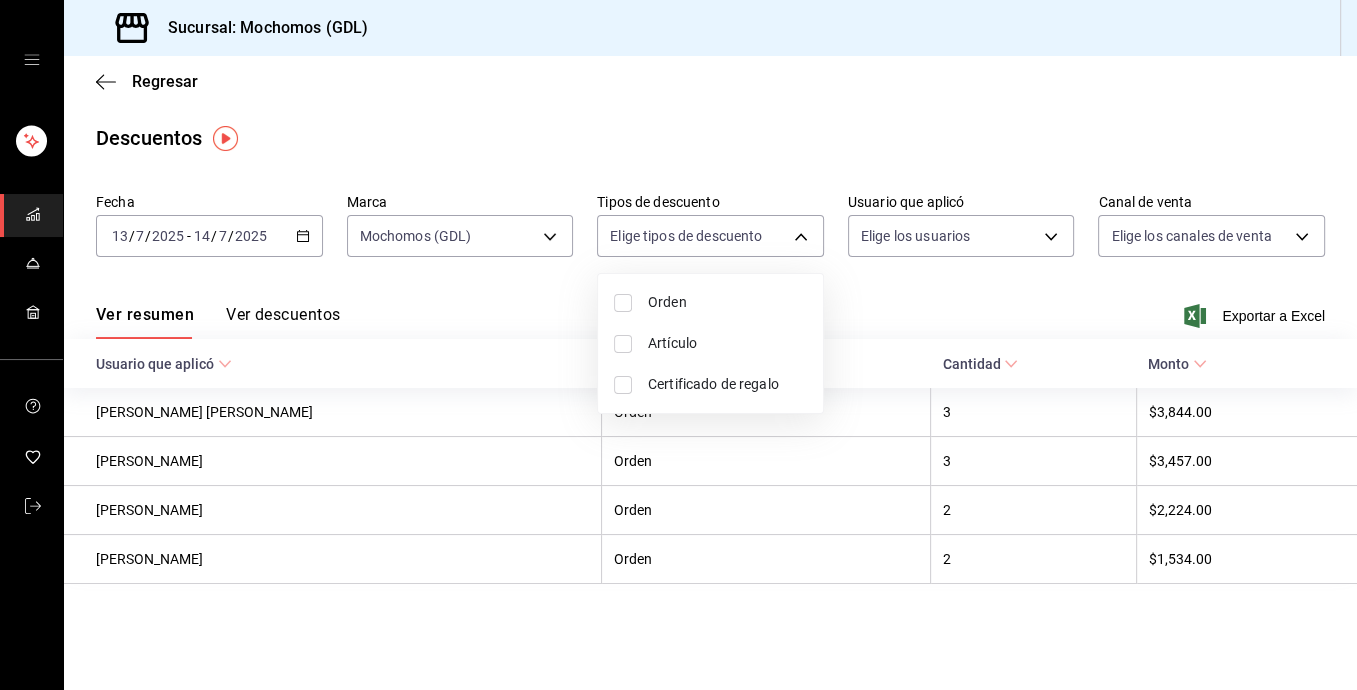 click on "Sucursal: Mochomos (GDL) Regresar Descuentos Fecha [DATE] [DATE] - [DATE] [DATE] Marca Mochomos (GDL) 36c25d4a-7cb0-456c-a434-e981d54830bc Tipos de descuento Elige tipos de descuento Usuario que aplicó Elige los usuarios Canal de venta Elige los [PERSON_NAME] de venta Ver resumen Ver descuentos Exportar a Excel Usuario que aplicó Tipo de descuento Cantidad [PERSON_NAME] [PERSON_NAME] Orden 3 $3,844.00 [PERSON_NAME] Orden 3 $3,457.00 Honir [PERSON_NAME] 2 $2,224.00 [PERSON_NAME] Orden 2 $1,534.00 GANA 1 MES GRATIS EN TU SUSCRIPCIÓN AQUÍ ¿Recuerdas cómo empezó tu restaurante?
[PERSON_NAME] puedes ayudar a un colega a tener el mismo cambio que tú viviste.
Recomienda Parrot directamente desde tu Portal Administrador.
Es fácil y rápido.
🎁 Por cada restaurante que se una, ganas 1 mes gratis. Ver video tutorial Ir a video Visitar centro de ayuda [PHONE_NUMBER] [EMAIL_ADDRESS][DOMAIN_NAME] Visitar centro de ayuda [PHONE_NUMBER] [EMAIL_ADDRESS][DOMAIN_NAME] Orden Artículo Certificado de regalo" at bounding box center [678, 345] 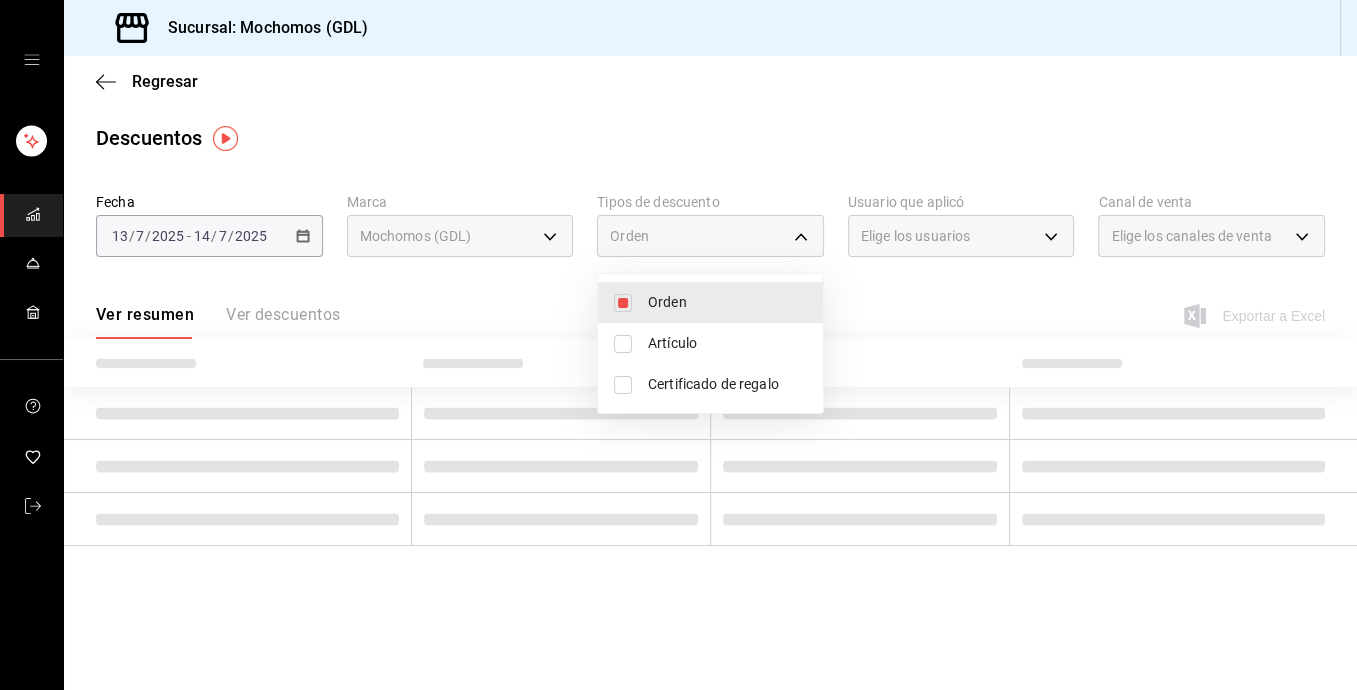 click at bounding box center [623, 303] 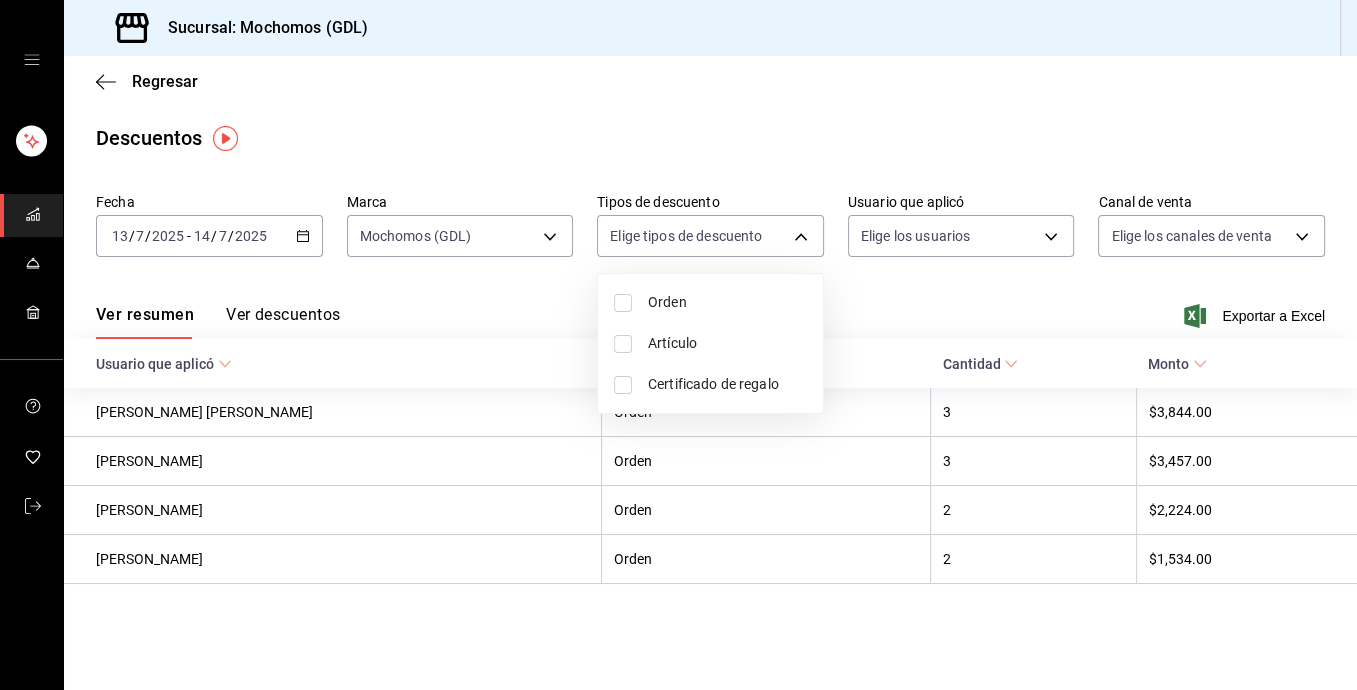 click at bounding box center (623, 303) 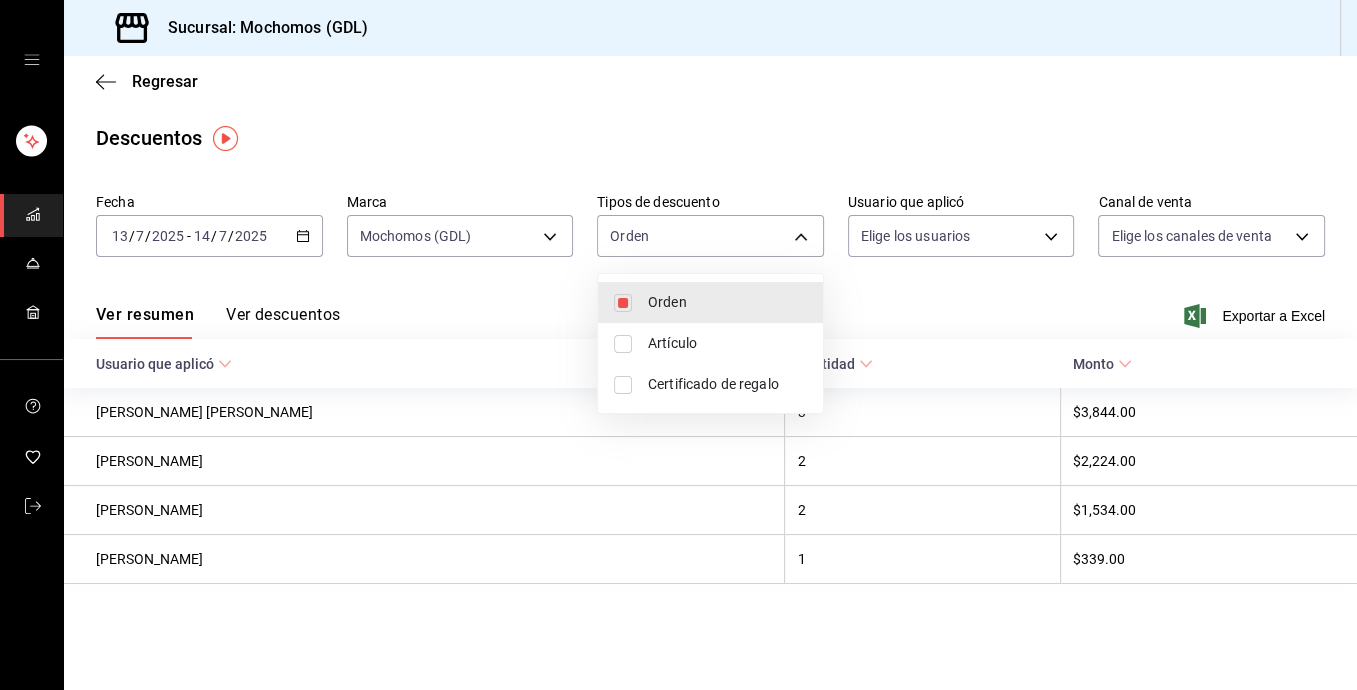 click on "Artículo" at bounding box center (710, 343) 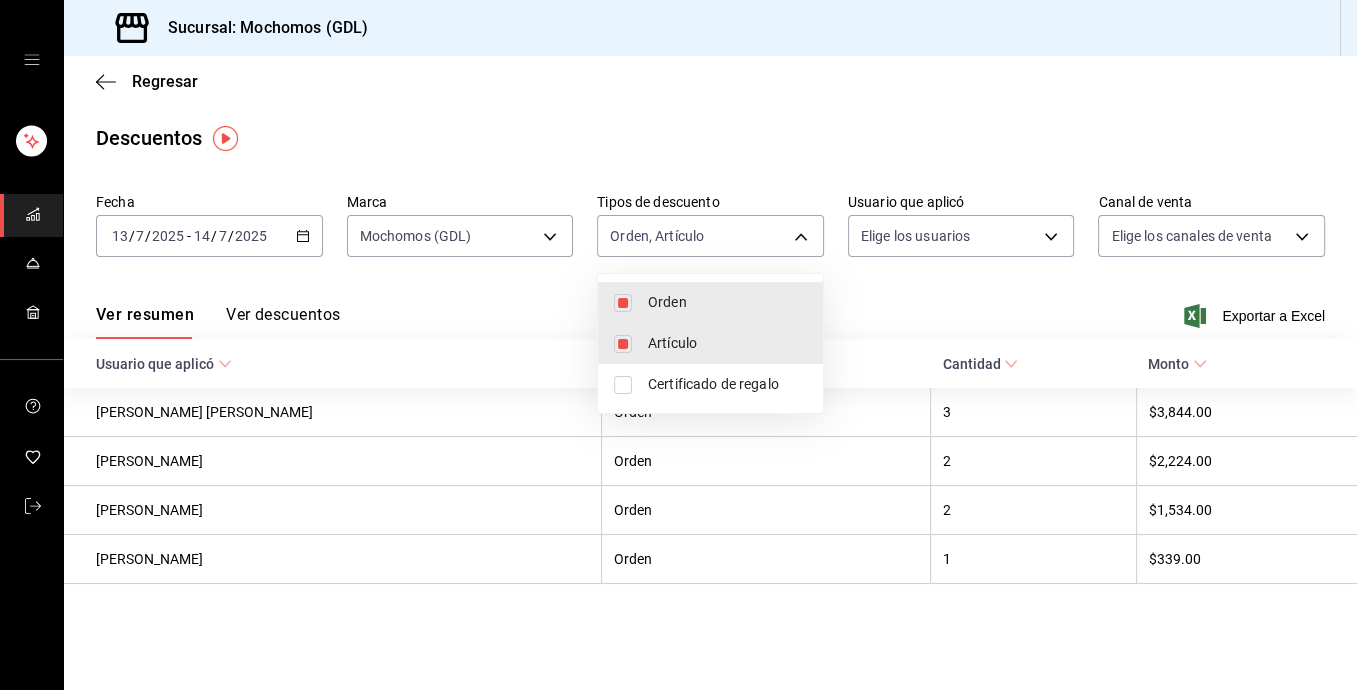 click at bounding box center (623, 385) 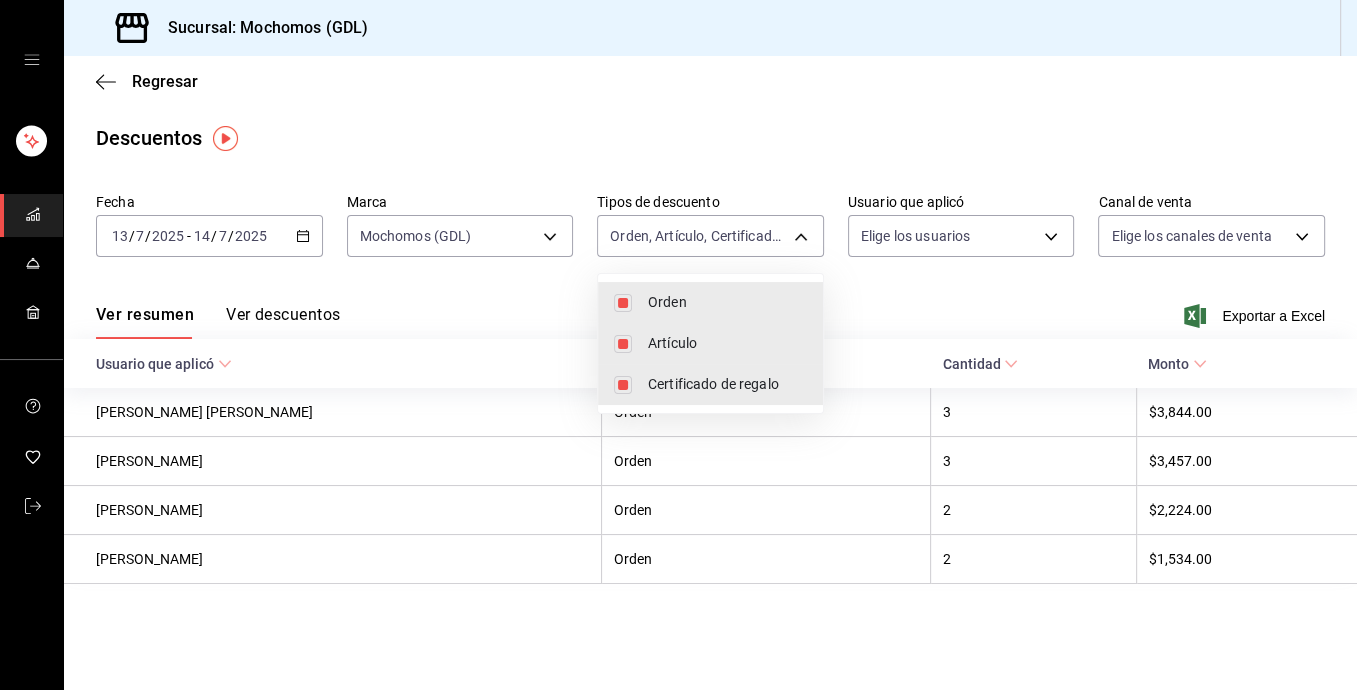 click at bounding box center [678, 345] 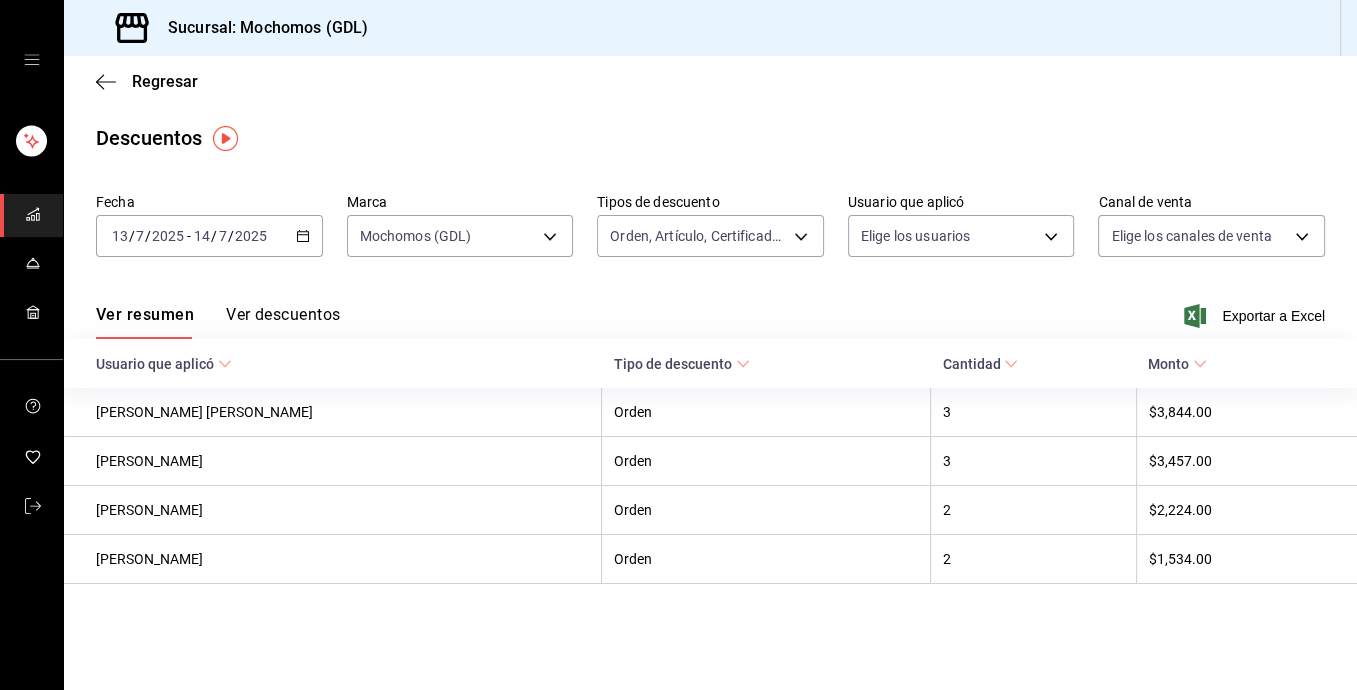 click on "Sucursal: Mochomos (GDL) Regresar Descuentos Fecha [DATE] [DATE] - [DATE] [DATE] Marca Mochomos (GDL) 36c25d4a-7cb0-456c-a434-e981d54830bc Tipos de descuento Orden, Artículo, Certificado de regalo ORDER,ORDER_ITEM,CARD_REWARD Usuario que aplicó Elige los usuarios Canal de venta Elige los [PERSON_NAME] de venta Ver resumen Ver descuentos Exportar a Excel Usuario que aplicó Tipo de descuento Cantidad [PERSON_NAME] [PERSON_NAME] Orden 3 $3,844.00 [PERSON_NAME] Orden 3 $3,457.00 [PERSON_NAME] 2 $2,224.00 [PERSON_NAME] Orden 2 $1,534.00 GANA 1 MES GRATIS EN TU SUSCRIPCIÓN AQUÍ ¿Recuerdas cómo empezó tu restaurante?
[PERSON_NAME] puedes ayudar a un colega a tener el mismo cambio que tú viviste.
Recomienda Parrot directamente desde tu Portal Administrador.
Es fácil y rápido.
🎁 Por cada restaurante que se una, ganas 1 mes gratis. Ver video tutorial Ir a video Visitar centro de ayuda [PHONE_NUMBER] [EMAIL_ADDRESS][DOMAIN_NAME] Visitar centro de ayuda [PHONE_NUMBER]" at bounding box center [678, 345] 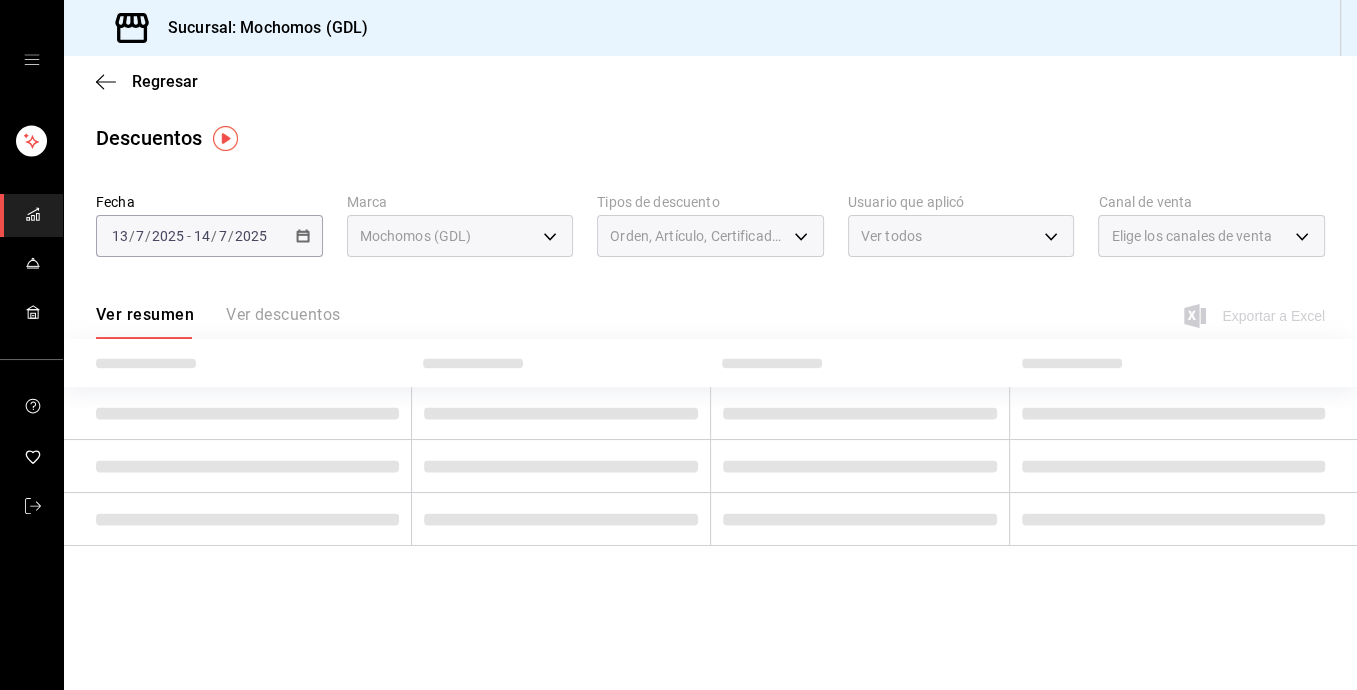 type on "28ca4dbe-bf8d-46f7-aeb1-8c89bb9b605b,72d74d30-a84b-41ff-8785-5cd30dcae039,355ecf29-c1a6-44ec-a3a6-208510338477,d8fc06e7-6030-4c79-9ede-55523079d6ed,3221c3bf-41a4-4b6f-a429-d9c057f4f95b,49e4b58d-d0a7-45d9-8a43-0ea320438e4b,e5fbbb82-21dc-4e97-877f-c5f26019e0f8,b7c47303-57f9-4694-bf63-7e6d8a5e8c9f,1e6bb205-445f-4a6d-8071-aa74cd963ec3,438b4a3d-f7b0-4003-b2ff-4c4cdcf7a6c2,33feb654-b25c-4c52-99f4-eb2abc8cce62,2b909267-ac39-4765-8dd0-fcca3d3c1117,c5b55929-34cc-4631-b35a-a0e3c0a897d2,0c2bab4c-69e9-4415-bbca-9622d888fdc9,358941d7-88a6-4e0b-b4d0-55b670569ef7,41aa8dc5-92e5-435a-be77-2d50af948081,ee8cbc9e-8afb-4d1b-8334-eea522ead2c1,a8fde4b4-0b67-425c-a974-6fc77953ff8c,e6017142-4ccb-431b-95f0-bba6666f25e4,a4320115-0b8e-43e3-af6a-0d43a190d9d1,a9ad51a4-3c63-4229-a6c9-409155231d66,70d216b7-396b-4a0d-845c-71d2b9918d9f,da944f97-cfe9-4c6a-bc3e-0eb5531d1880,333e18a1-c4fd-4fff-990a-be53dc492c9b,b860c748-6e85-4e15-830e-2f8a3a8a0b5a,c63c5807-846d-40a5-a184-a77c740bc29c,e36a1a6a-e6e7-41b6-a599-cb57a594ef7b,75a310a3-6866-47d7-aa7..." 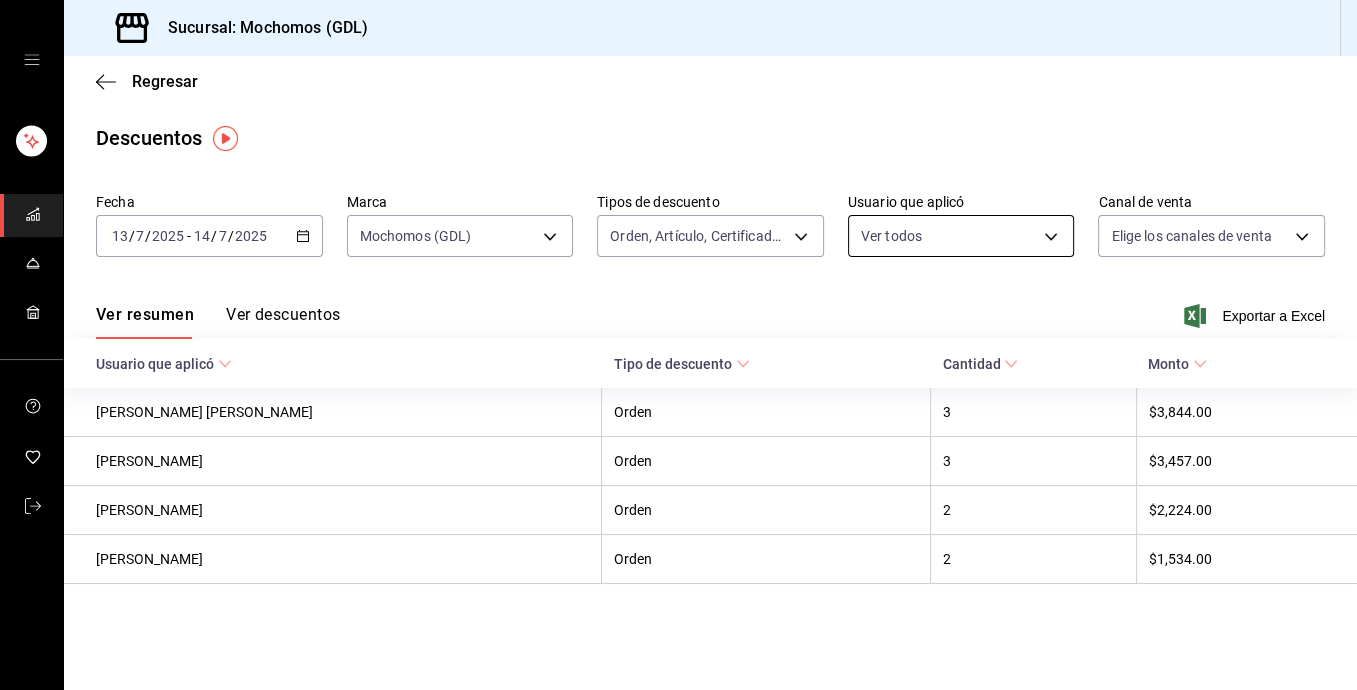 click on "Sucursal: Mochomos (GDL) Regresar Descuentos Fecha [DATE] [DATE] - [DATE] [DATE] Marca Mochomos (GDL) 36c25d4a-7cb0-456c-a434-e981d54830bc Tipos de descuento Orden, Artículo, Certificado de regalo ORDER,ORDER_ITEM,CARD_REWARD Usuario que aplicó Ver todos Canal de venta Elige los [PERSON_NAME] de venta Ver resumen Ver descuentos Exportar a Excel Usuario que aplicó Tipo de descuento Cantidad [PERSON_NAME] [PERSON_NAME] Orden 3 $3,844.00 [PERSON_NAME] Orden 3 $3,457.00 [PERSON_NAME] 2 $2,224.00 [PERSON_NAME] Orden 2 $1,534.00 GANA 1 MES GRATIS EN TU SUSCRIPCIÓN AQUÍ ¿Recuerdas cómo empezó tu restaurante?
[PERSON_NAME] puedes ayudar a un colega a tener el mismo cambio que tú viviste.
Recomienda Parrot directamente desde tu Portal Administrador.
Es fácil y rápido.
🎁 Por cada restaurante que se una, ganas 1 mes gratis. Ver video tutorial Ir a video Visitar centro de ayuda [PHONE_NUMBER] [EMAIL_ADDRESS][DOMAIN_NAME] Visitar centro de ayuda [PHONE_NUMBER] [EMAIL_ADDRESS][DOMAIN_NAME]" at bounding box center (678, 345) 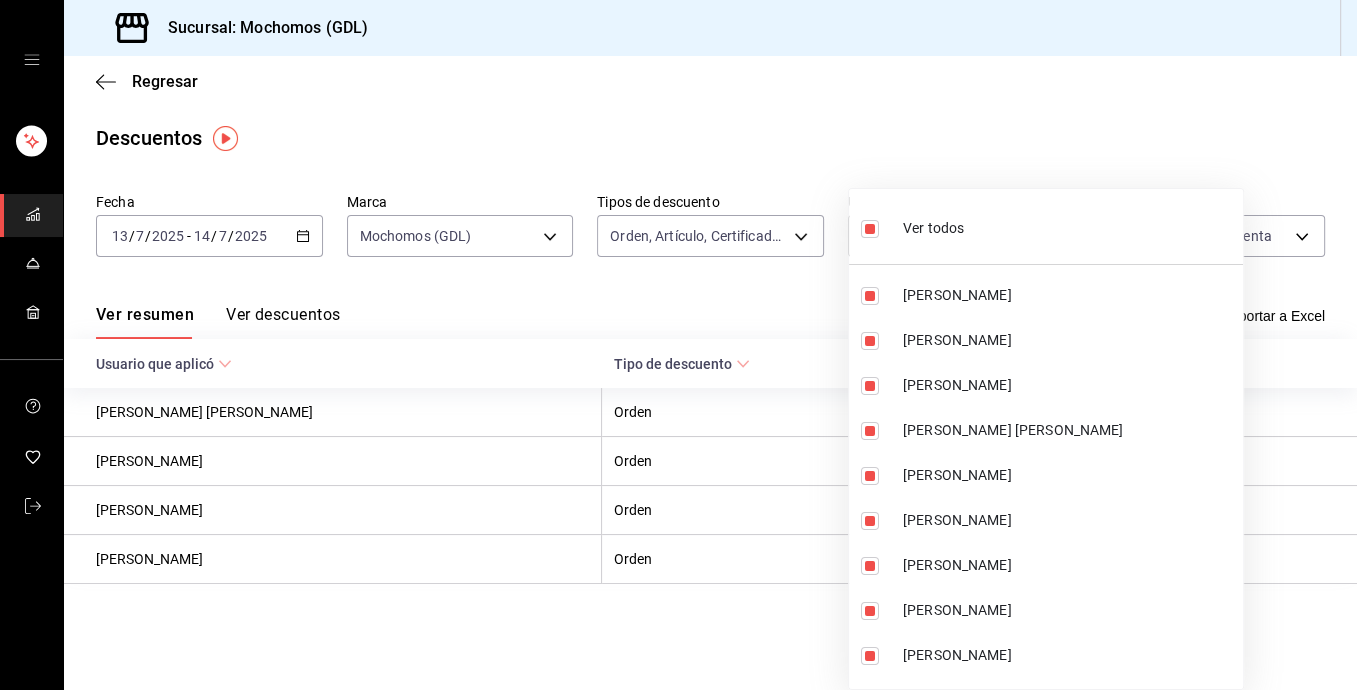 click on "Ver todos" at bounding box center [1046, 226] 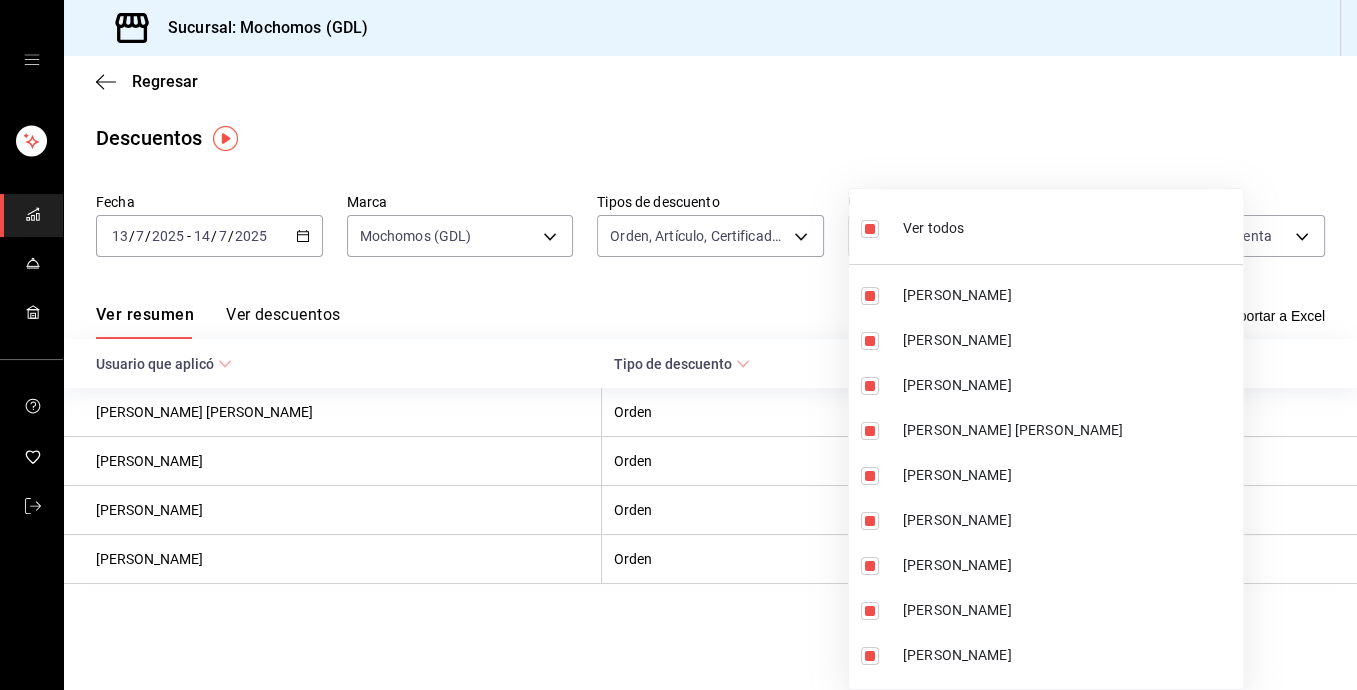 checkbox on "false" 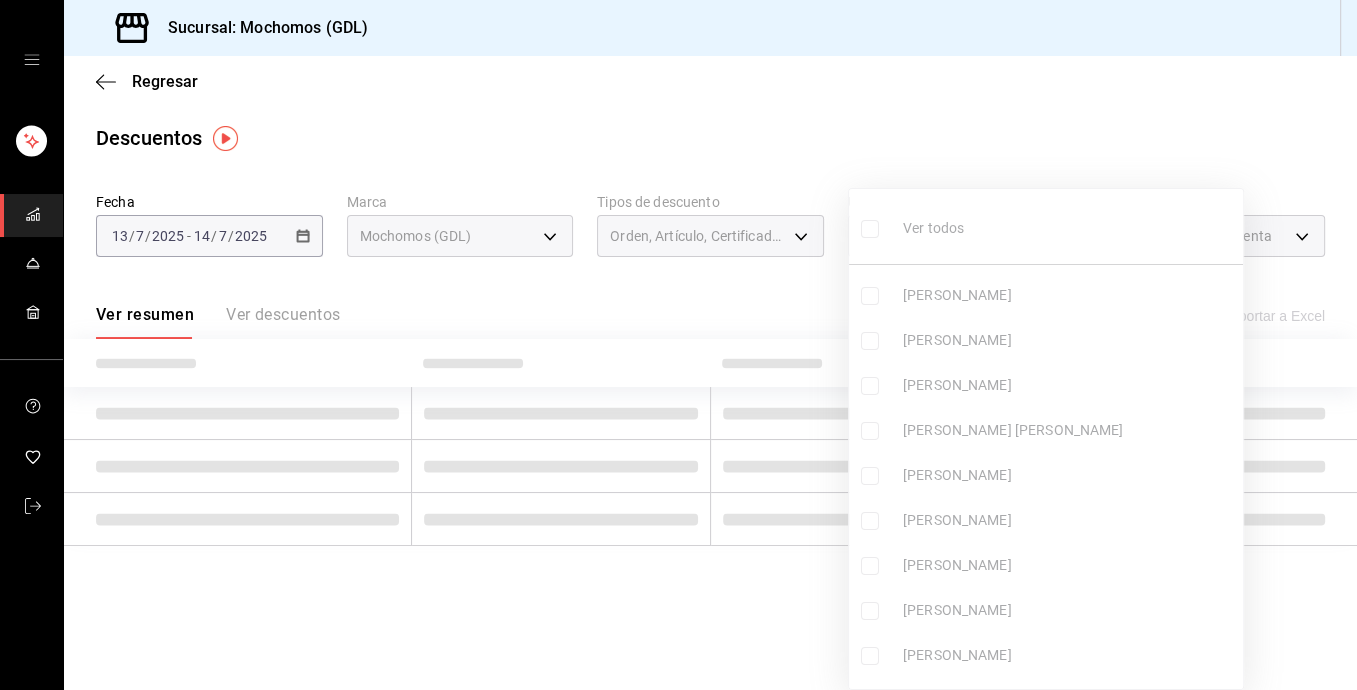 click at bounding box center (678, 345) 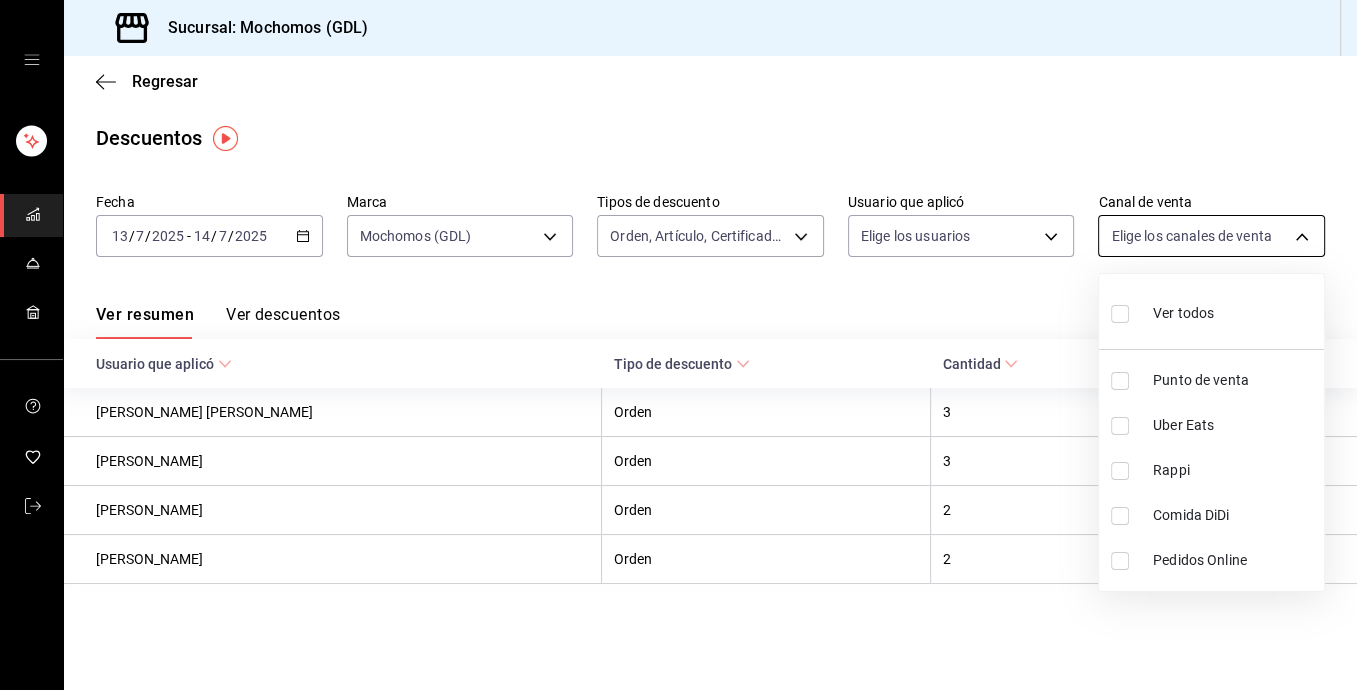 click on "Sucursal: Mochomos (GDL) Regresar Descuentos Fecha [DATE] [DATE] - [DATE] [DATE] Marca Mochomos (GDL) 36c25d4a-7cb0-456c-a434-e981d54830bc Tipos de descuento Orden, Artículo, Certificado de regalo ORDER,ORDER_ITEM,CARD_REWARD Usuario que aplicó Elige los usuarios Canal de venta Elige los [PERSON_NAME] de venta Ver resumen Ver descuentos Exportar a Excel Usuario que aplicó Tipo de descuento Cantidad [PERSON_NAME] [PERSON_NAME] Orden 3 $3,844.00 [PERSON_NAME] Orden 3 $3,457.00 [PERSON_NAME] 2 $2,224.00 [PERSON_NAME] Orden 2 $1,534.00 GANA 1 MES GRATIS EN TU SUSCRIPCIÓN AQUÍ ¿Recuerdas cómo empezó tu restaurante?
[PERSON_NAME] puedes ayudar a un colega a tener el mismo cambio que tú viviste.
Recomienda Parrot directamente desde tu Portal Administrador.
Es fácil y rápido.
🎁 Por cada restaurante que se una, ganas 1 mes gratis. Ver video tutorial Ir a video Visitar centro de ayuda [PHONE_NUMBER] [EMAIL_ADDRESS][DOMAIN_NAME] Visitar centro de ayuda [PHONE_NUMBER] Ver todos Uber Eats" at bounding box center (678, 345) 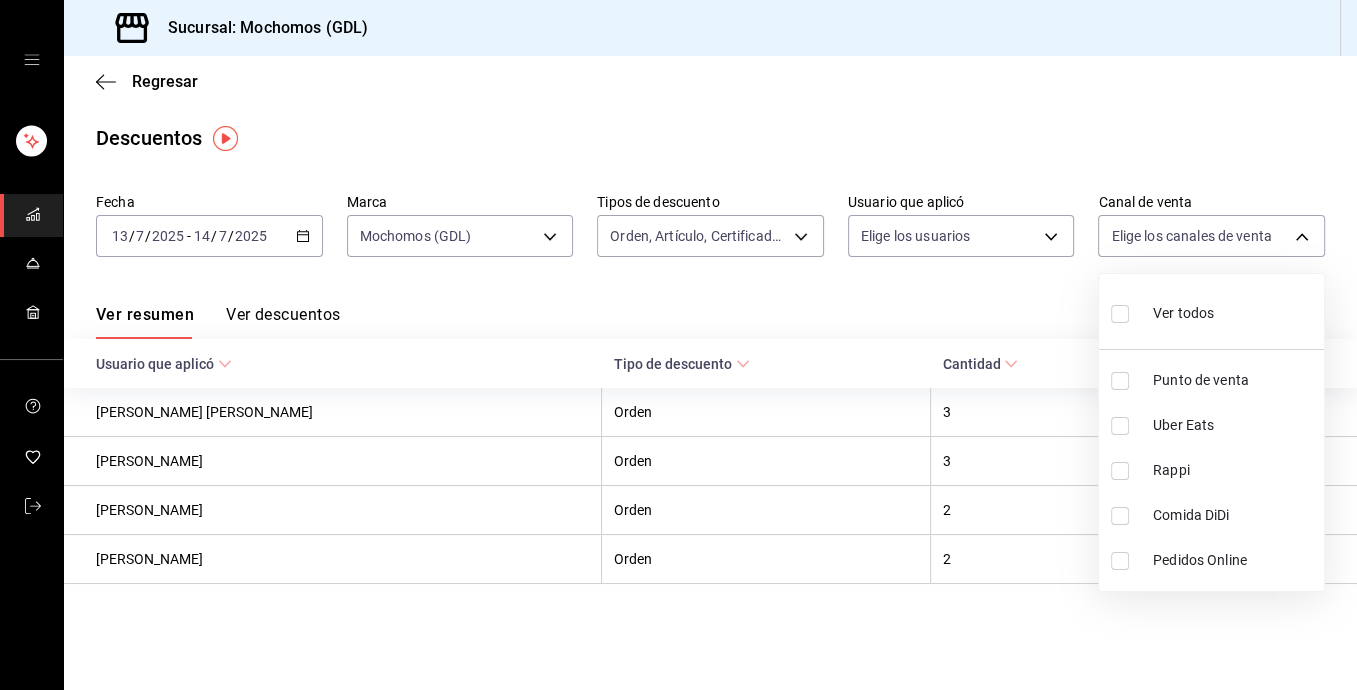 click at bounding box center (1120, 314) 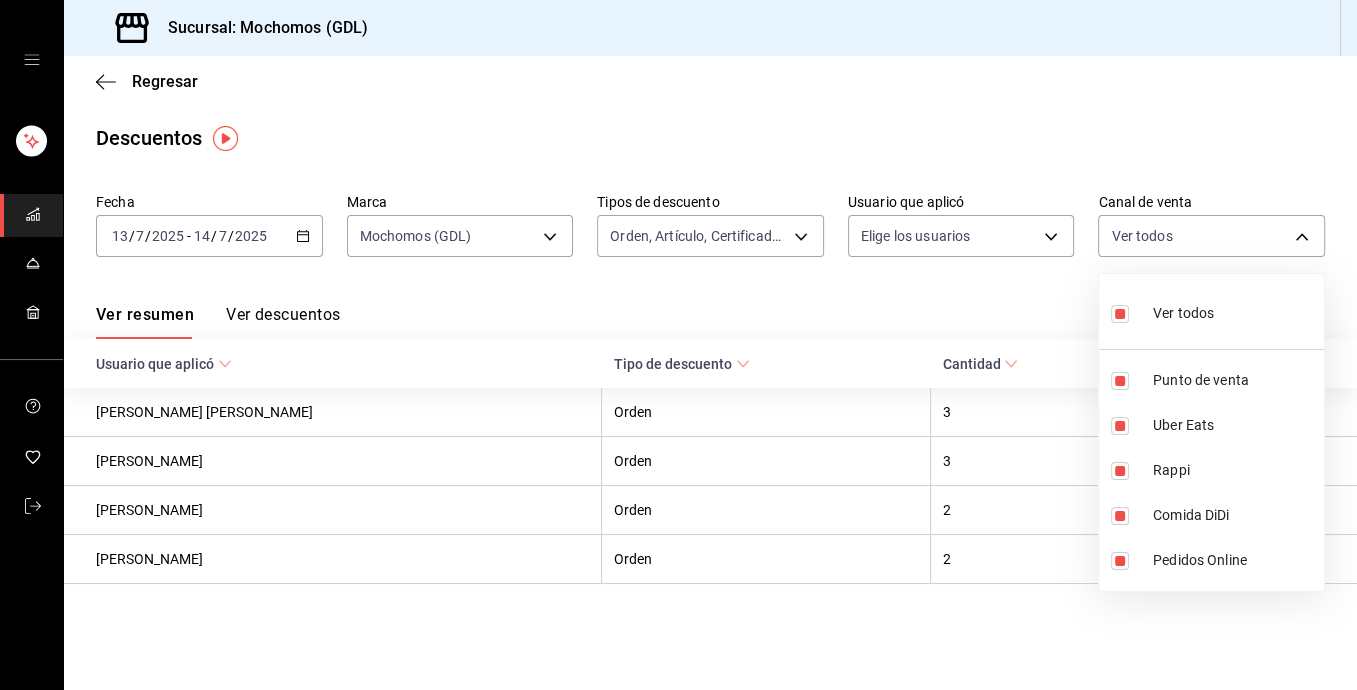 click at bounding box center [678, 345] 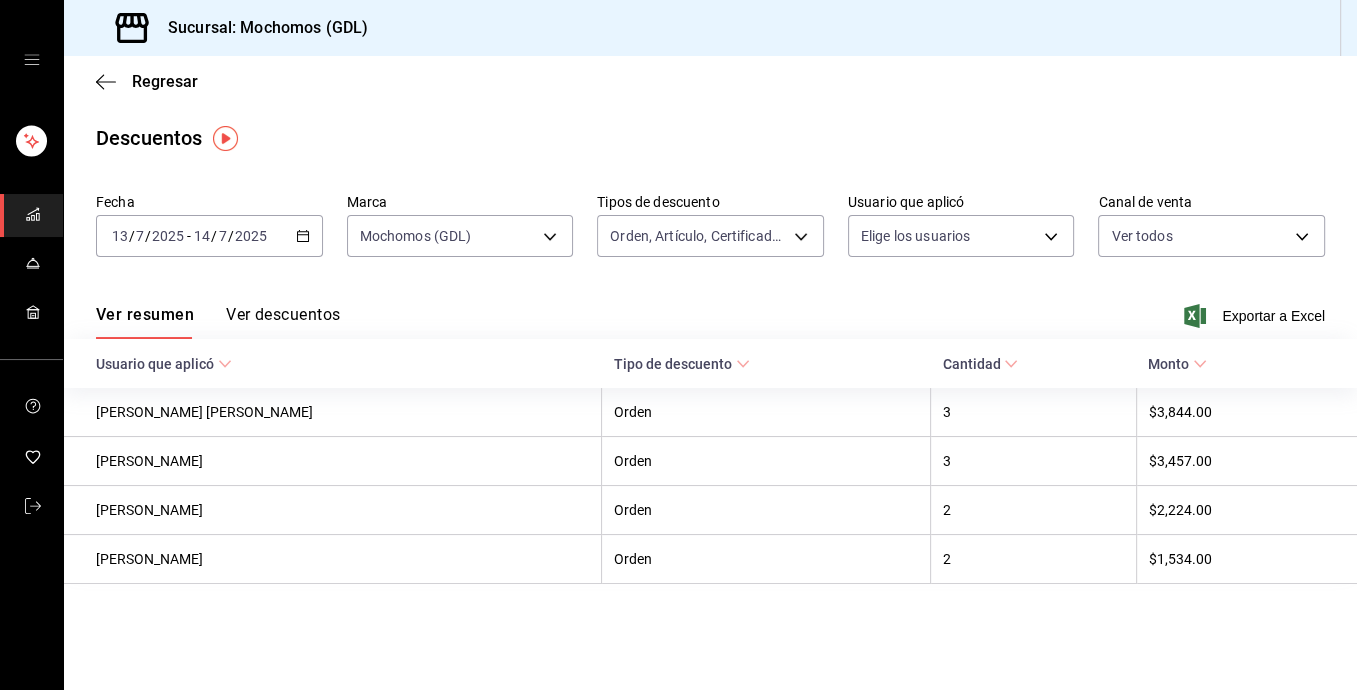 click on "Ver descuentos" at bounding box center (283, 322) 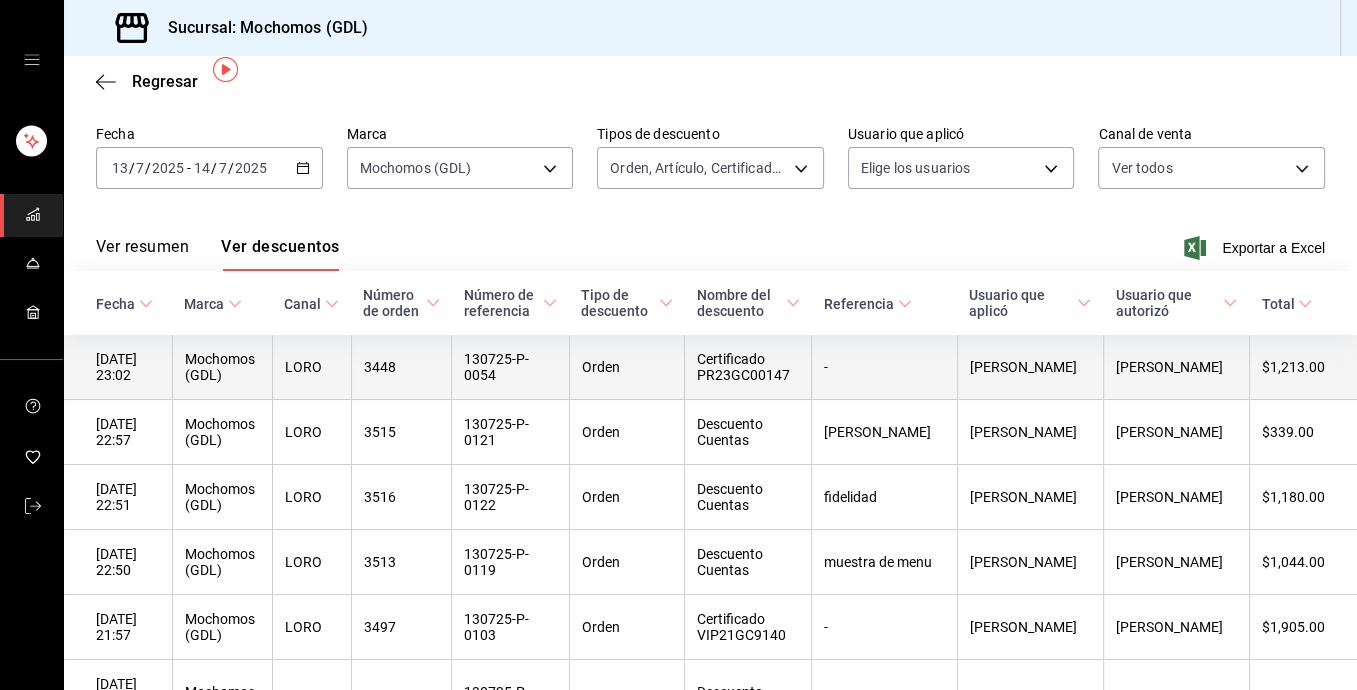 scroll, scrollTop: 64, scrollLeft: 0, axis: vertical 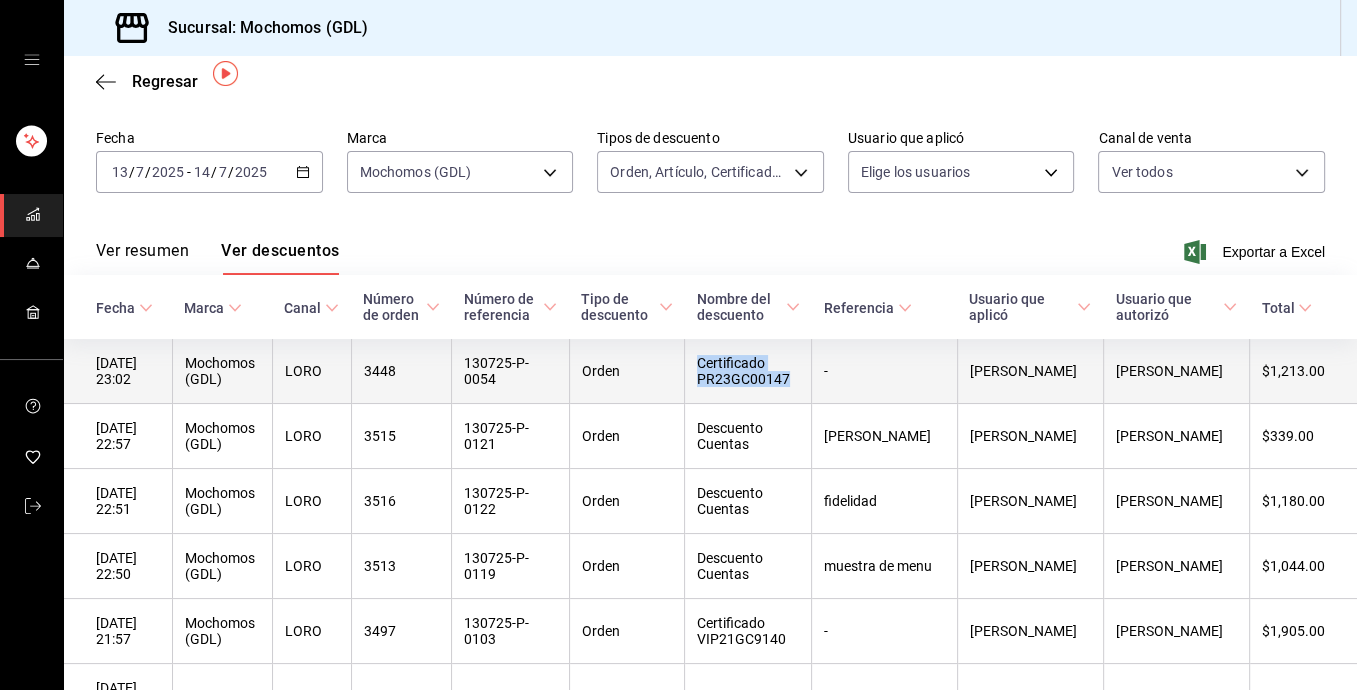 drag, startPoint x: 745, startPoint y: 361, endPoint x: 843, endPoint y: 379, distance: 99.63935 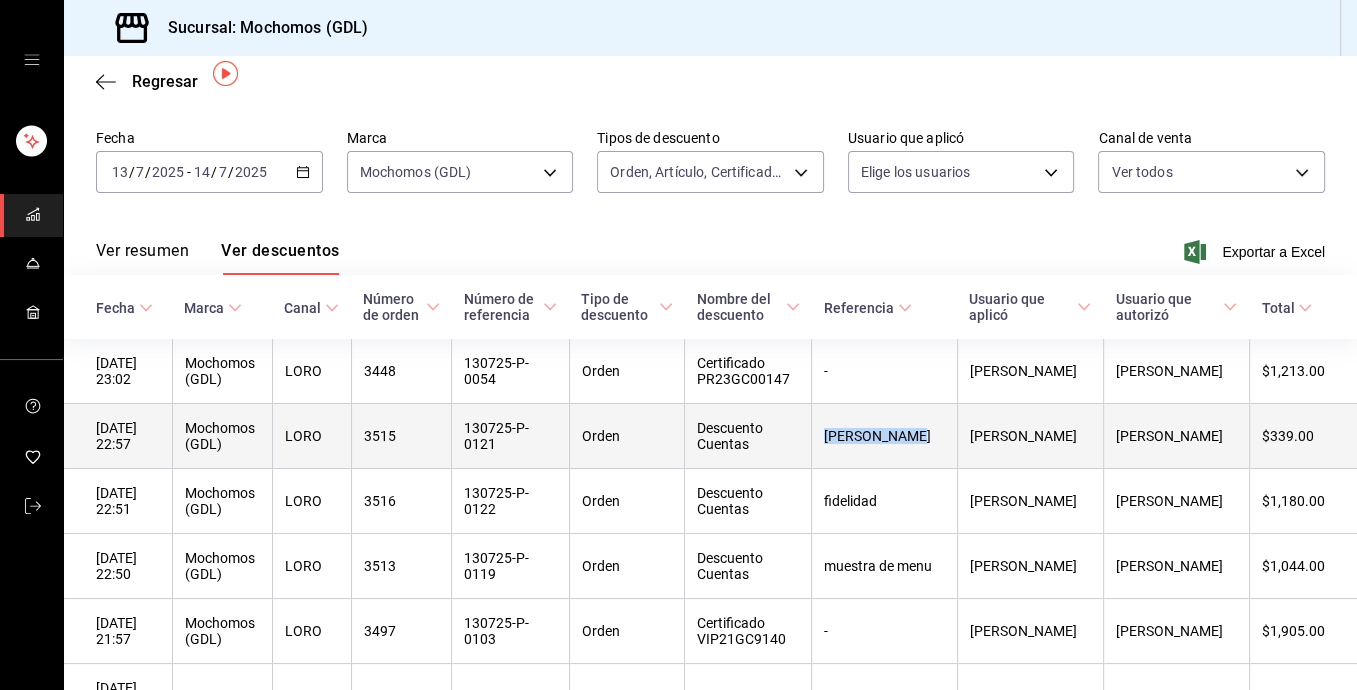 drag, startPoint x: 882, startPoint y: 431, endPoint x: 971, endPoint y: 437, distance: 89.20202 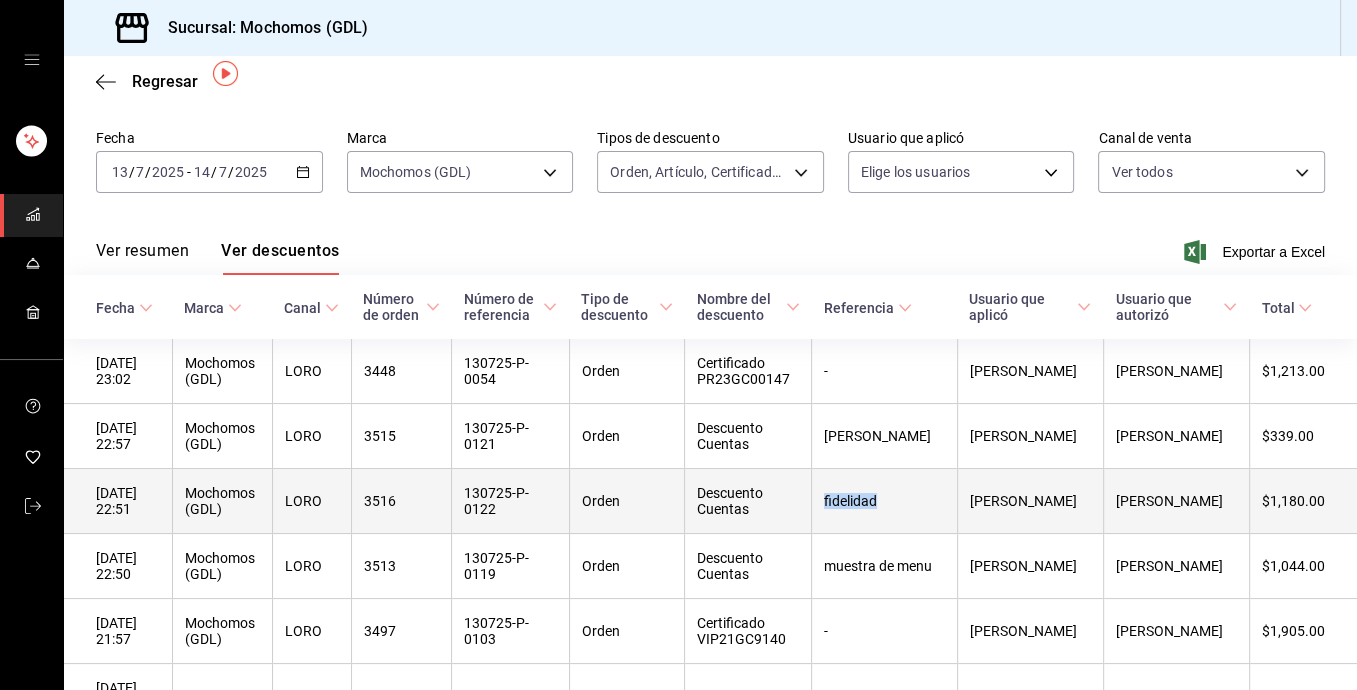 drag, startPoint x: 882, startPoint y: 497, endPoint x: 937, endPoint y: 499, distance: 55.03635 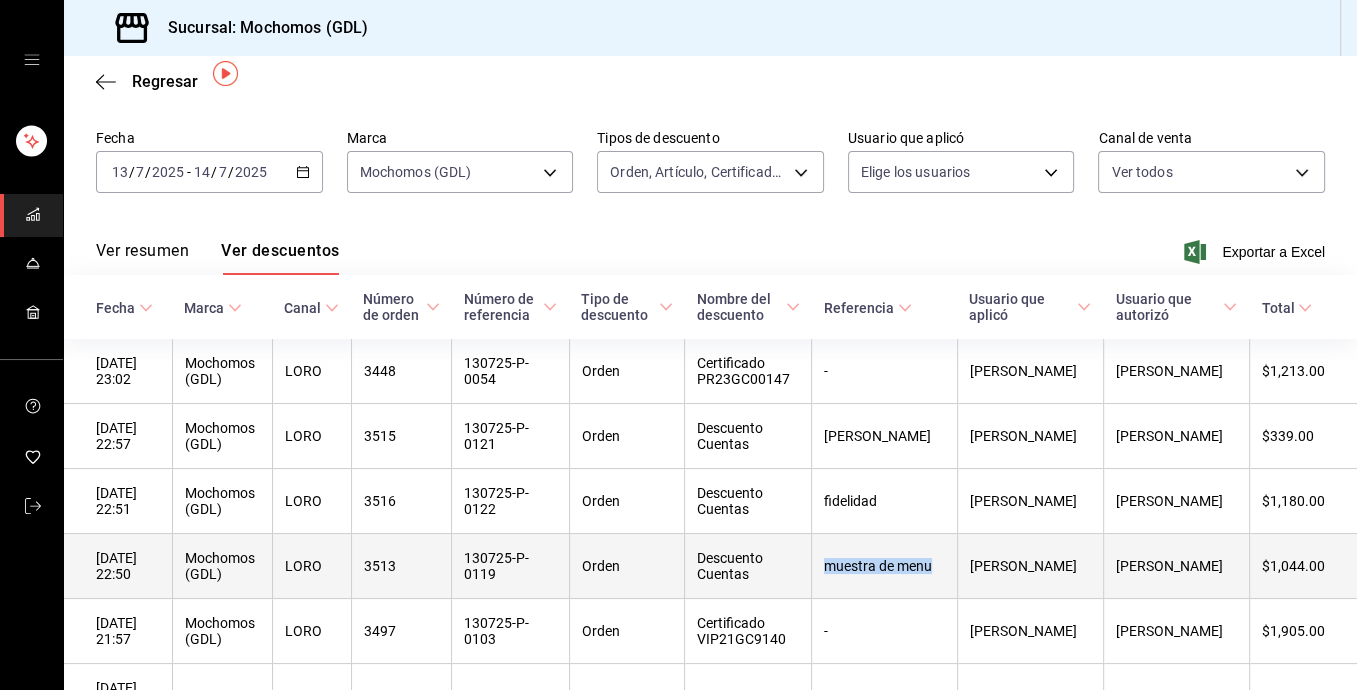 drag, startPoint x: 879, startPoint y: 561, endPoint x: 955, endPoint y: 582, distance: 78.84795 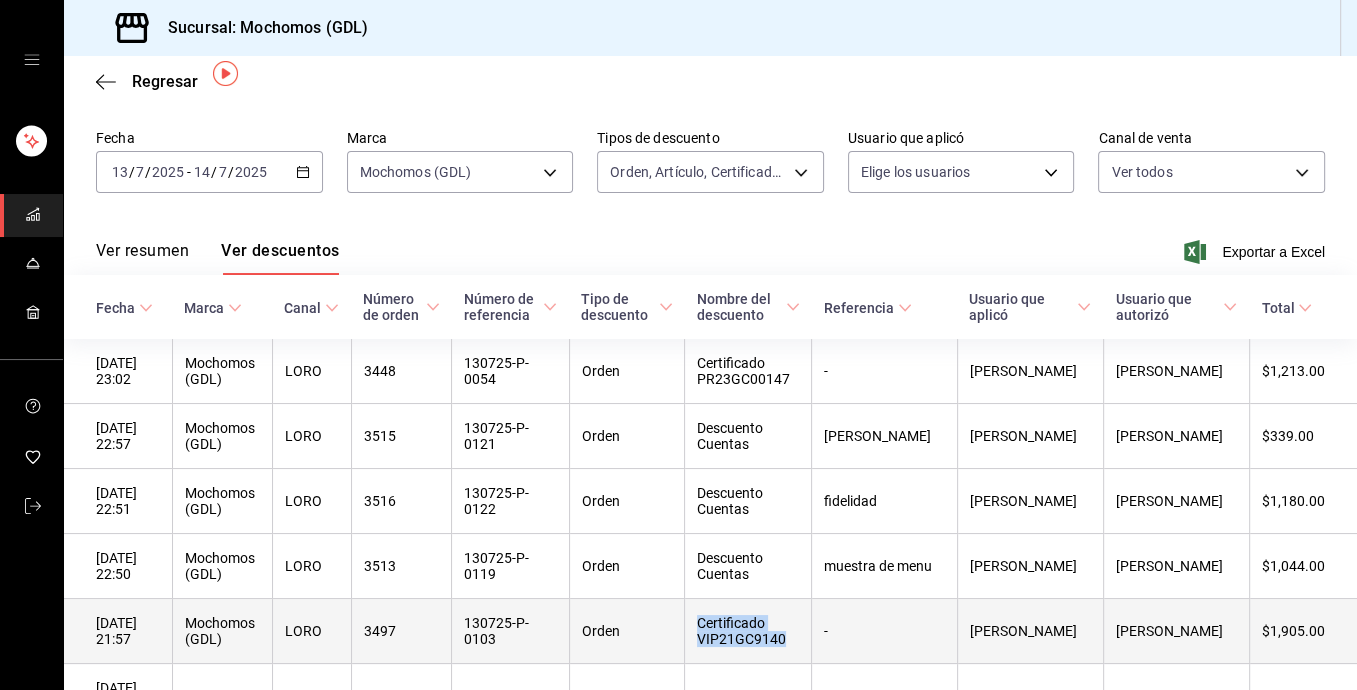 drag, startPoint x: 744, startPoint y: 625, endPoint x: 834, endPoint y: 639, distance: 91.08238 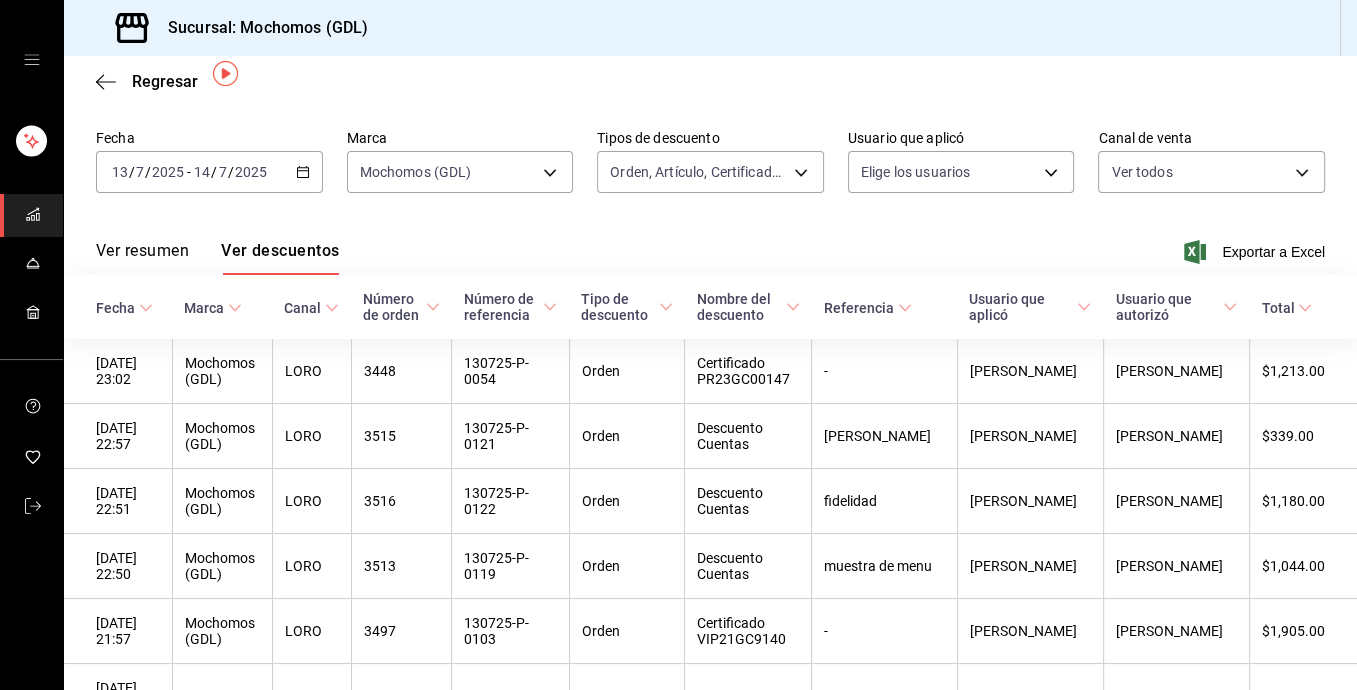 click on "Regresar" at bounding box center [710, 81] 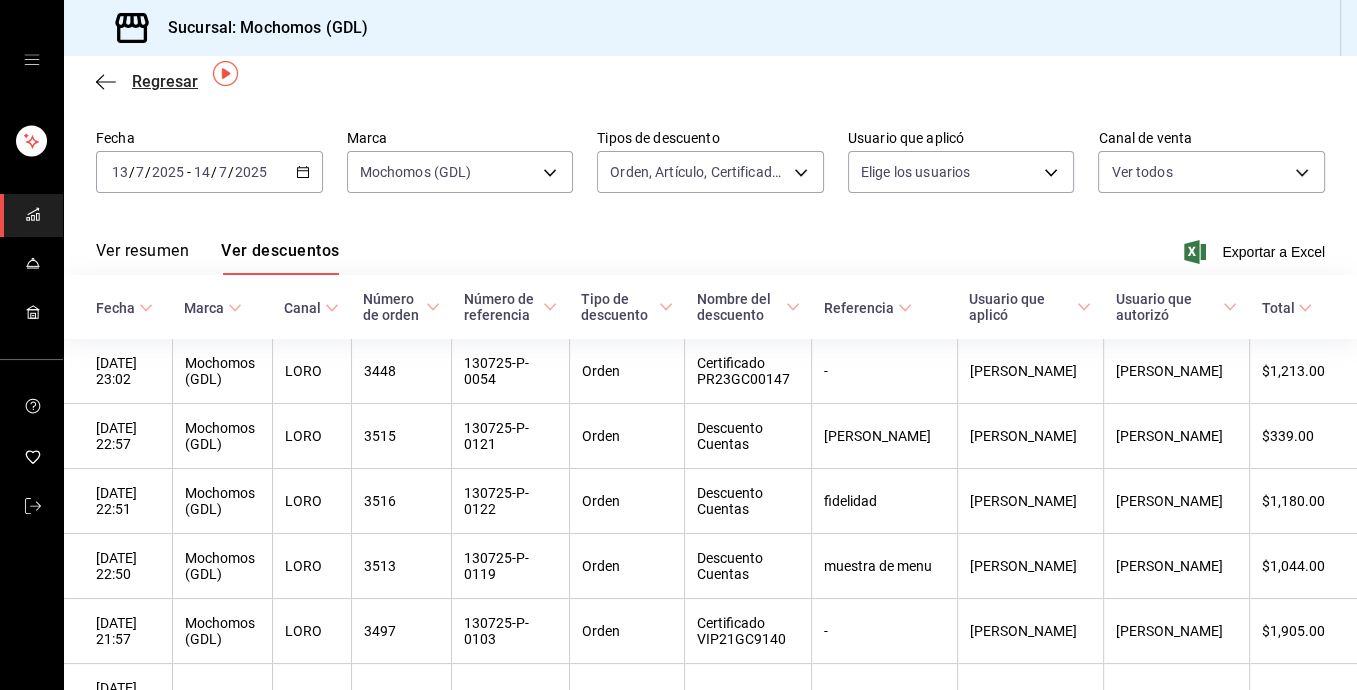 click on "Regresar" at bounding box center (165, 81) 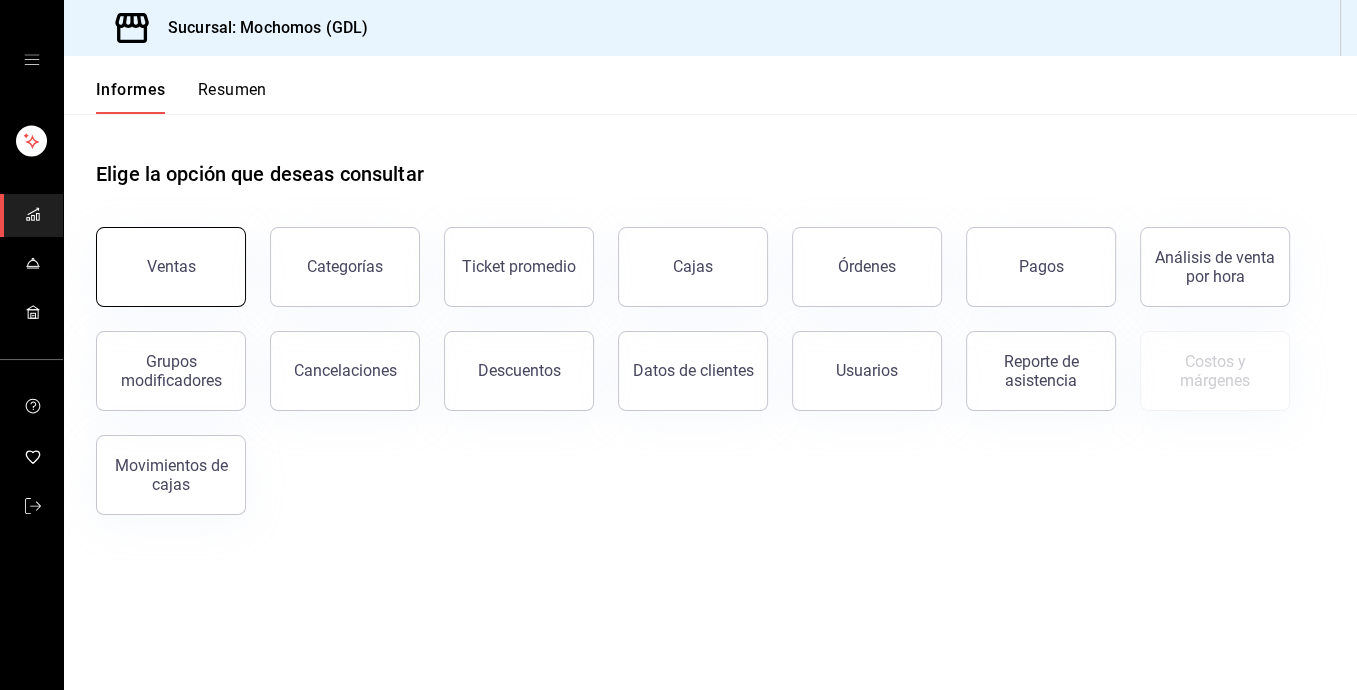 click on "Ventas" at bounding box center (171, 266) 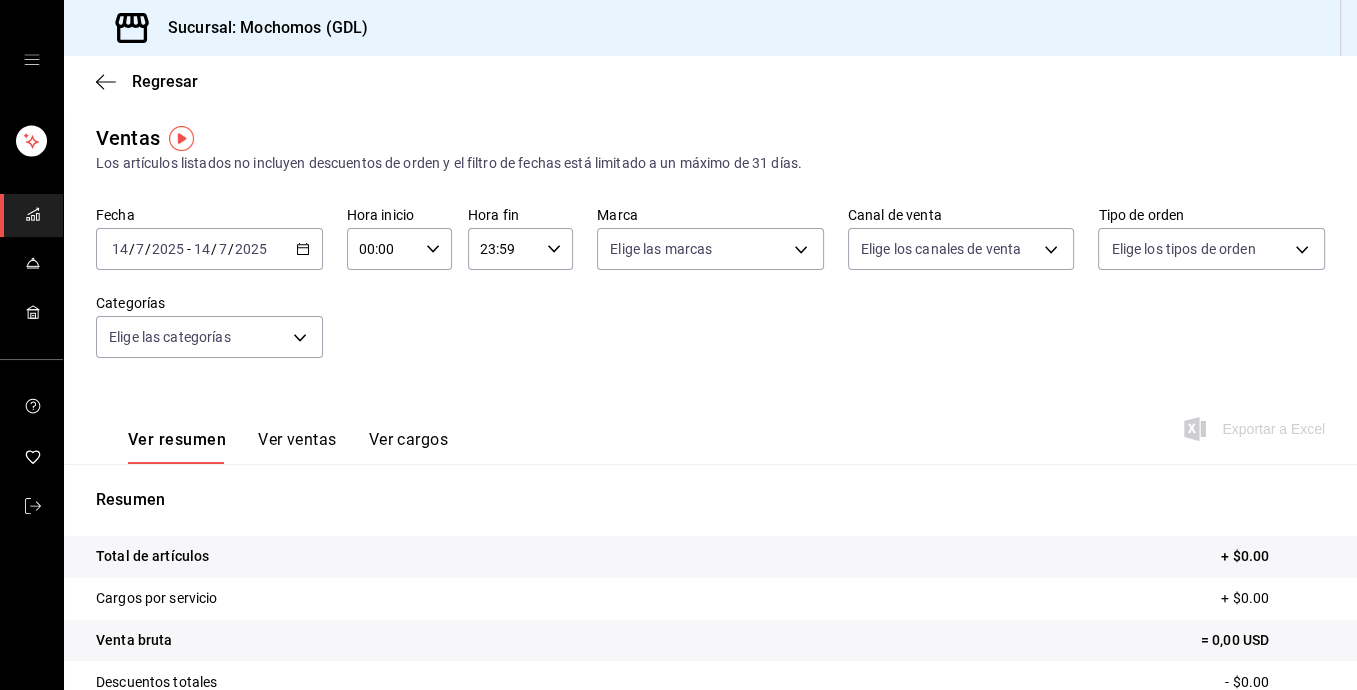 click 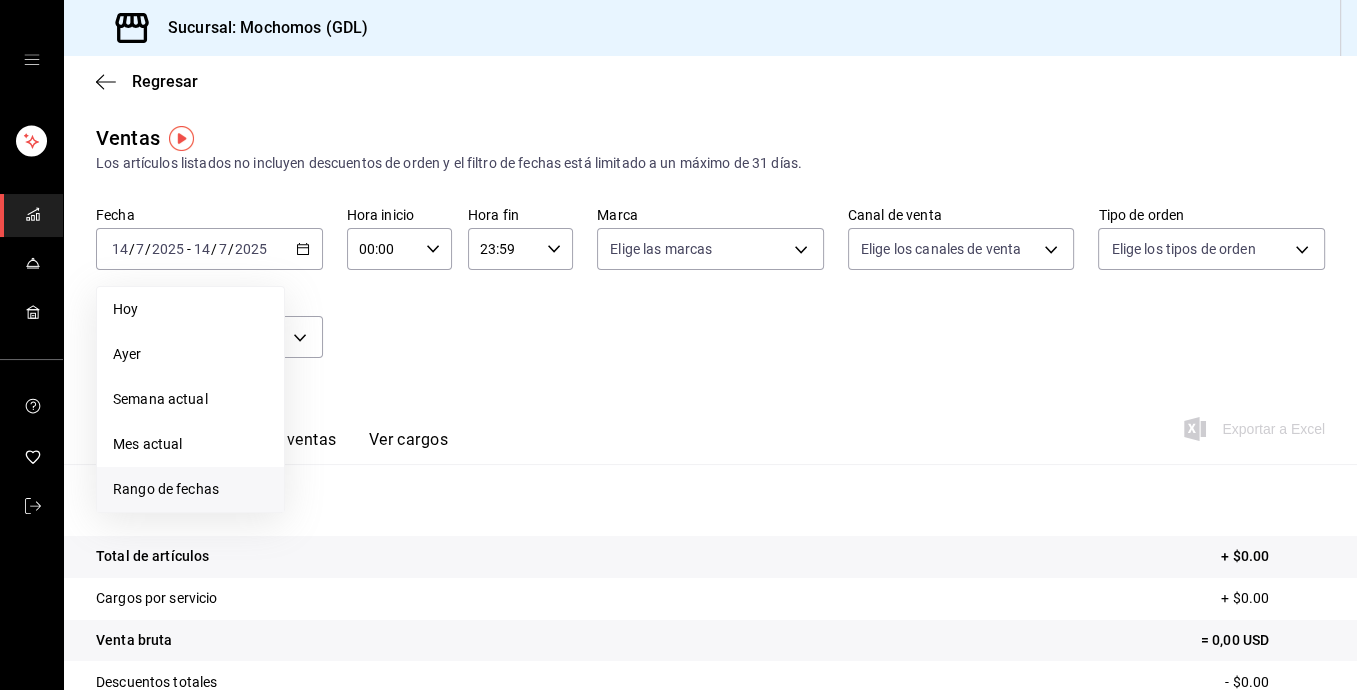 click on "Rango de fechas" at bounding box center (190, 489) 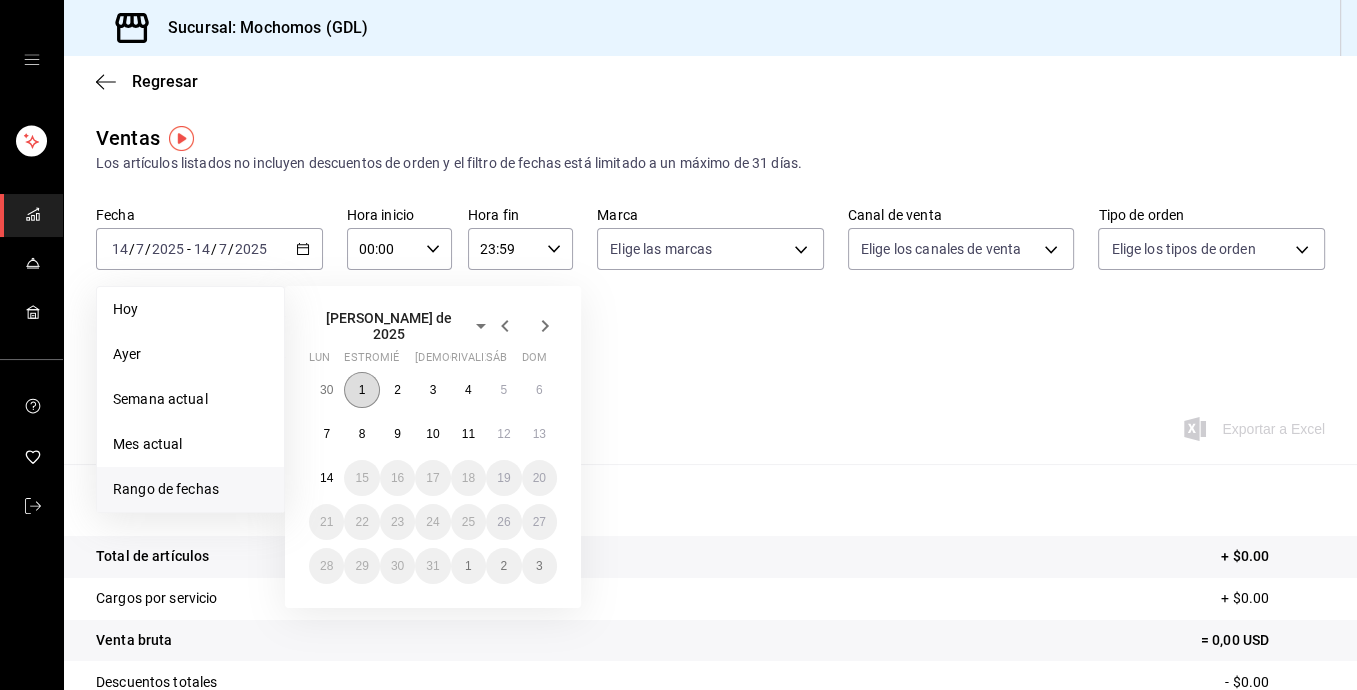 click on "1" at bounding box center [362, 390] 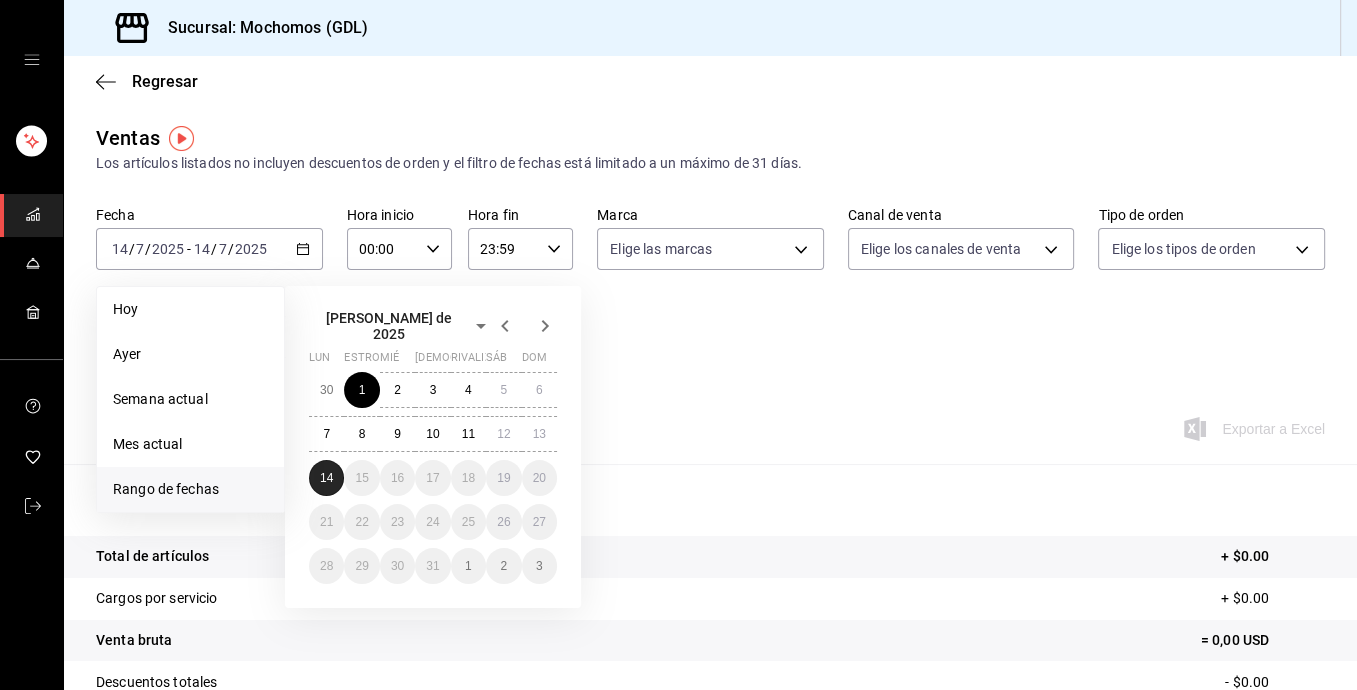 click on "14" at bounding box center (326, 478) 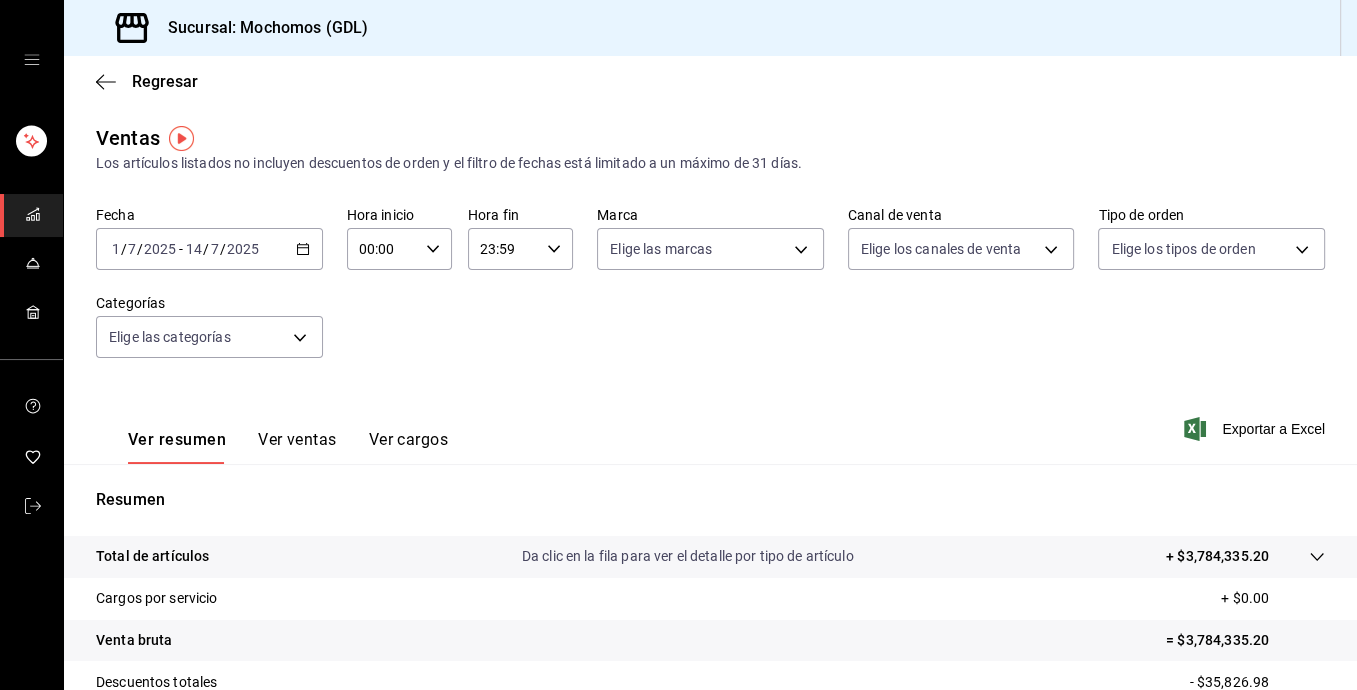 click 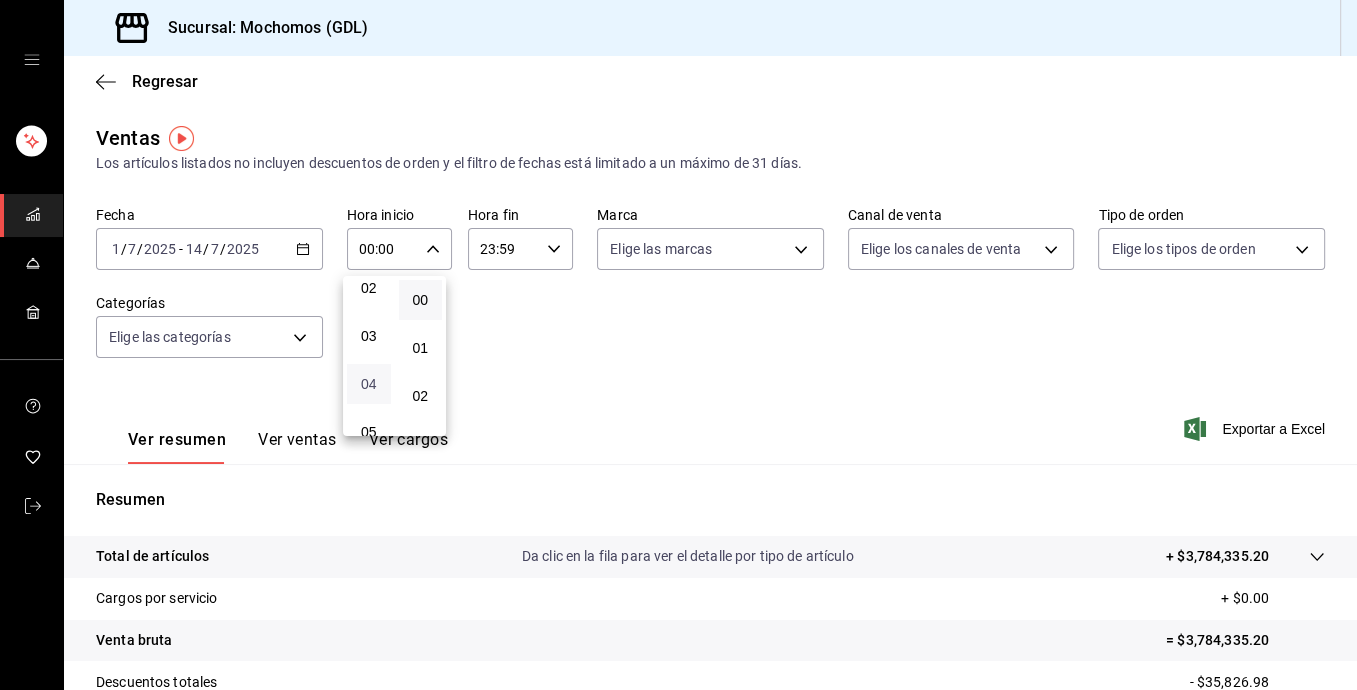 scroll, scrollTop: 151, scrollLeft: 0, axis: vertical 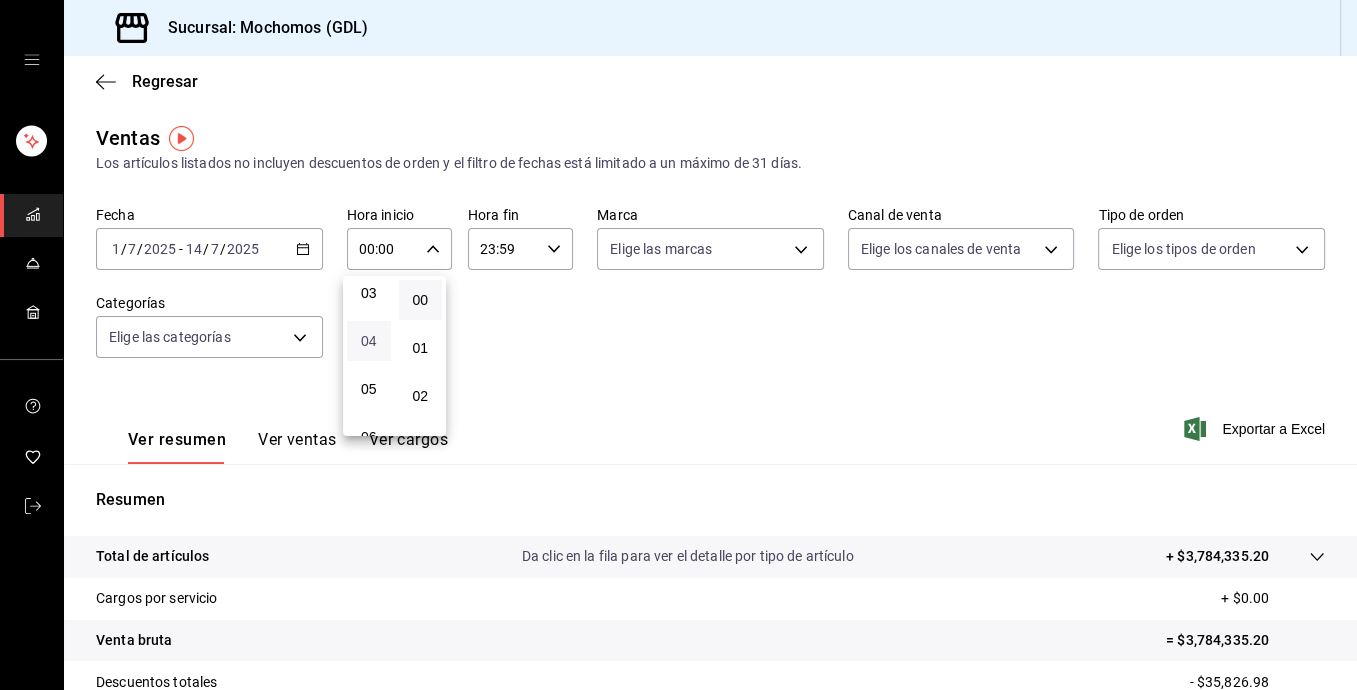 click on "05" at bounding box center [369, 389] 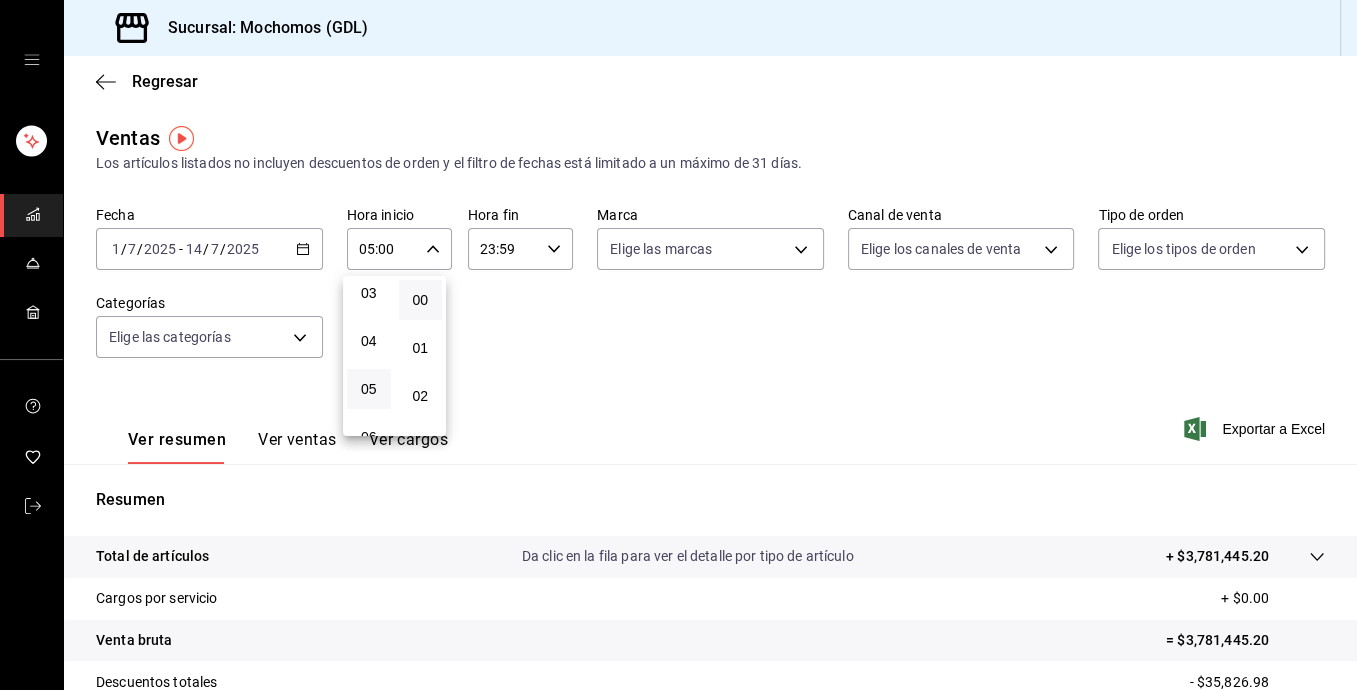 click at bounding box center (678, 345) 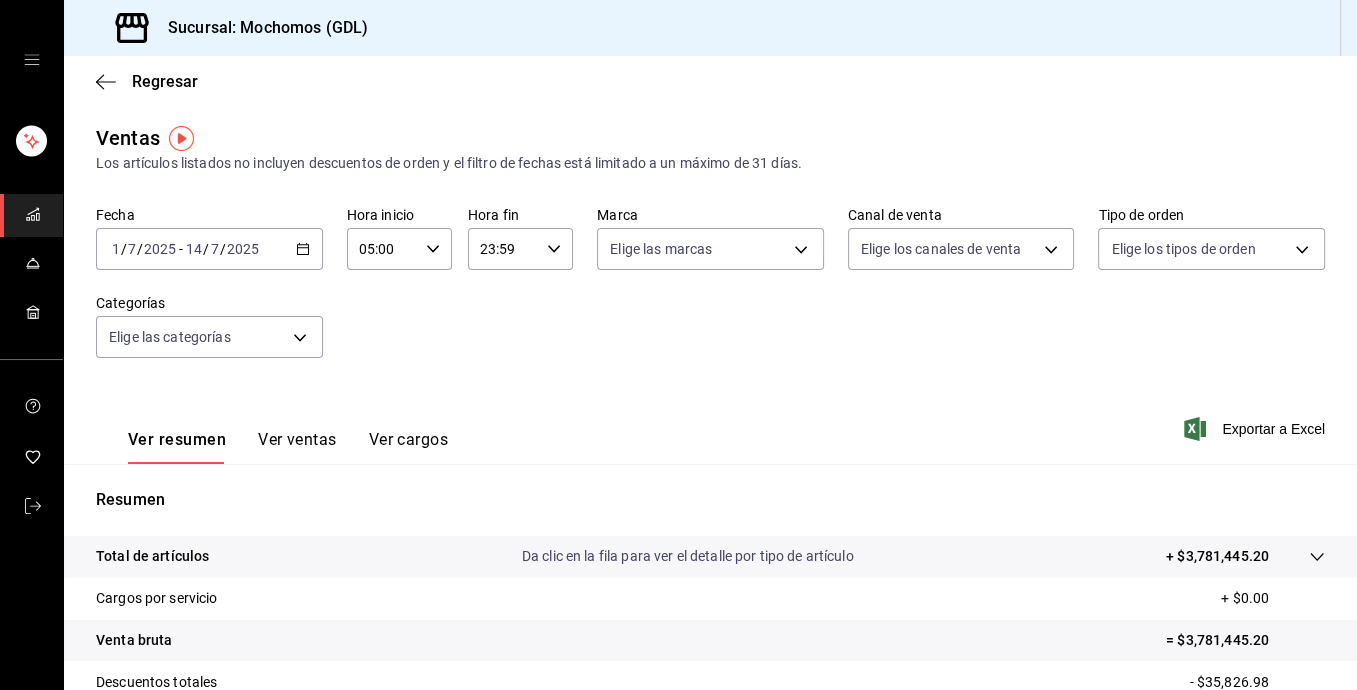 click 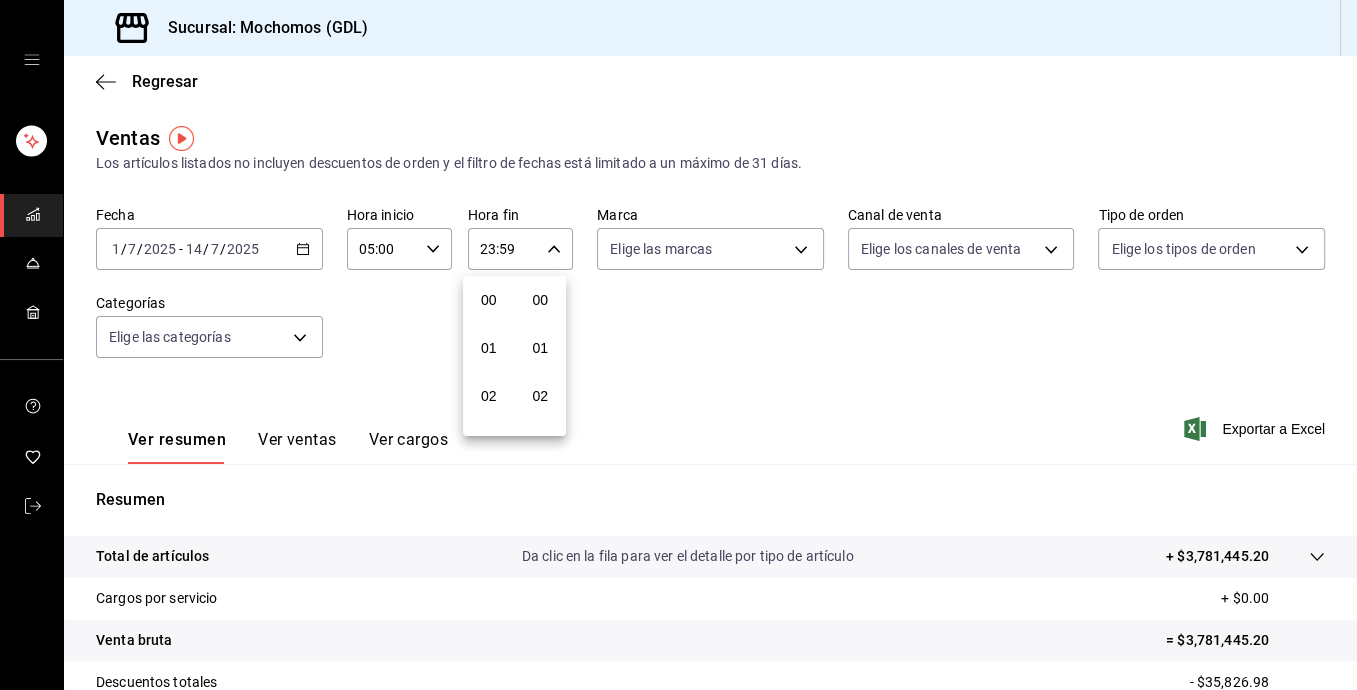 scroll, scrollTop: 1011, scrollLeft: 0, axis: vertical 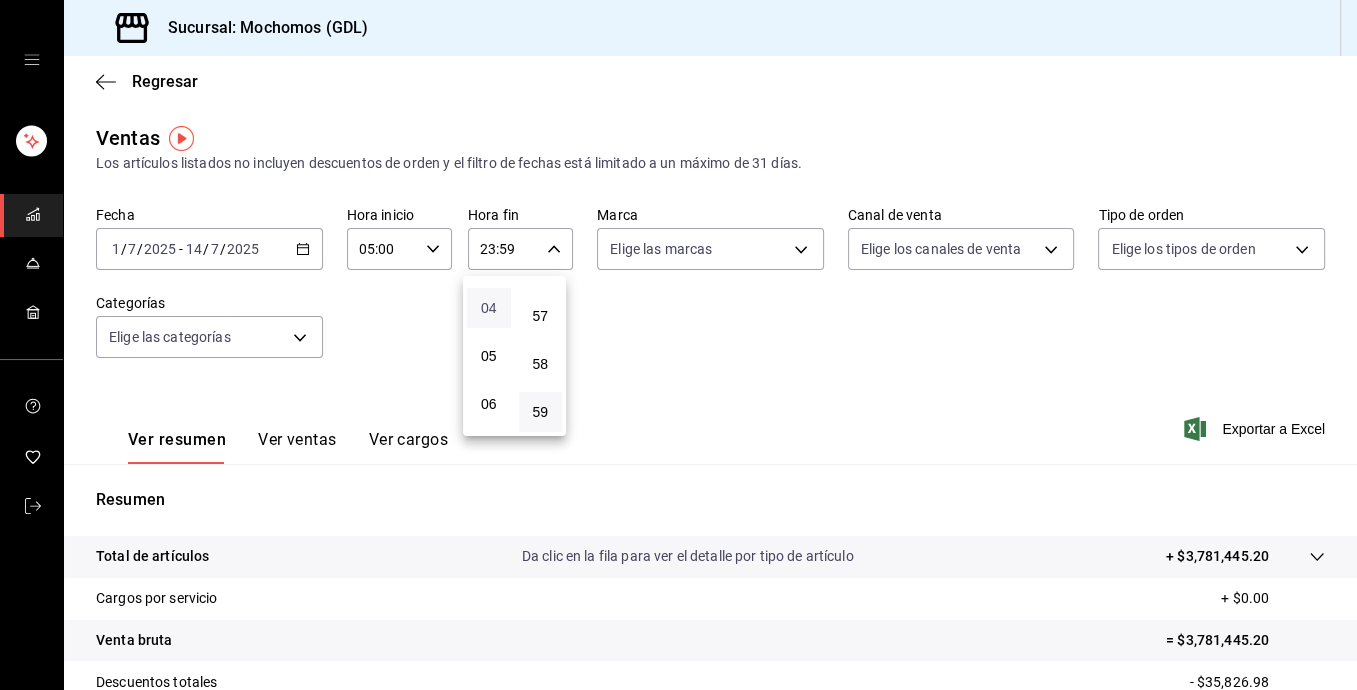 click on "04" at bounding box center (489, 308) 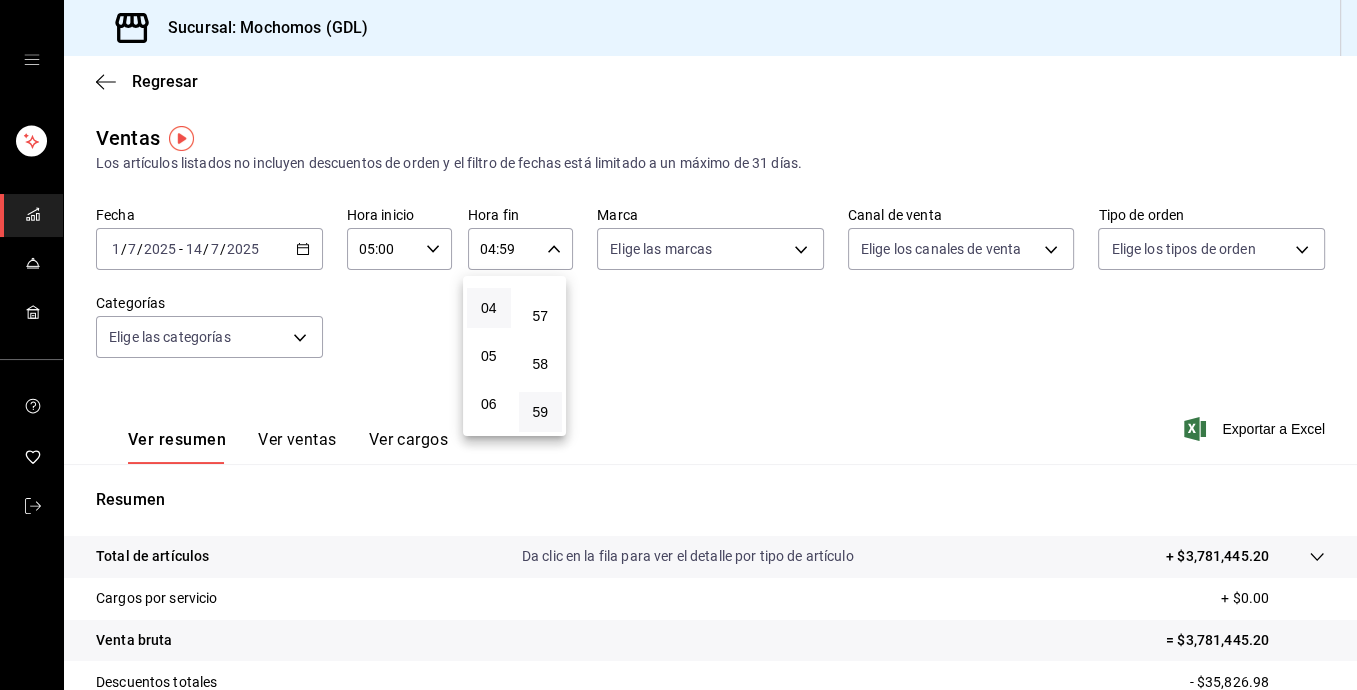 click at bounding box center [678, 345] 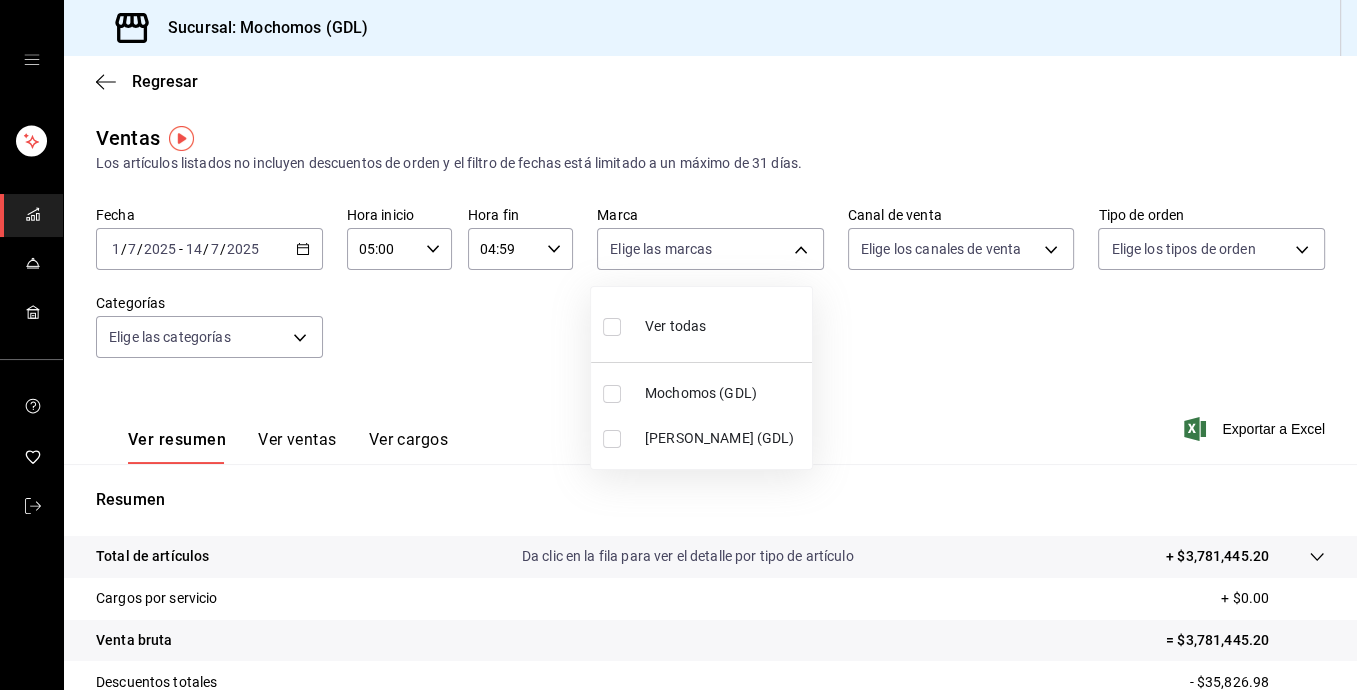 click on "Sucursal: Mochomos (GDL) Regresar Ventas Los artículos listados no incluyen descuentos de orden y el filtro de fechas está limitado a un máximo de 31 [PERSON_NAME]. Fecha [DATE] [DATE] - [DATE] [DATE] Hora inicio 05:00 Hora inicio Hora fin 04:59 Hora fin Marca Elige las marcas Canal de venta Elige los [PERSON_NAME] de venta Tipo de orden Elige los tipos de orden Categorías Elige las categorías Ver resumen Ver ventas Ver cargos Exportar a Excel Resumen Total de artículos Da clic en la fila para ver el detalle por tipo de artículo + $3,781,445.20 Cargos por servicio + $0.00 Venta bruta = $3,781,445.20 Descuentos totales - $35,826.98 Certificados de regalo - $36,902.00 Venta total = $3,708,716.22 Impuestos - $511,547.06 Venta [PERSON_NAME] = $3,197,169.16 GANA 1 MES GRATIS EN TU SUSCRIPCIÓN AQUÍ Ver video tutorial Ir a video Visitar centro de ayuda [PHONE_NUMBER] [EMAIL_ADDRESS][DOMAIN_NAME] Visitar centro de ayuda [PHONE_NUMBER] [EMAIL_ADDRESS][DOMAIN_NAME] Ver todas Mochomos (GDL) [PERSON_NAME] (GDL)" at bounding box center (678, 345) 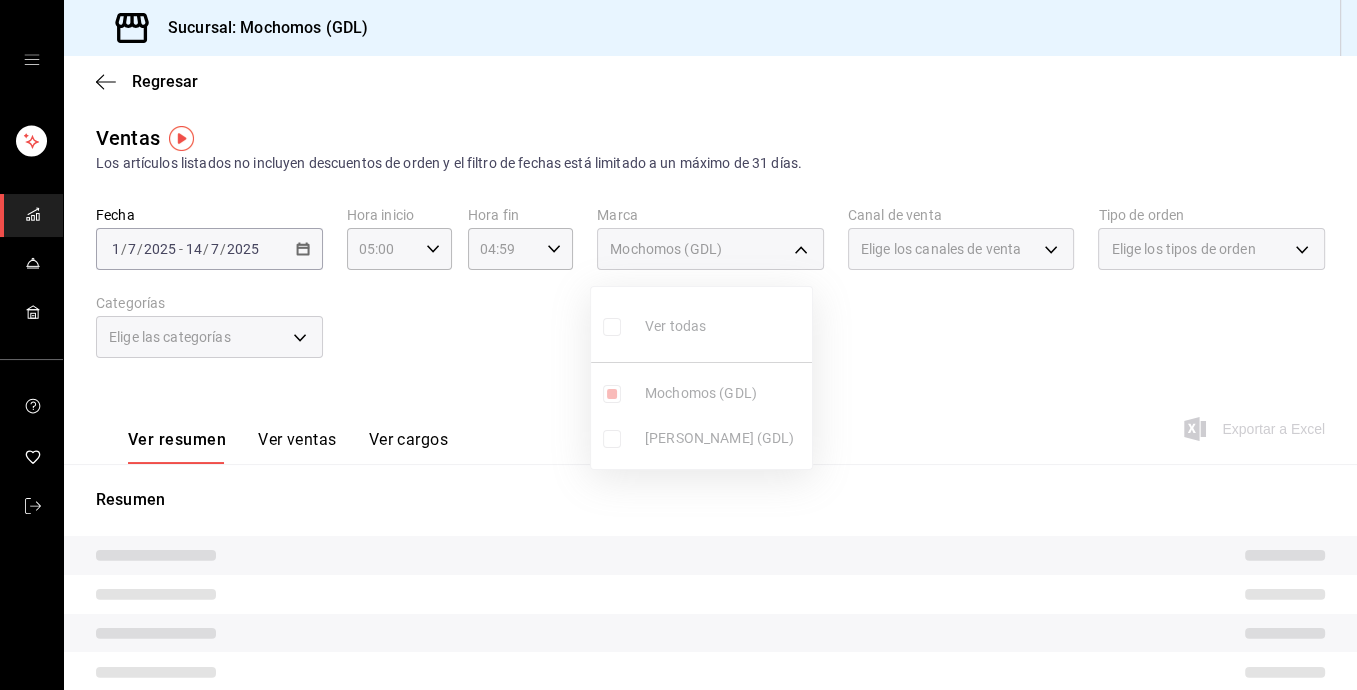 click on "Ver todas Mochomos (GDL) [PERSON_NAME] (GDL)" at bounding box center (701, 378) 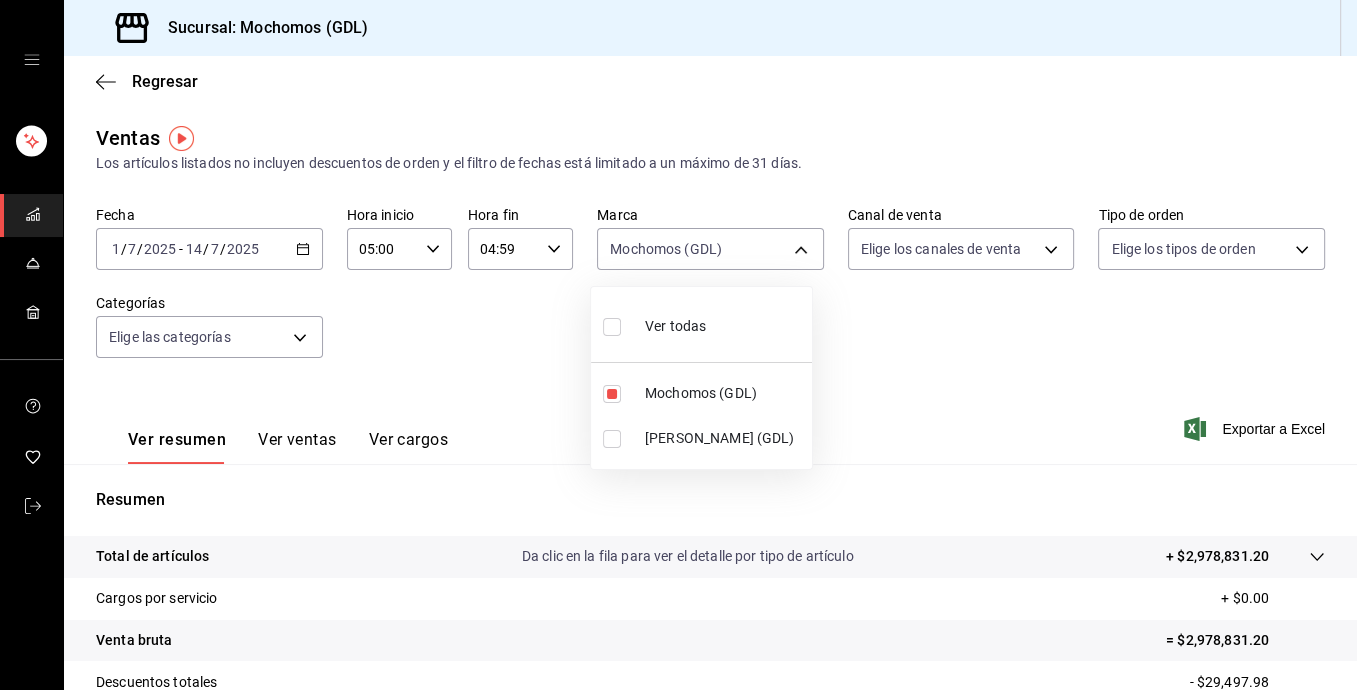 click at bounding box center (612, 439) 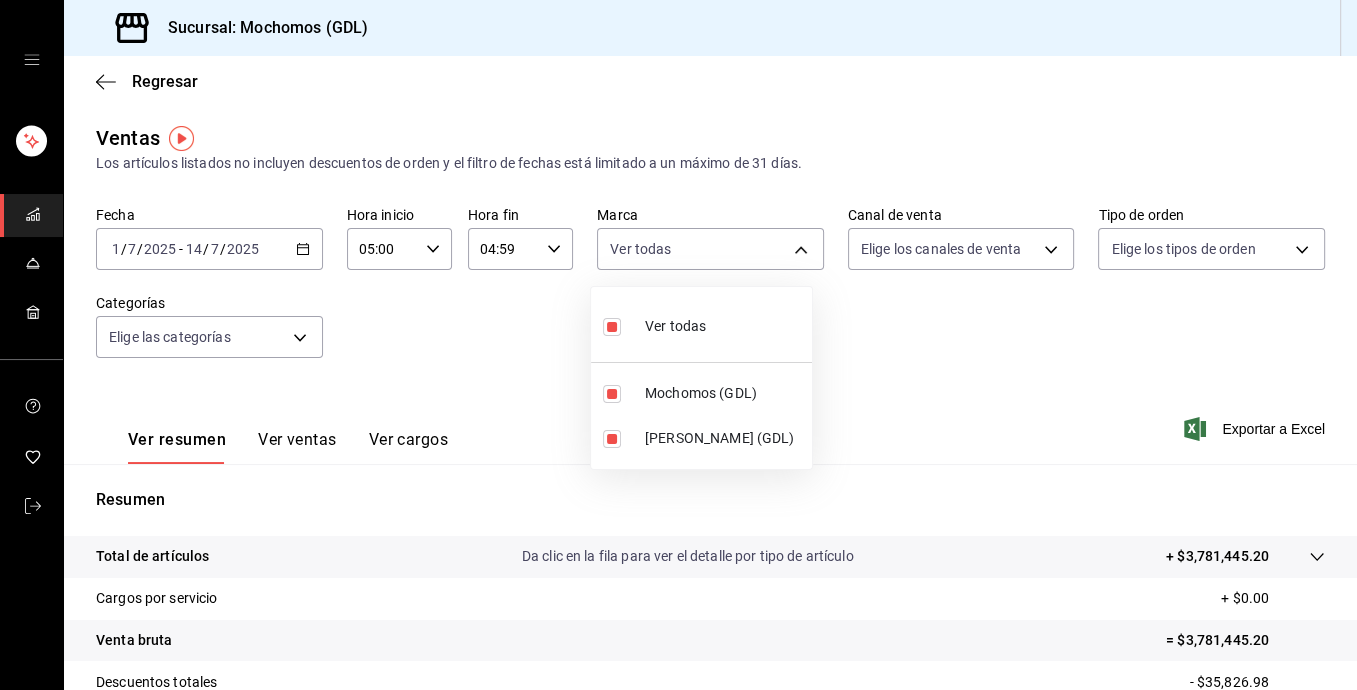 click at bounding box center [678, 345] 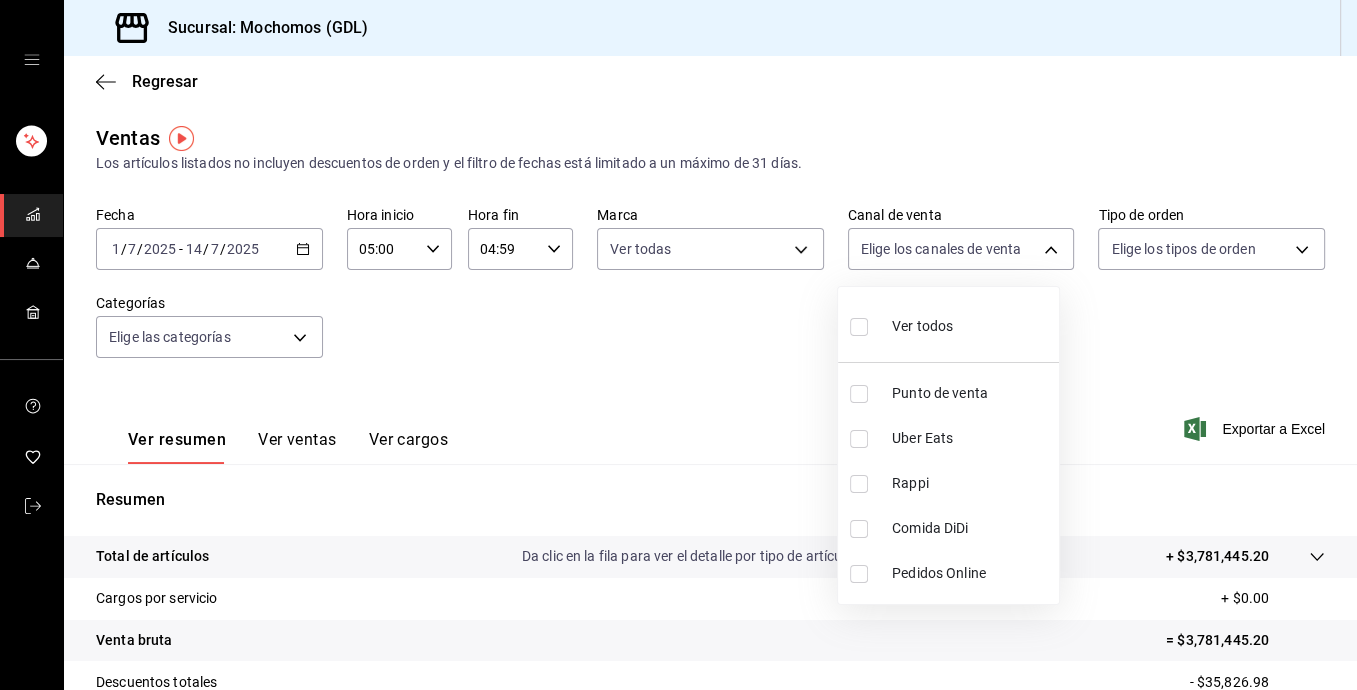 click on "Sucursal: Mochomos (GDL) Regresar Ventas Los artículos listados no incluyen descuentos de orden y el filtro de fechas está limitado a un máximo de 31 [PERSON_NAME]. Fecha [DATE] [DATE] - [DATE] [DATE] Hora inicio 05:00 Hora inicio Hora fin 04:59 Hora fin Marca Ver todas 36c25d4a-7cb0-456c-a434-e981d54830bc,9cac9703-0c5a-4d8b-addd-5b6b571d65b9 Canal de venta Elige los [PERSON_NAME] de venta Tipo de orden Elige los tipos de orden Categorías Elige las categorías Ver resumen Ver ventas Ver cargos Exportar a Excel Resumen Total de artículos Da clic en la fila para ver el detalle por tipo de artículo + $3,781,445.20 Cargos por servicio + $0.00 Venta bruta = $3,781,445.20 Descuentos totales - $35,826.98 Certificados de regalo - $36,902.00 Venta total = $3,708,716.22 Impuestos - $511,547.06 Venta [PERSON_NAME] = $3,197,169.16 GANA 1 MES GRATIS EN TU SUSCRIPCIÓN AQUÍ Ver video tutorial Ir a video Visitar centro de ayuda [PHONE_NUMBER] [EMAIL_ADDRESS][DOMAIN_NAME] Visitar centro de ayuda [PHONE_NUMBER] Ver todos" at bounding box center (678, 345) 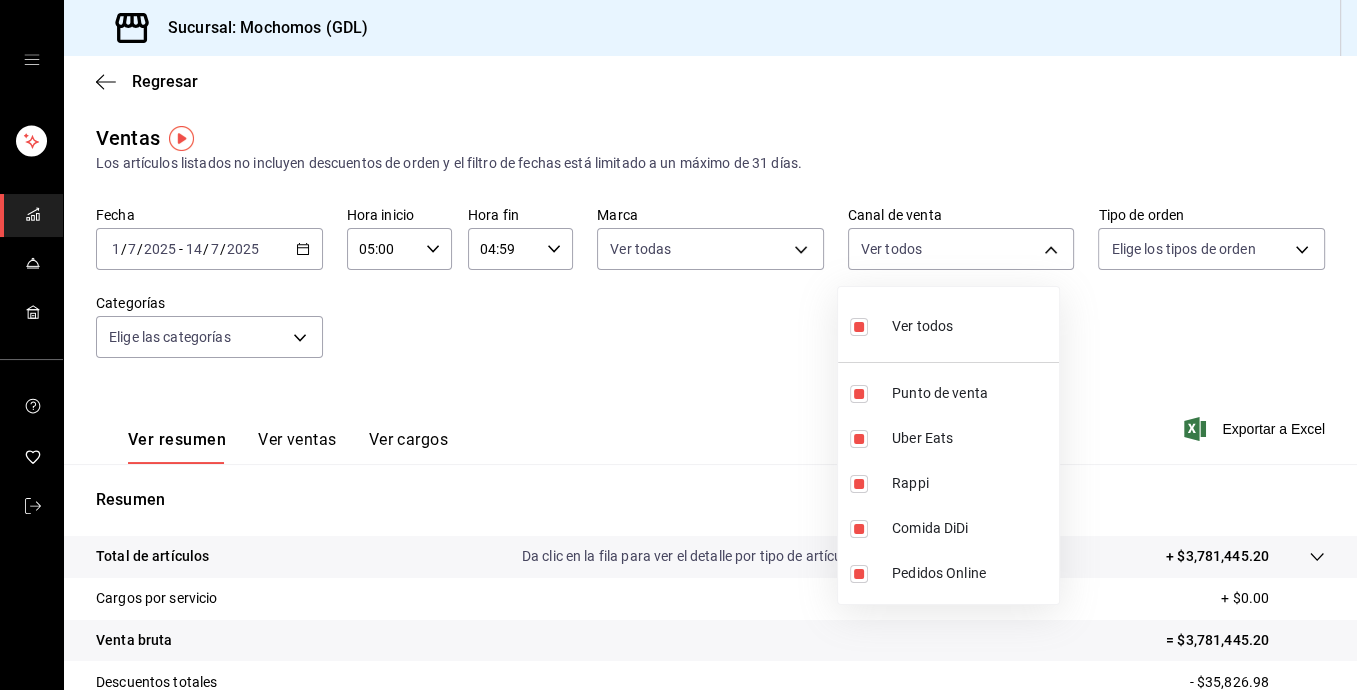 click at bounding box center (678, 345) 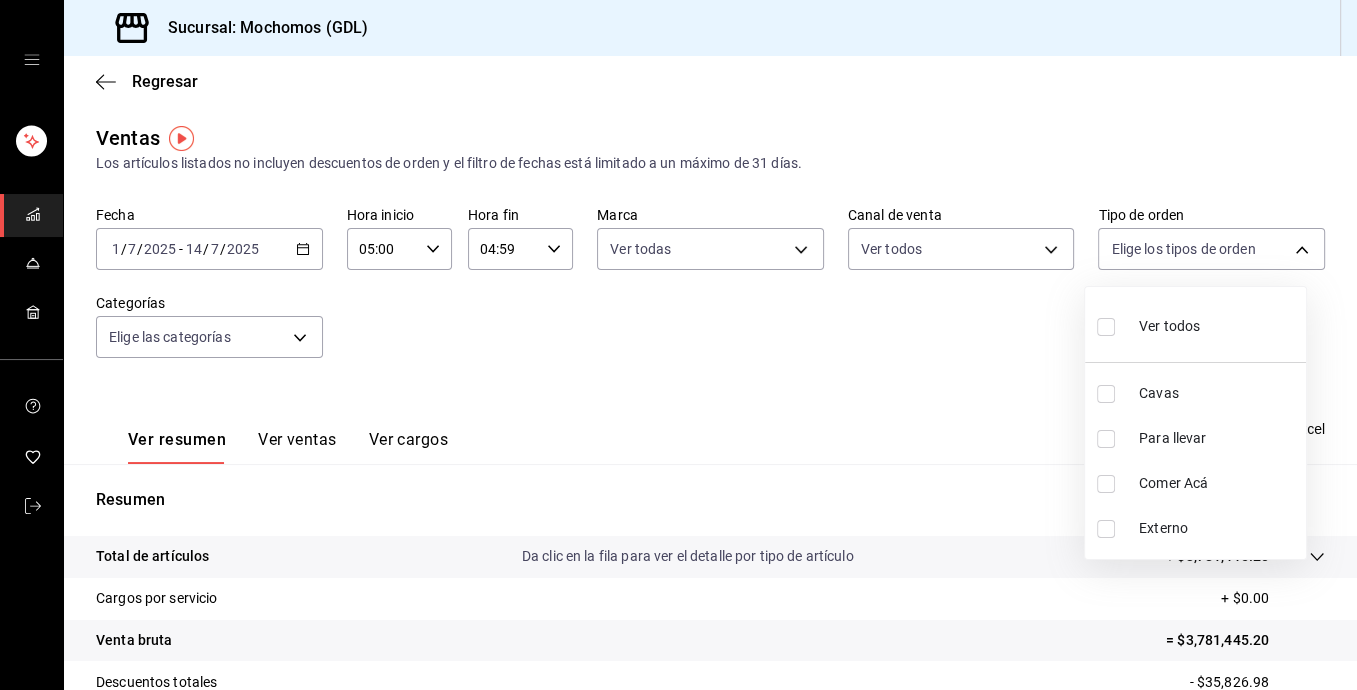 click on "Sucursal: Mochomos (GDL) Regresar Ventas Los artículos listados no incluyen descuentos de orden y el filtro de fechas está limitado a un máximo de 31 [PERSON_NAME]. Fecha [DATE] [DATE] - [DATE] [DATE] Hora inicio 05:00 Hora inicio Hora fin 04:59 Hora fin Marca Ver todas 36c25d4a-7cb0-456c-a434-e981d54830bc,9cac9703-0c5a-4d8b-addd-5b6b571d65b9 Canal de venta Ver todos PARROT,UBER_EATS,RAPPI,DIDI_FOOD,ONLINE Tipo de orden Elige los tipos de orden Categorías Elige las categorías Ver resumen Ver ventas Ver cargos Exportar a Excel Resumen Total de artículos Da clic en la fila para ver el detalle por tipo de artículo + $3,781,445.20 Cargos por servicio + $0.00 Venta bruta = $3,781,445.20 Descuentos totales - $35,826.98 Certificados de regalo - $36,902.00 Venta total = $3,708,716.22 Impuestos - $511,547.06 Venta [PERSON_NAME] = $3,197,169.16 GANA 1 MES GRATIS EN TU SUSCRIPCIÓN AQUÍ Ver video tutorial Ir a video Visitar centro de ayuda [PHONE_NUMBER] [EMAIL_ADDRESS][DOMAIN_NAME] Visitar centro de ayuda" at bounding box center (678, 345) 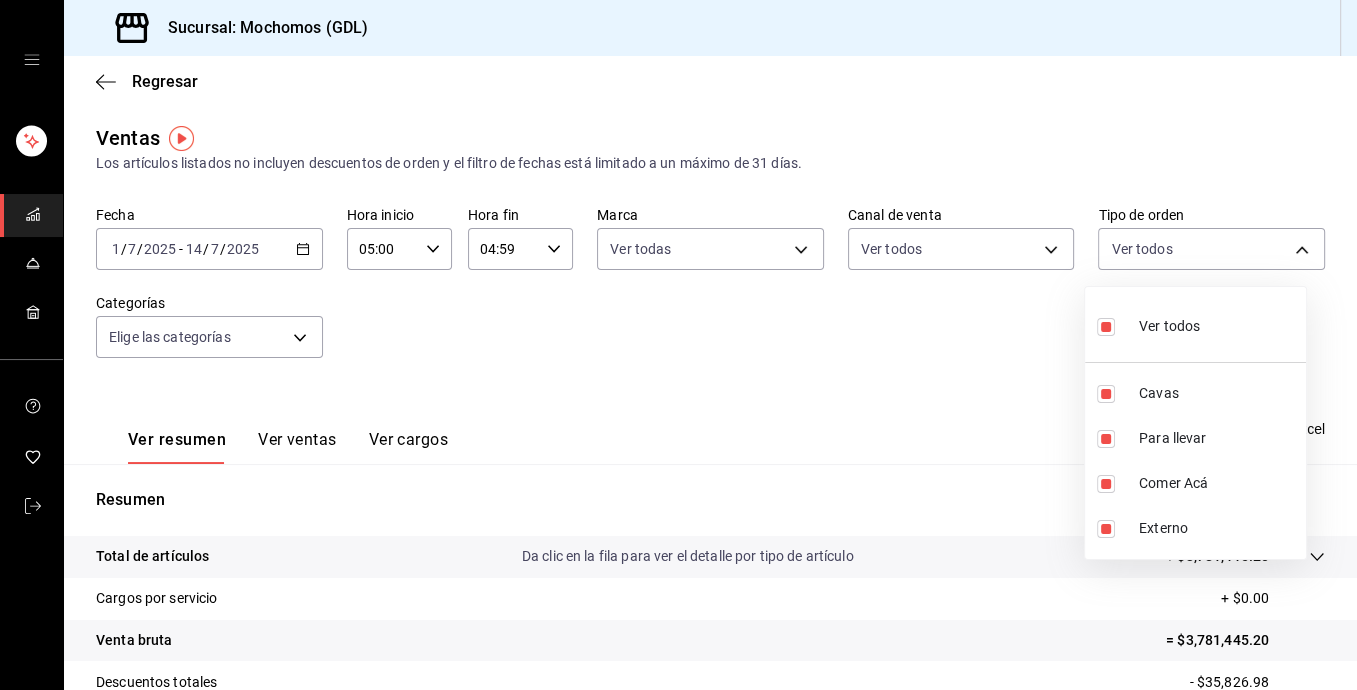 click at bounding box center [678, 345] 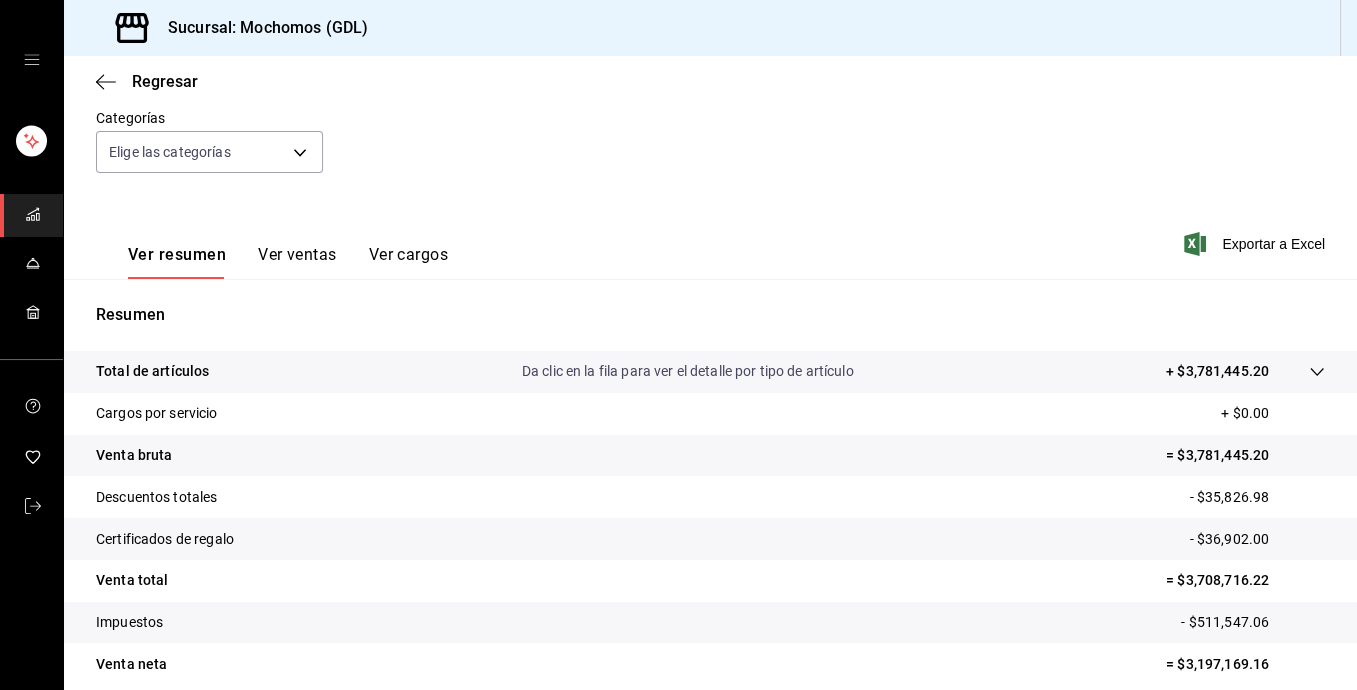 scroll, scrollTop: 81, scrollLeft: 0, axis: vertical 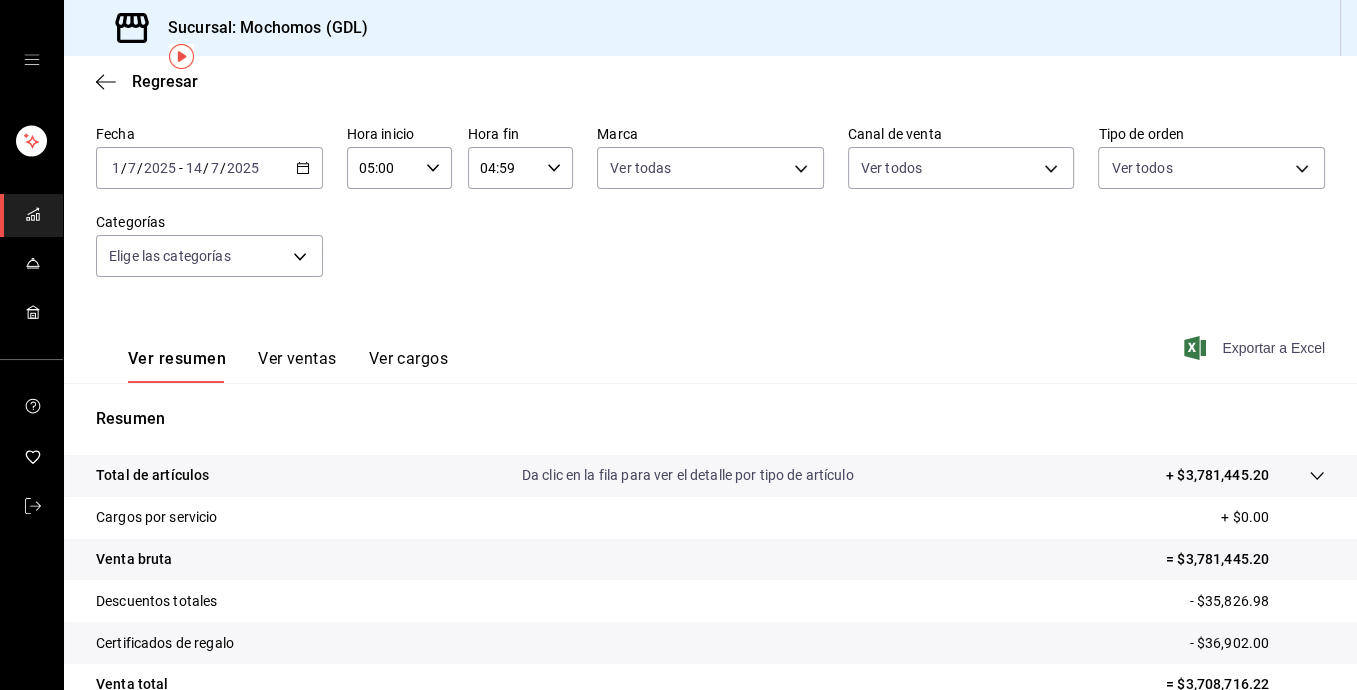 click on "Exportar a Excel" at bounding box center [1273, 348] 